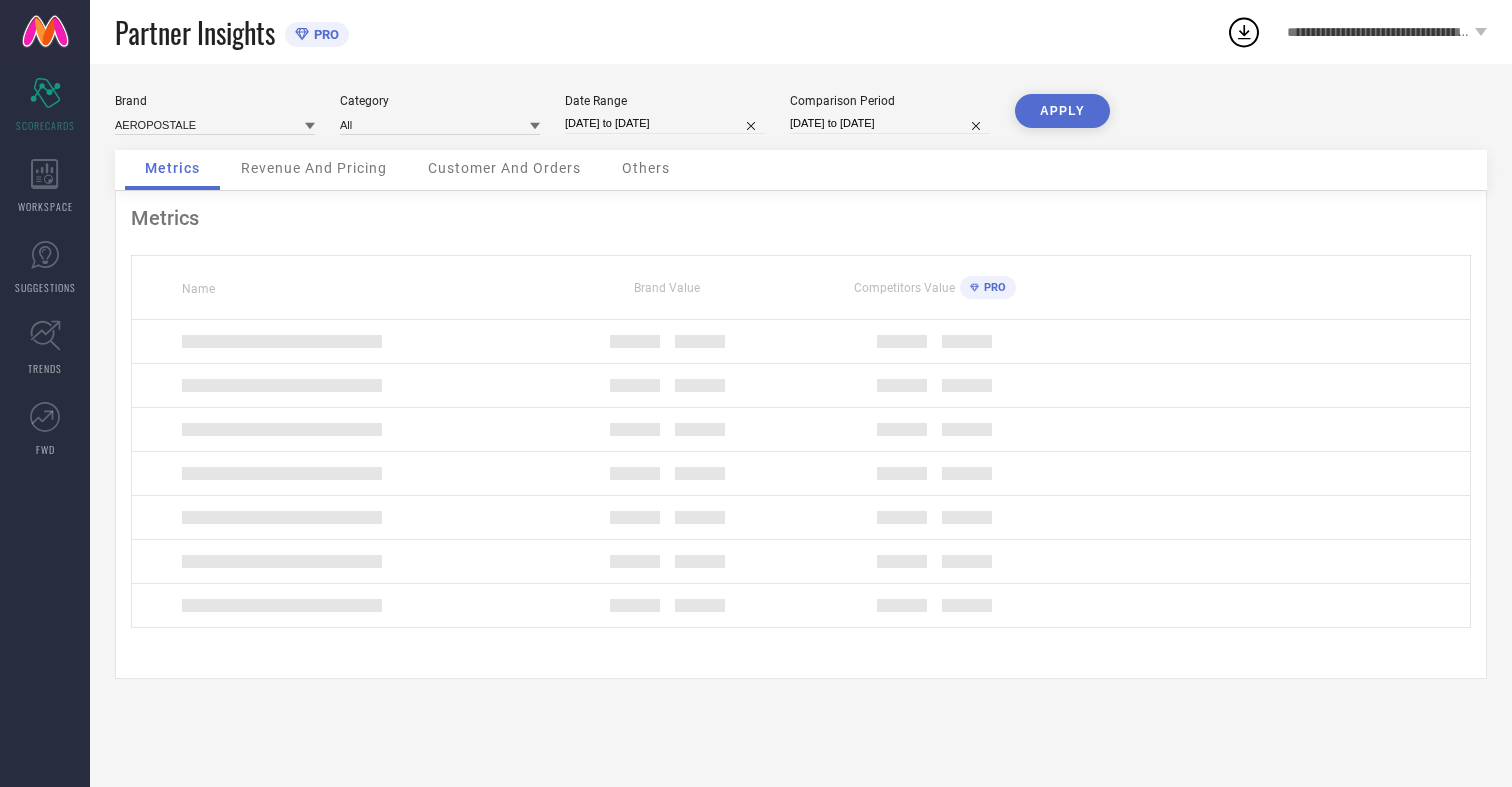 scroll, scrollTop: 0, scrollLeft: 0, axis: both 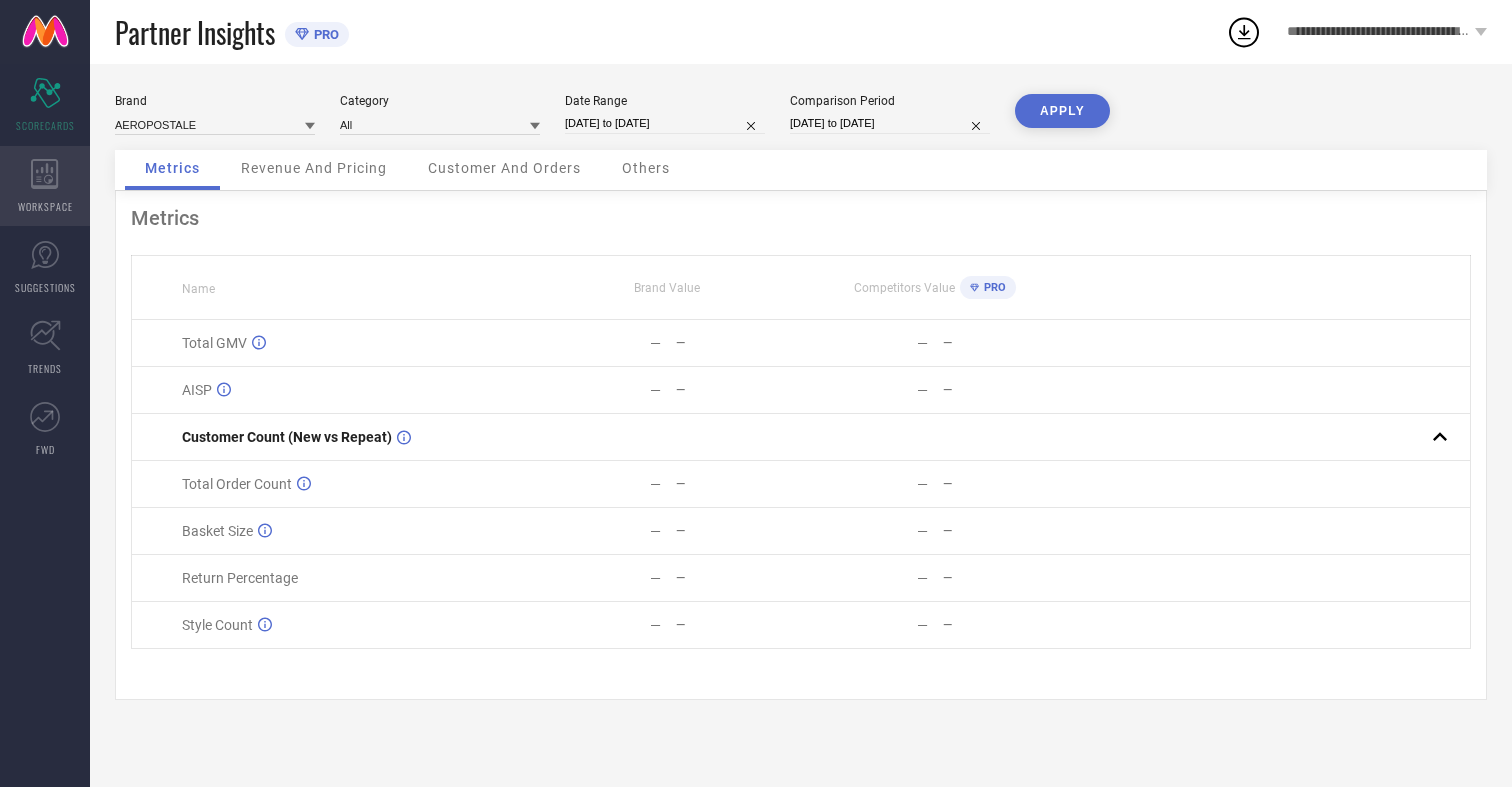 click 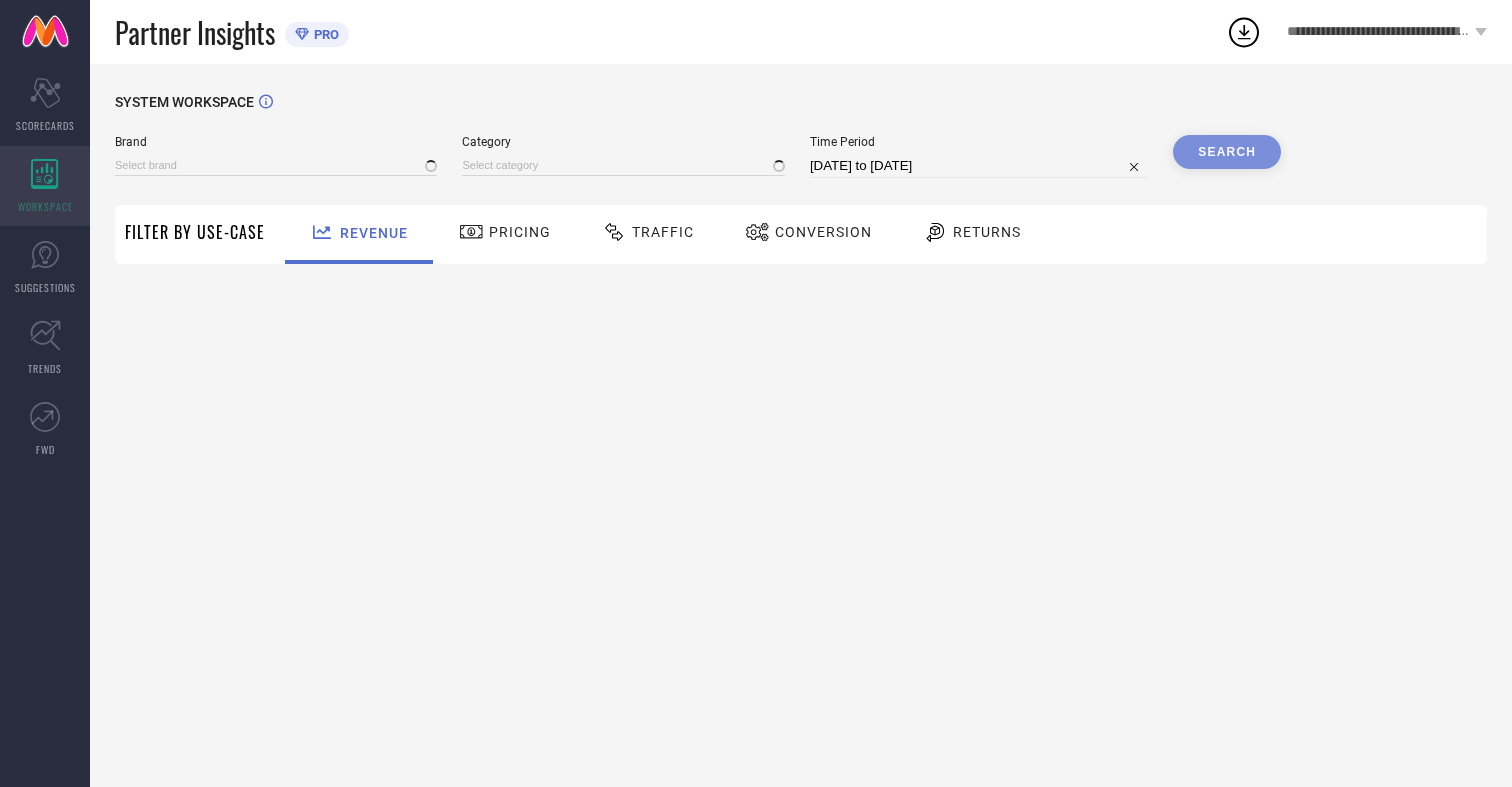 type on "AEROPOSTALE" 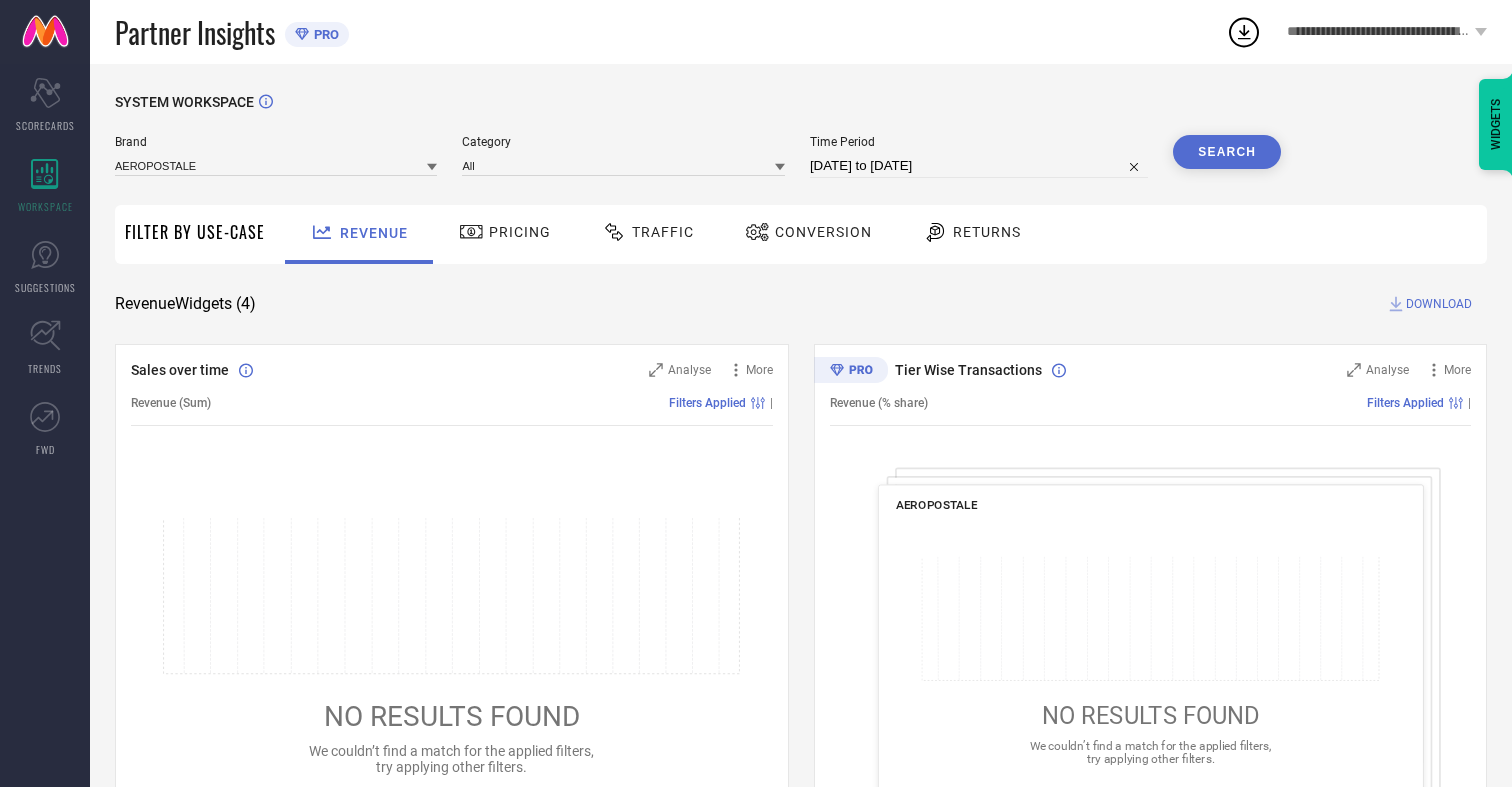 click on "Conversion" at bounding box center [823, 232] 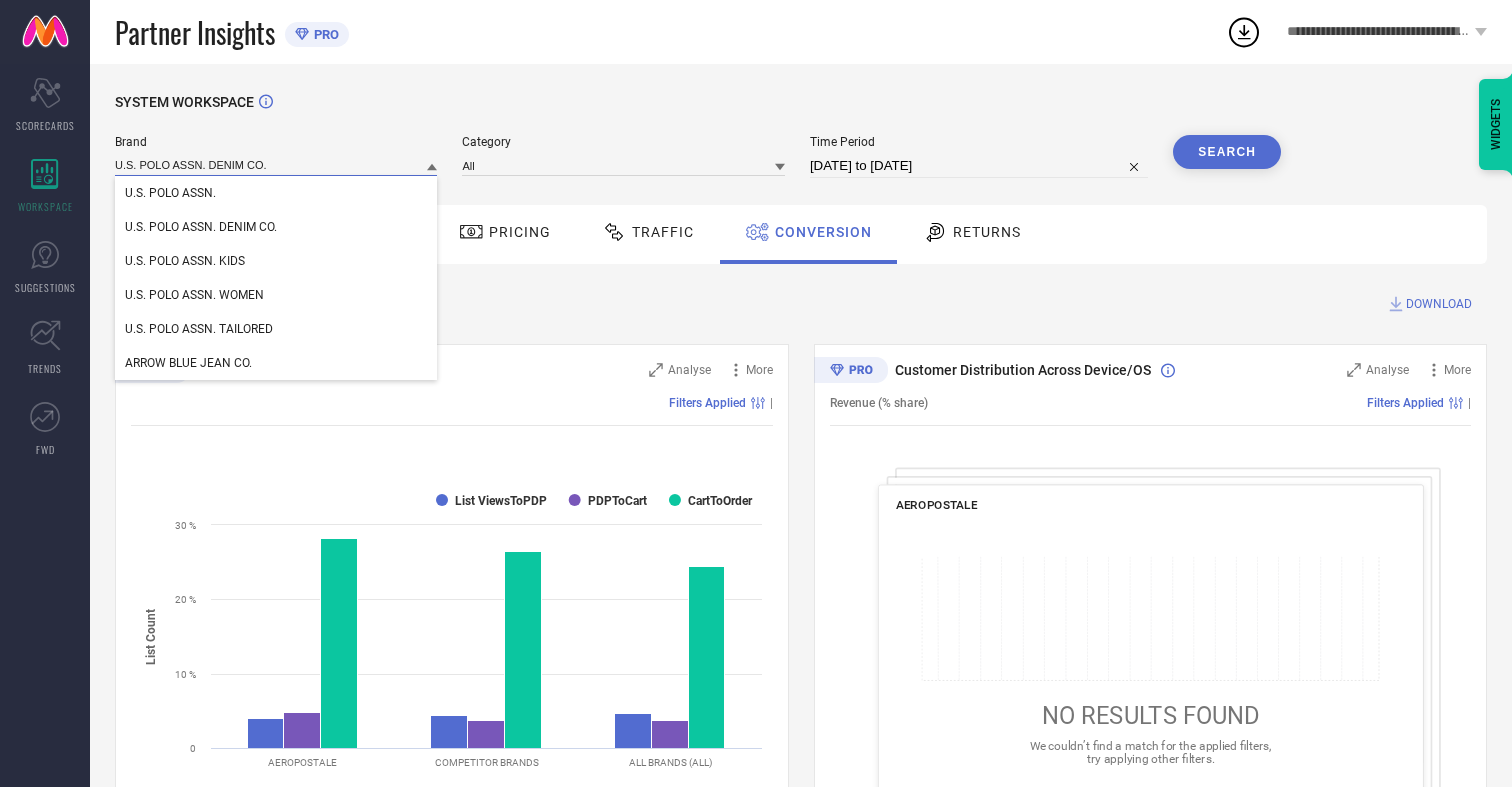 type on "U.S. POLO ASSN. DENIM CO." 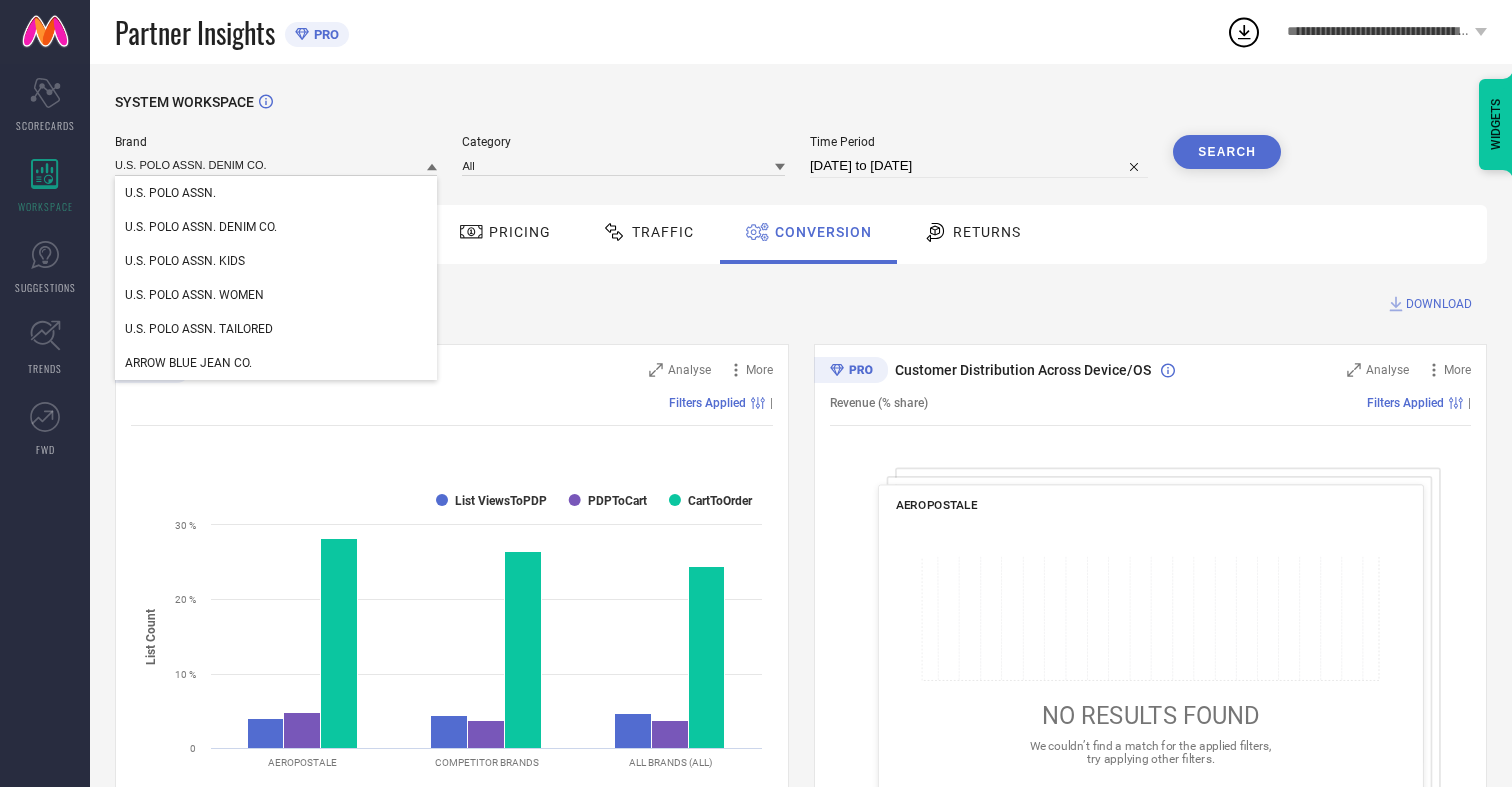 click on "U.S. POLO ASSN. DENIM CO." at bounding box center [201, 227] 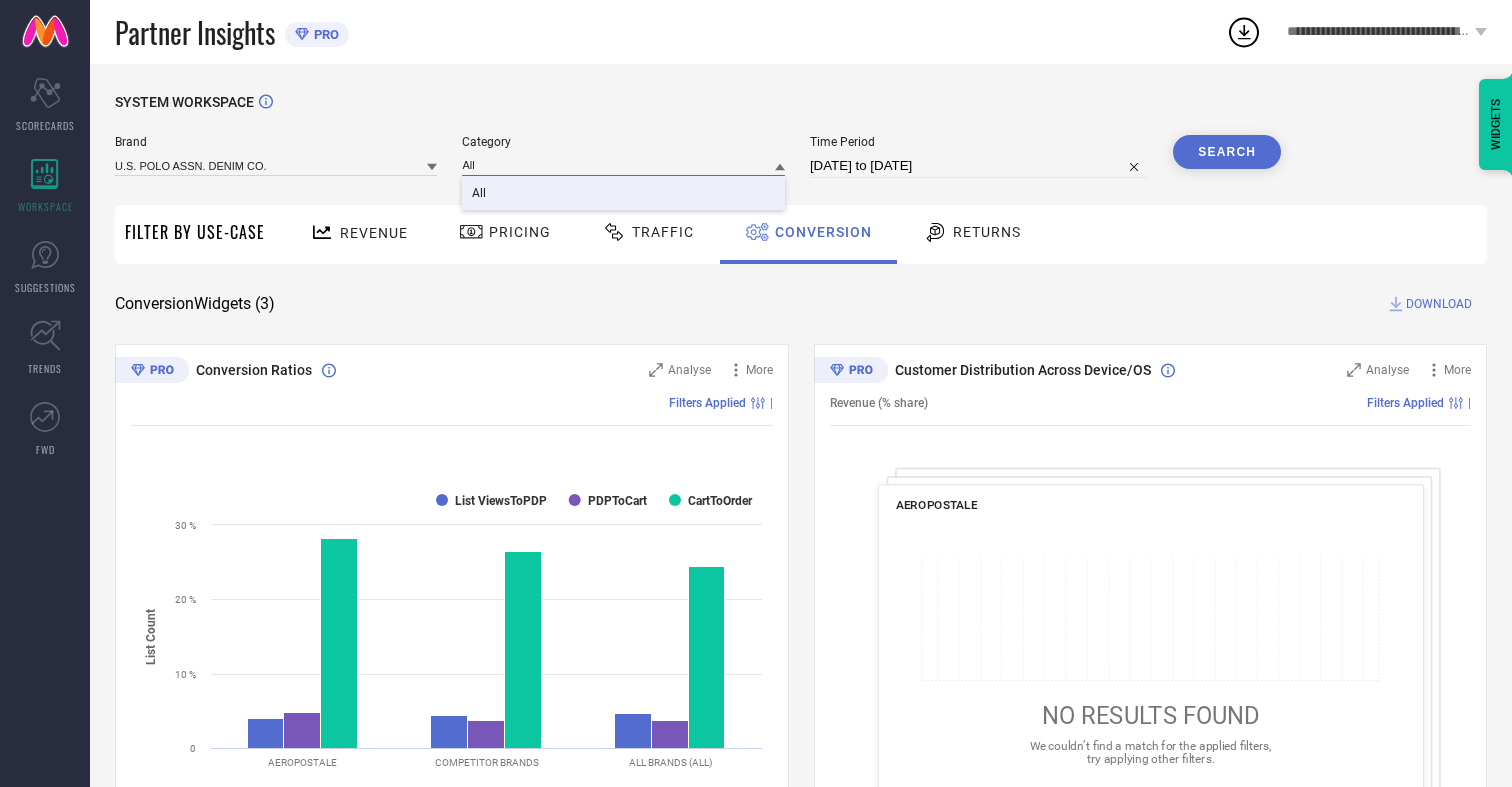 type on "All" 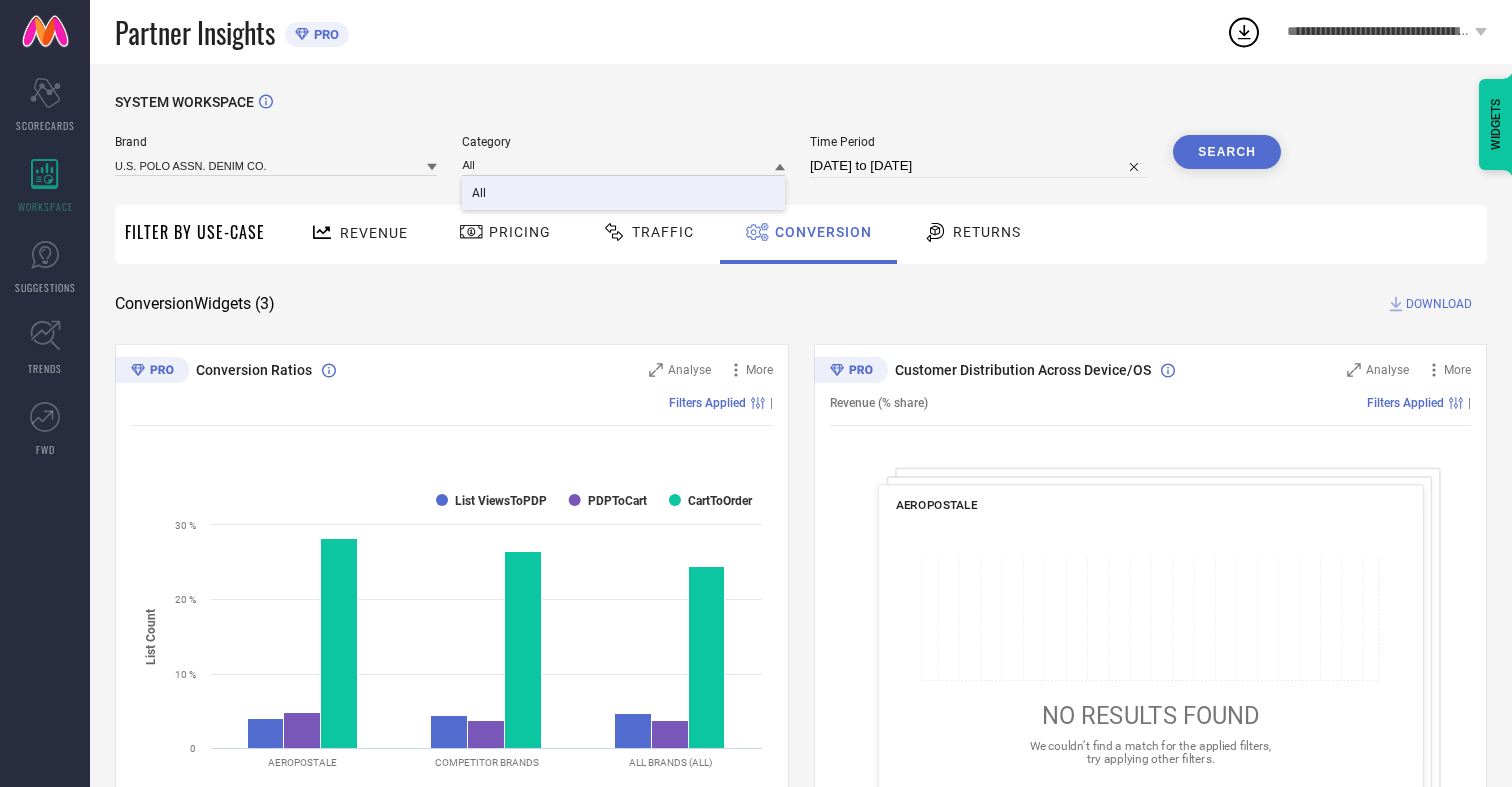 click on "All" at bounding box center (479, 193) 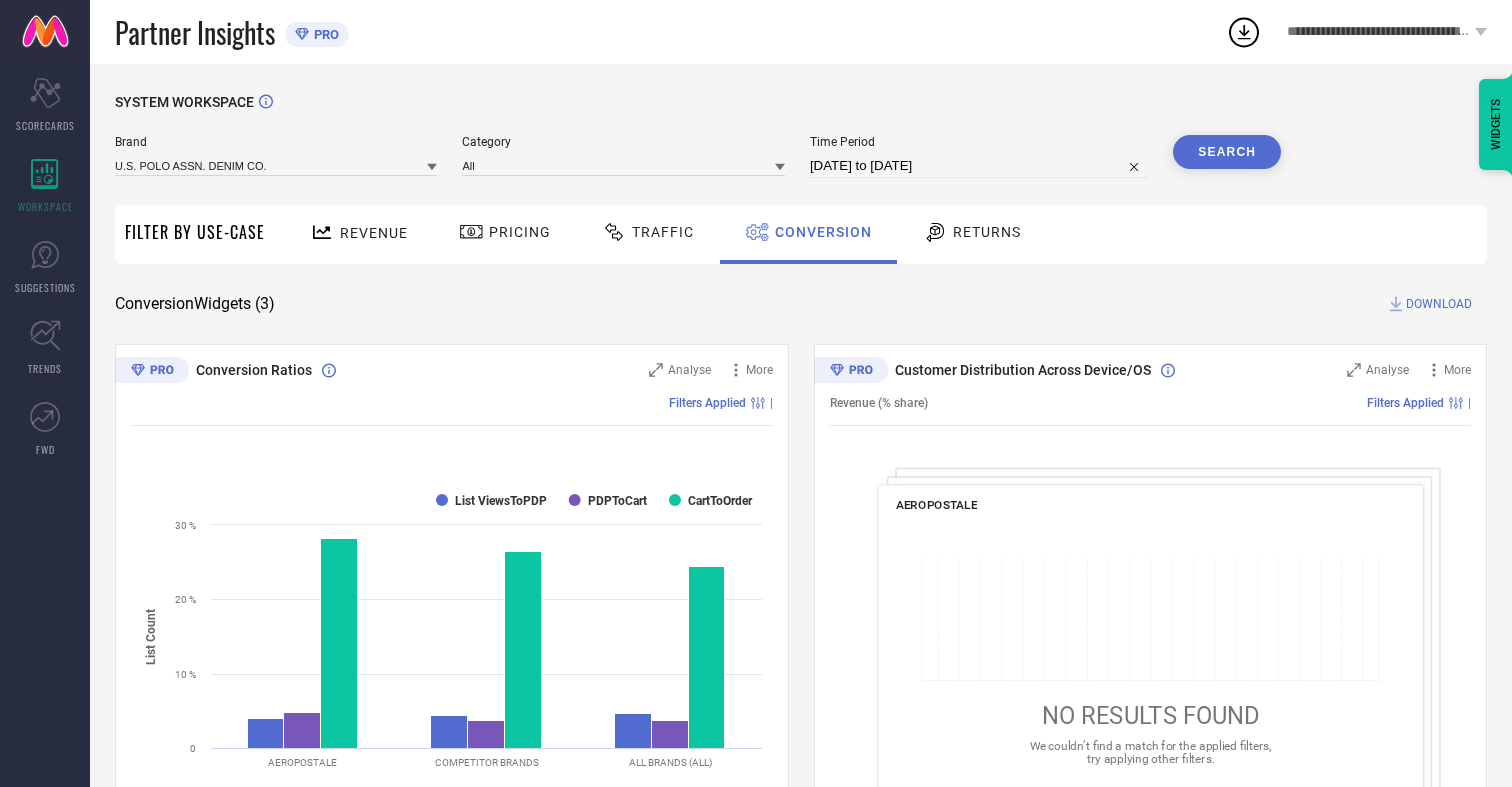 click on "[DATE] to [DATE]" at bounding box center (979, 166) 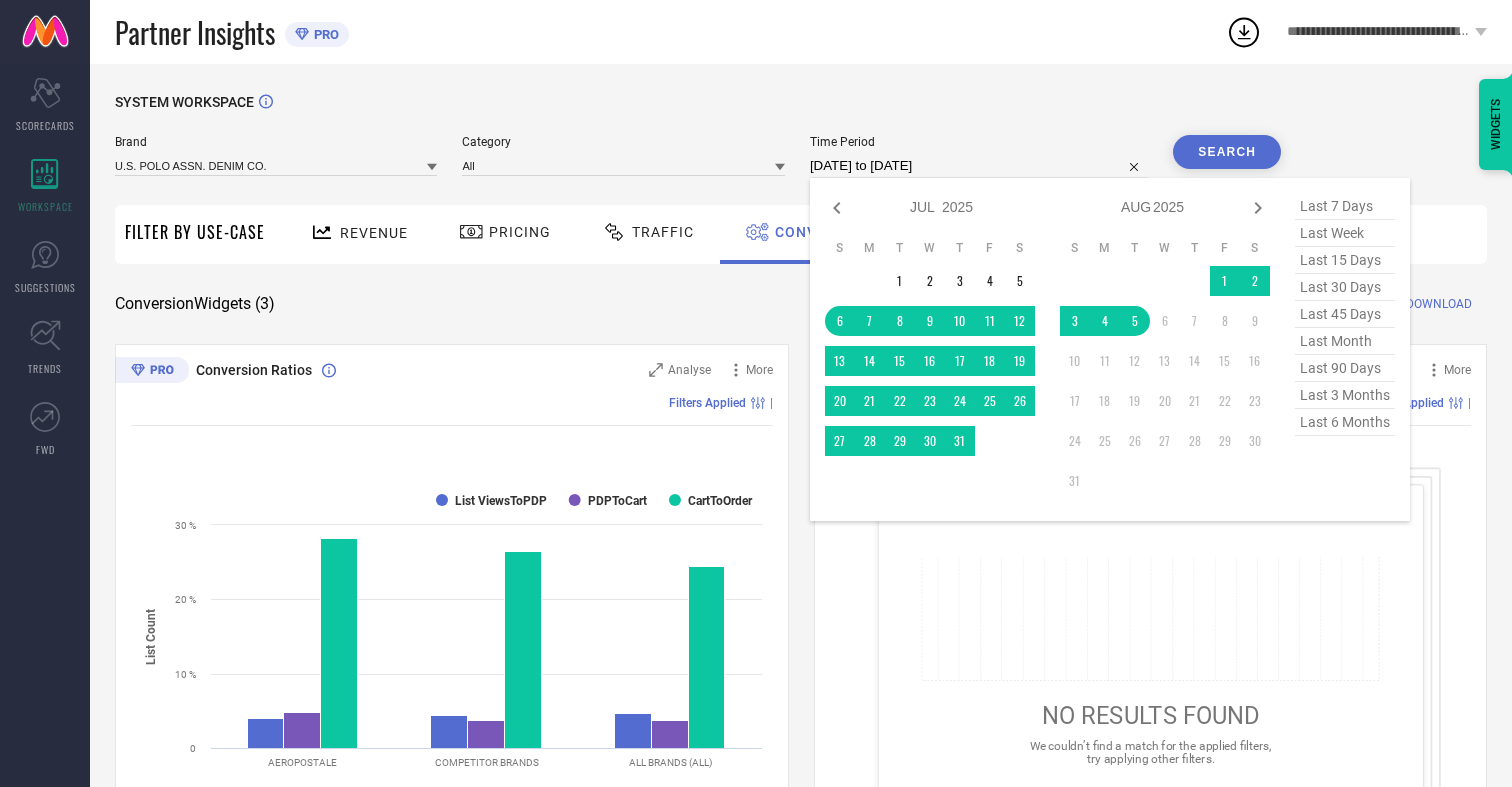 click on "5" at bounding box center (1135, 321) 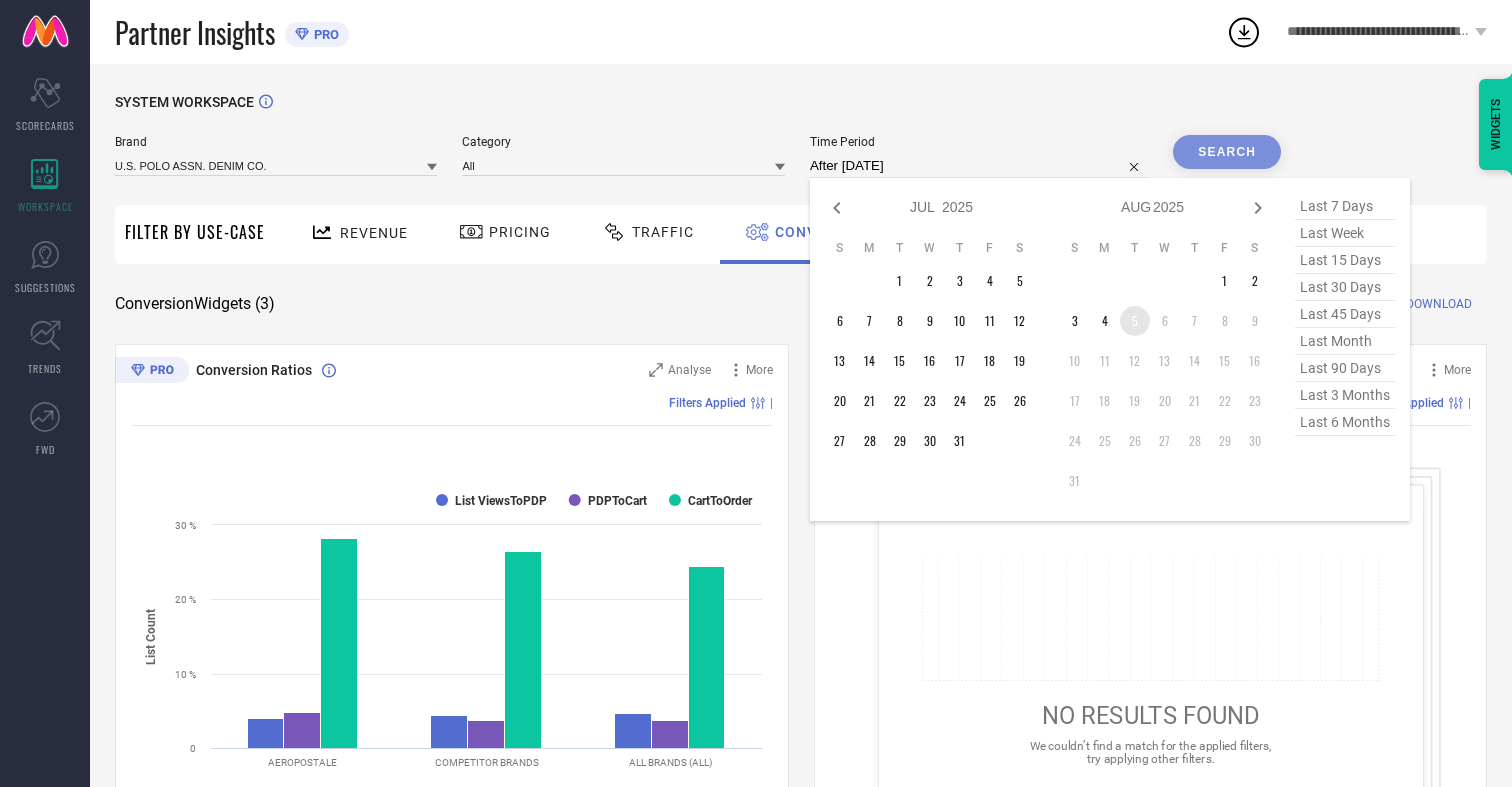type on "[DATE] to [DATE]" 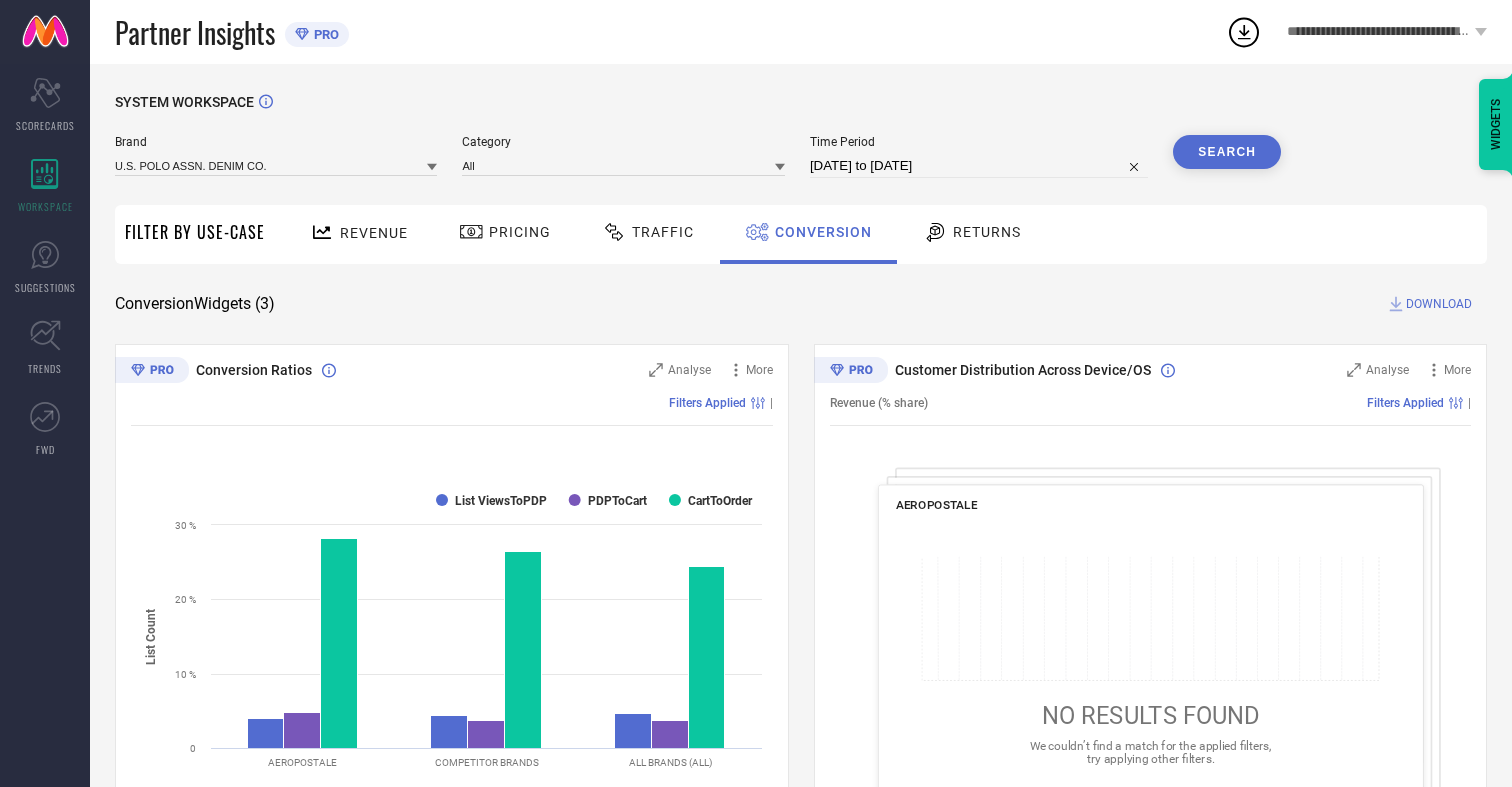 click on "Search" at bounding box center [1227, 152] 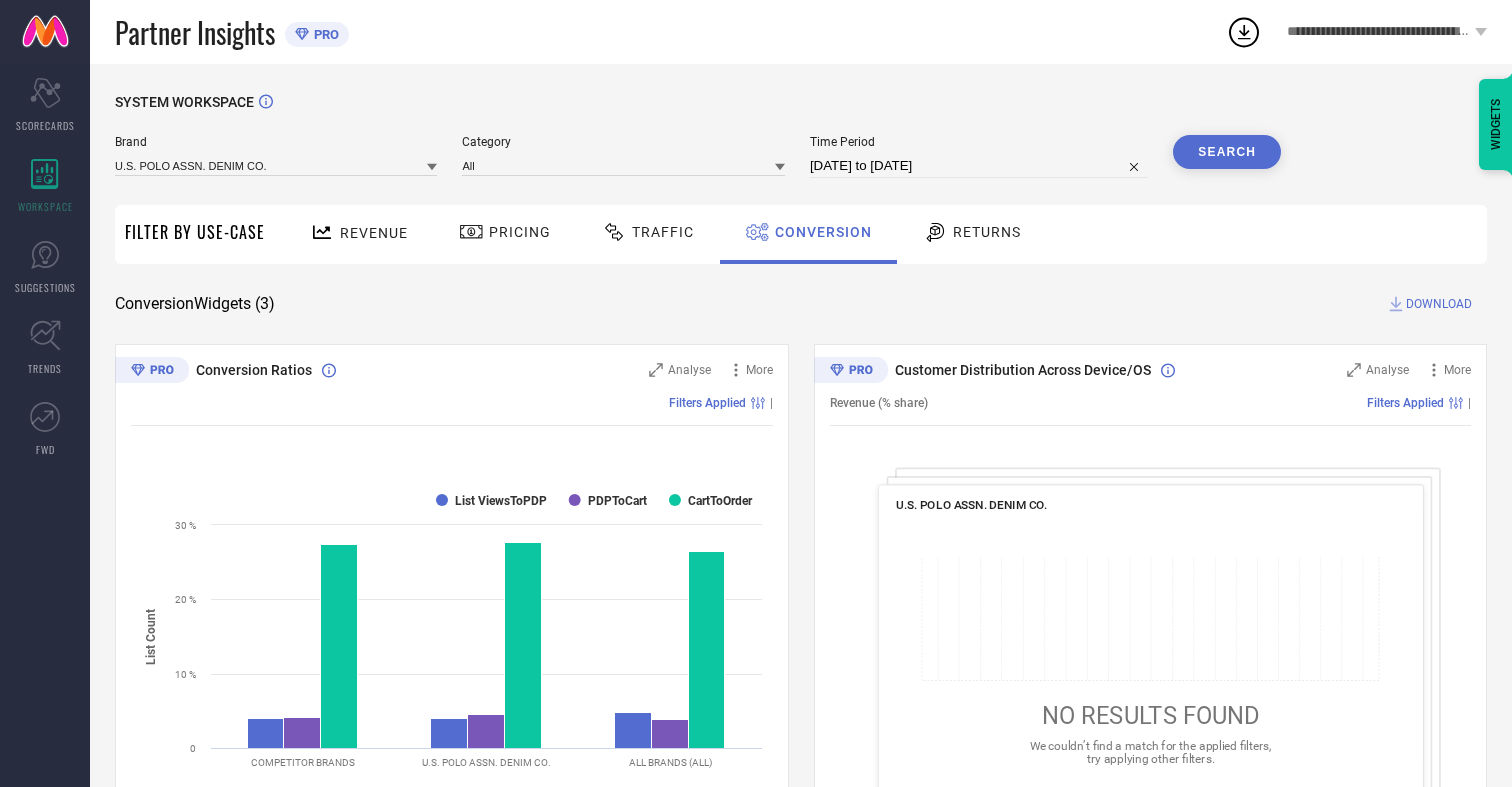 click on "DOWNLOAD" at bounding box center (1439, 304) 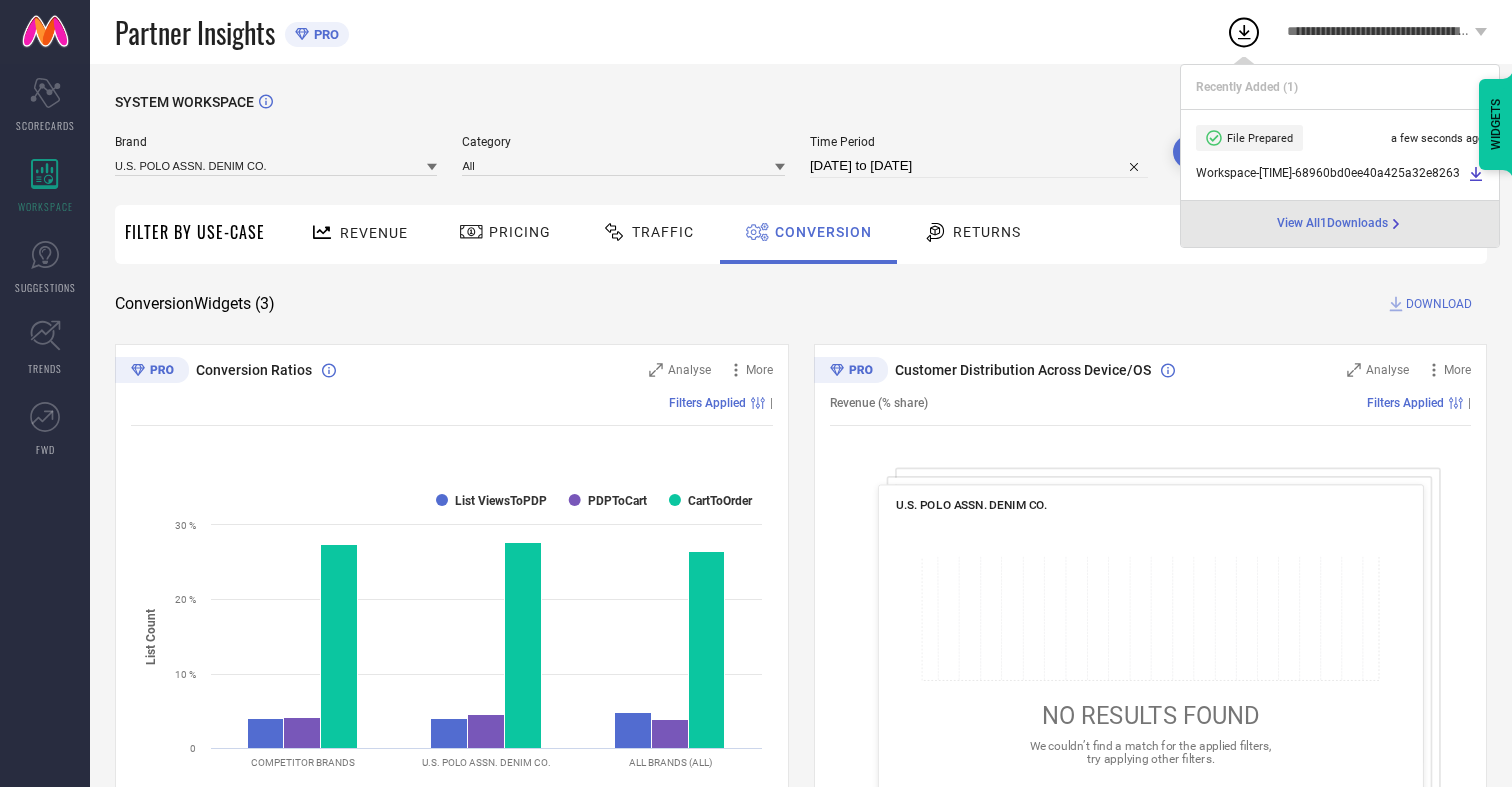 click on "Conversion" at bounding box center (823, 232) 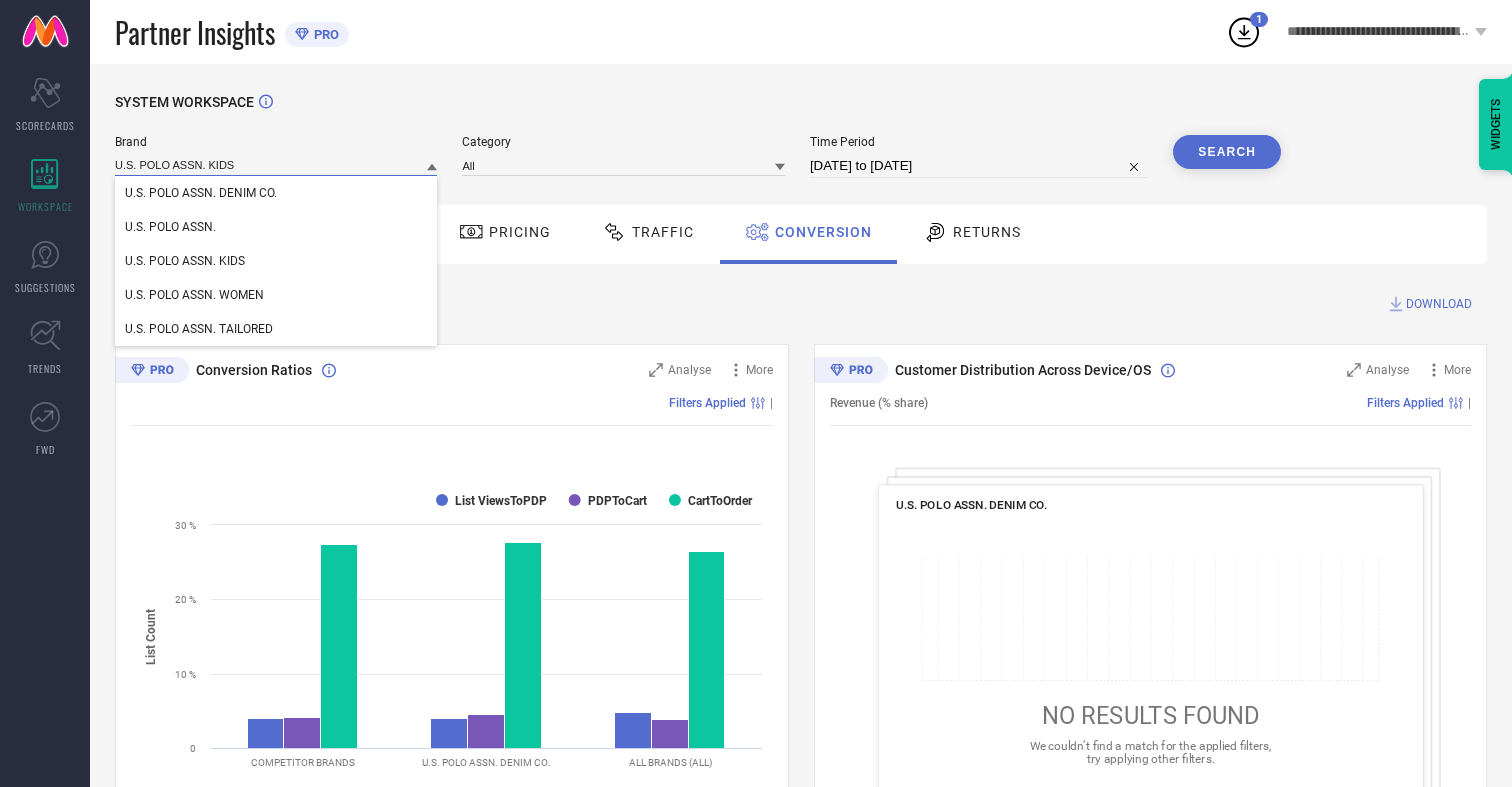 type on "U.S. POLO ASSN. KIDS" 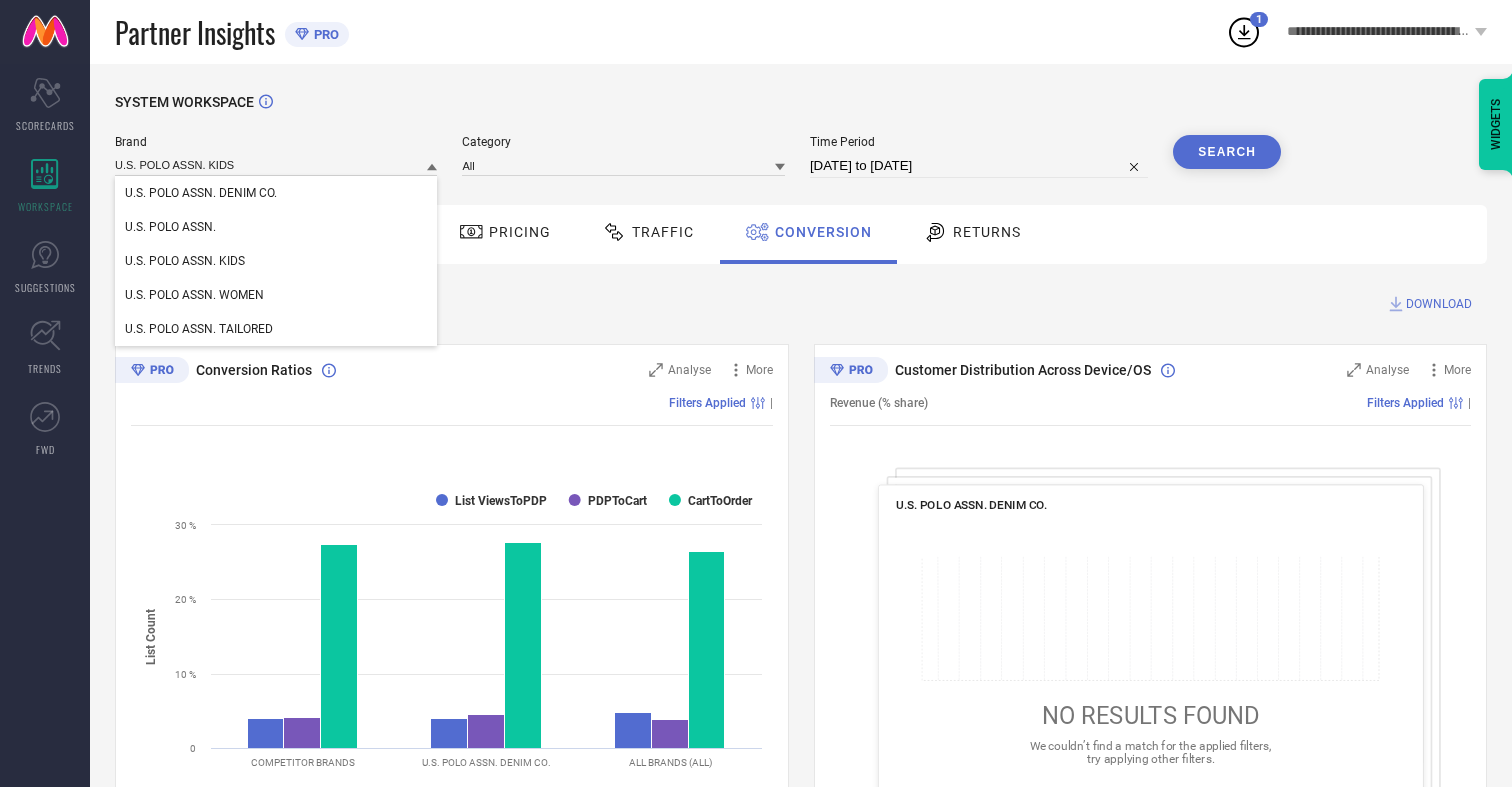 type 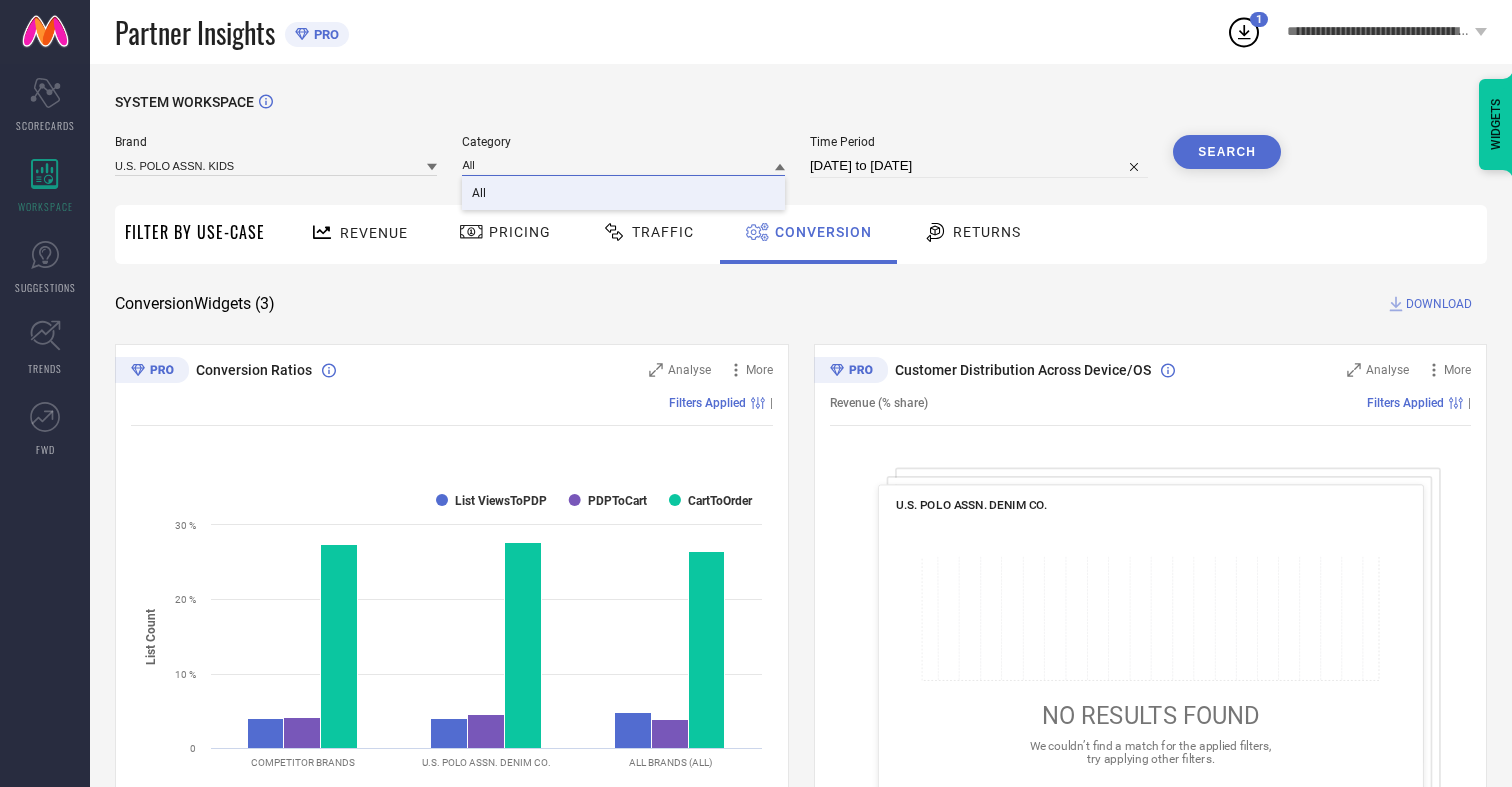 type on "All" 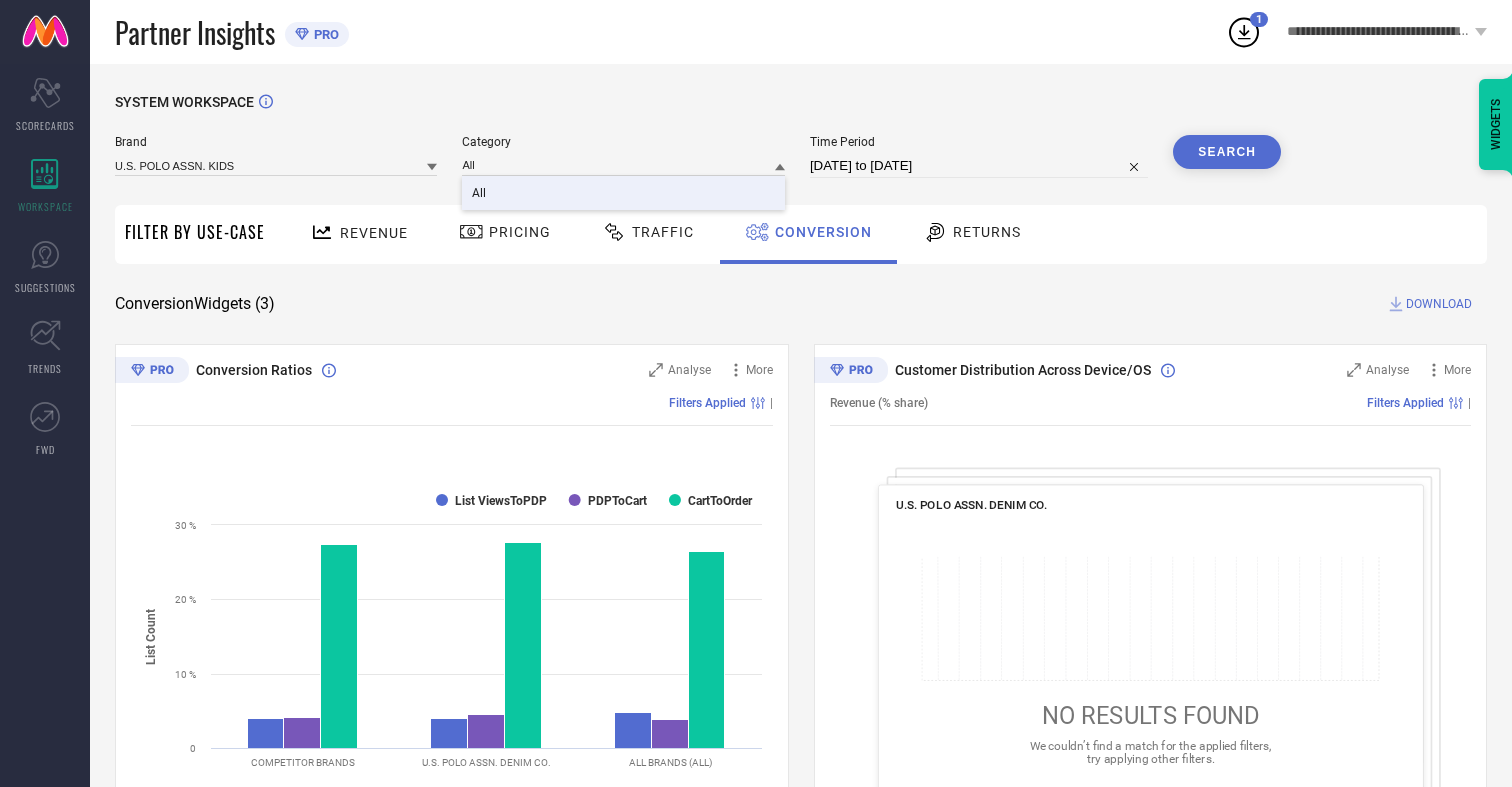 click on "All" at bounding box center (479, 193) 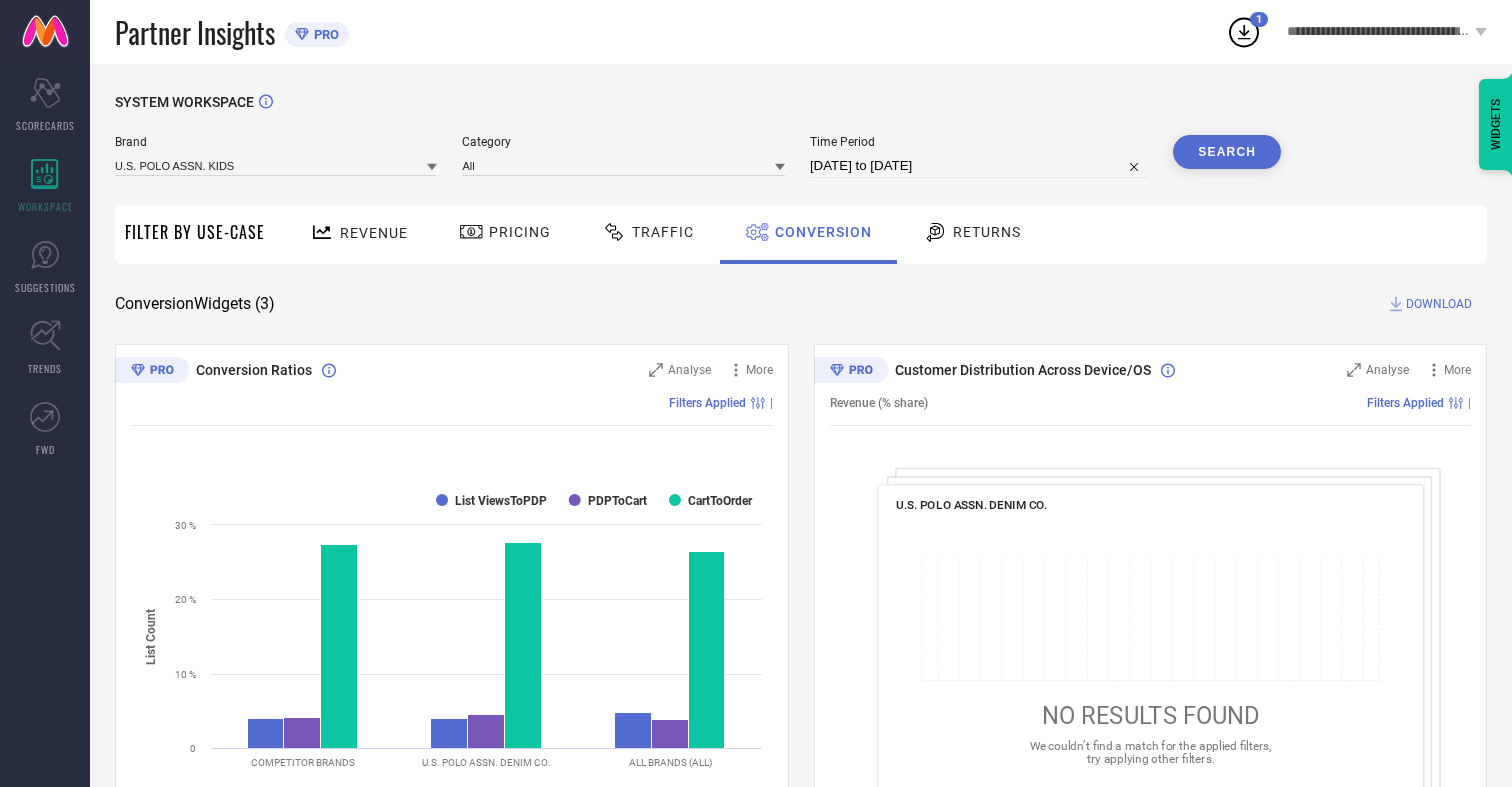 click on "Search" at bounding box center (1227, 152) 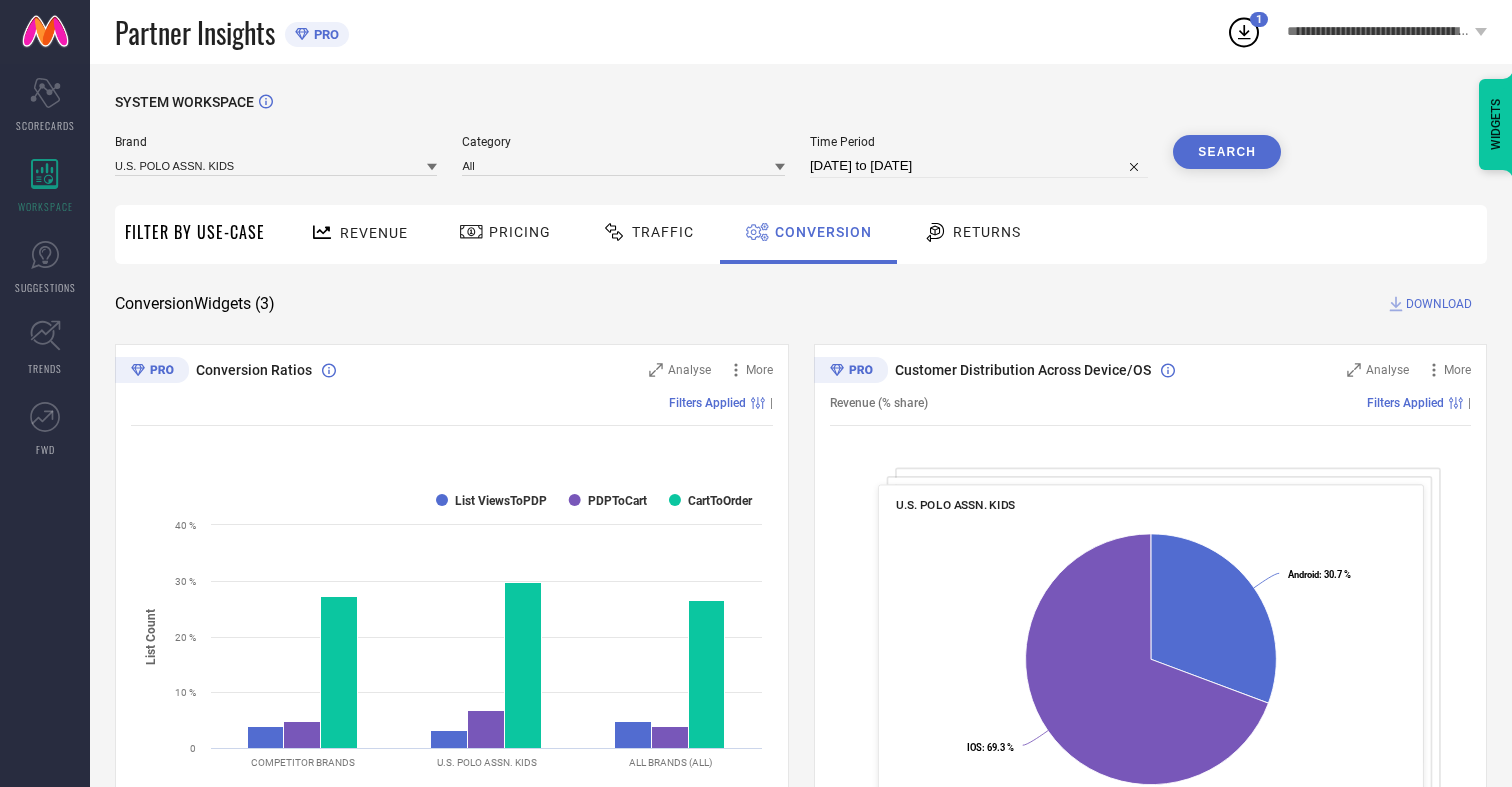 click on "DOWNLOAD" at bounding box center (1439, 304) 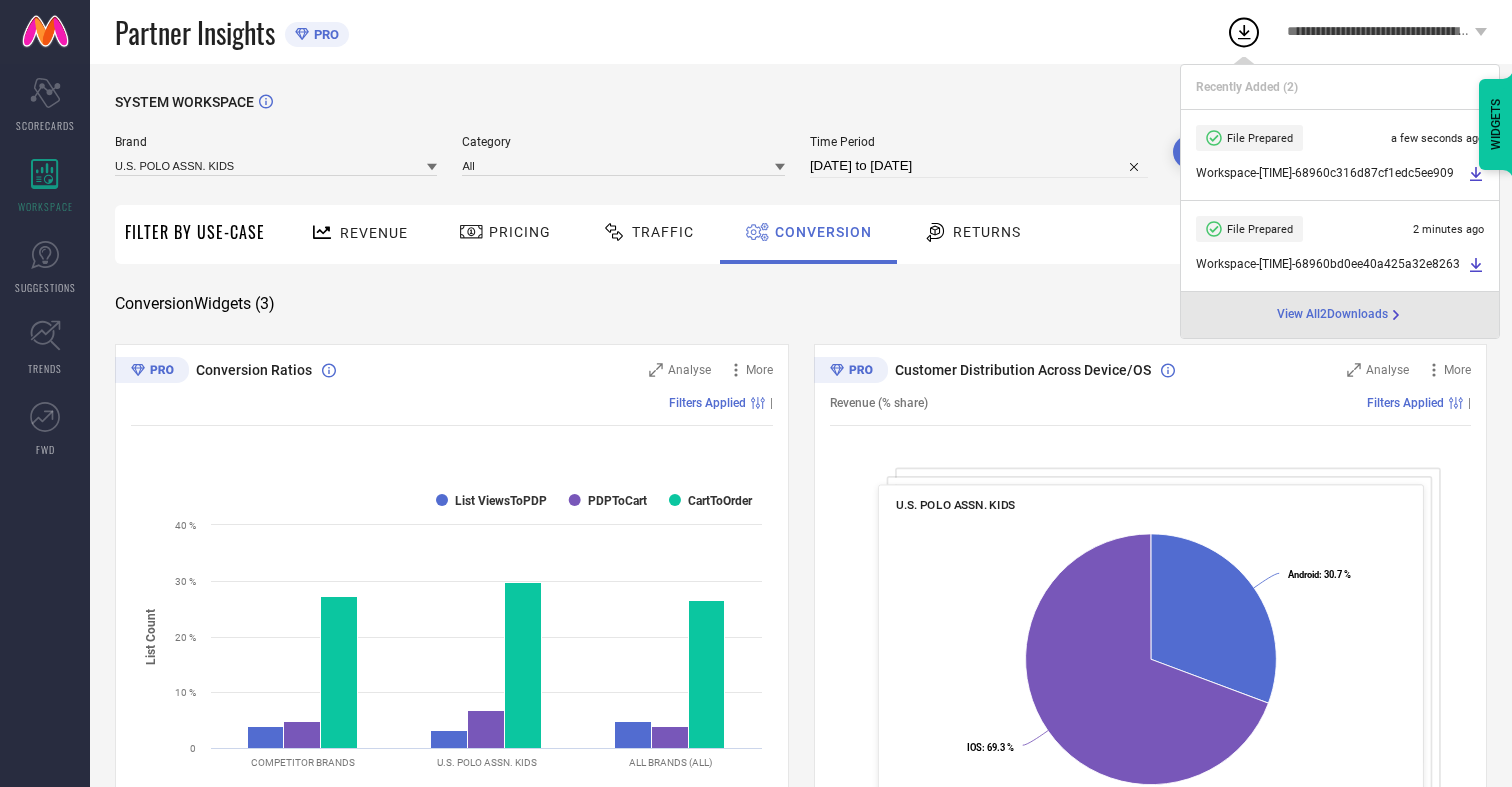 click on "Conversion" at bounding box center [823, 232] 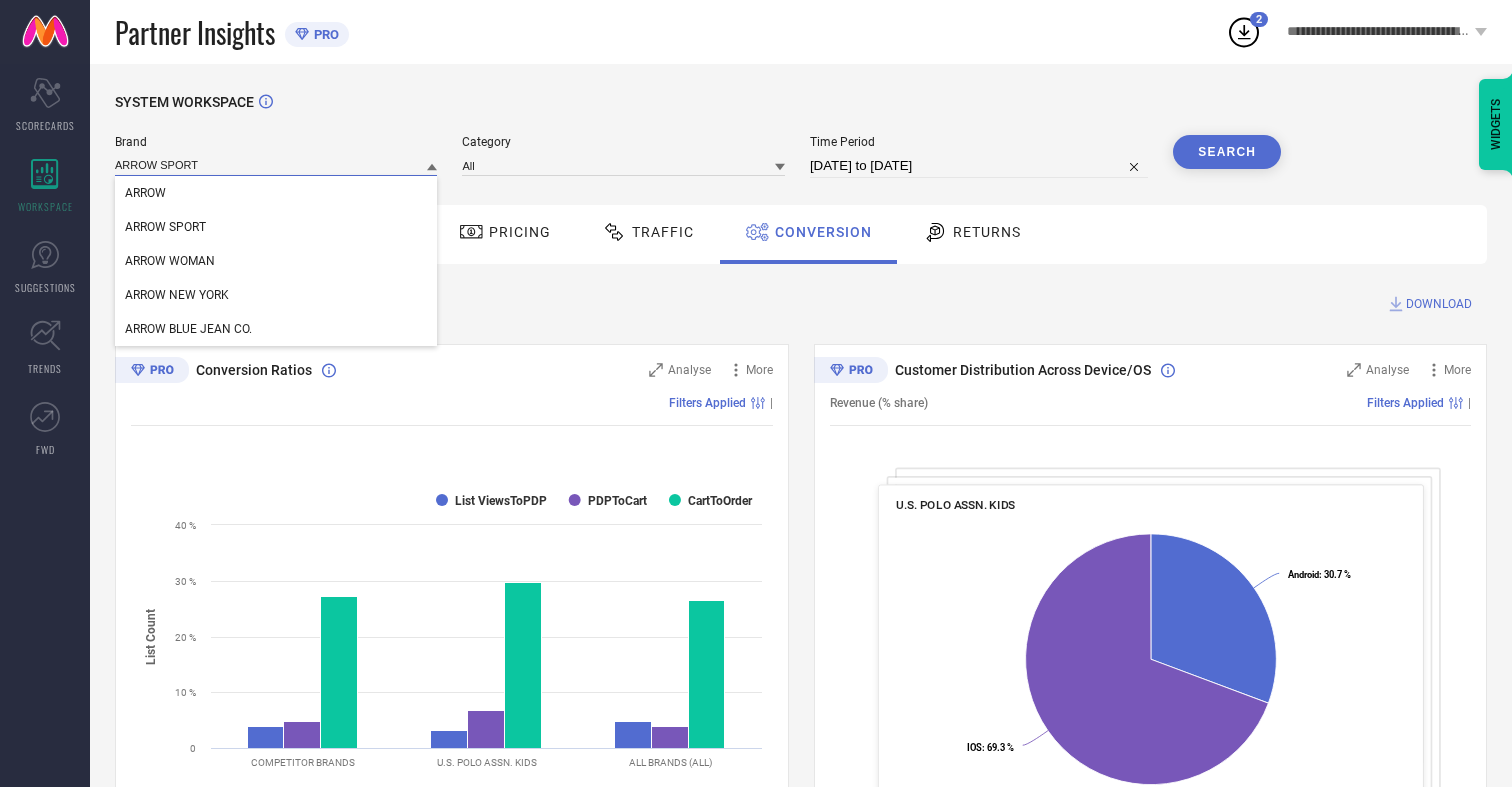 type on "ARROW SPORT" 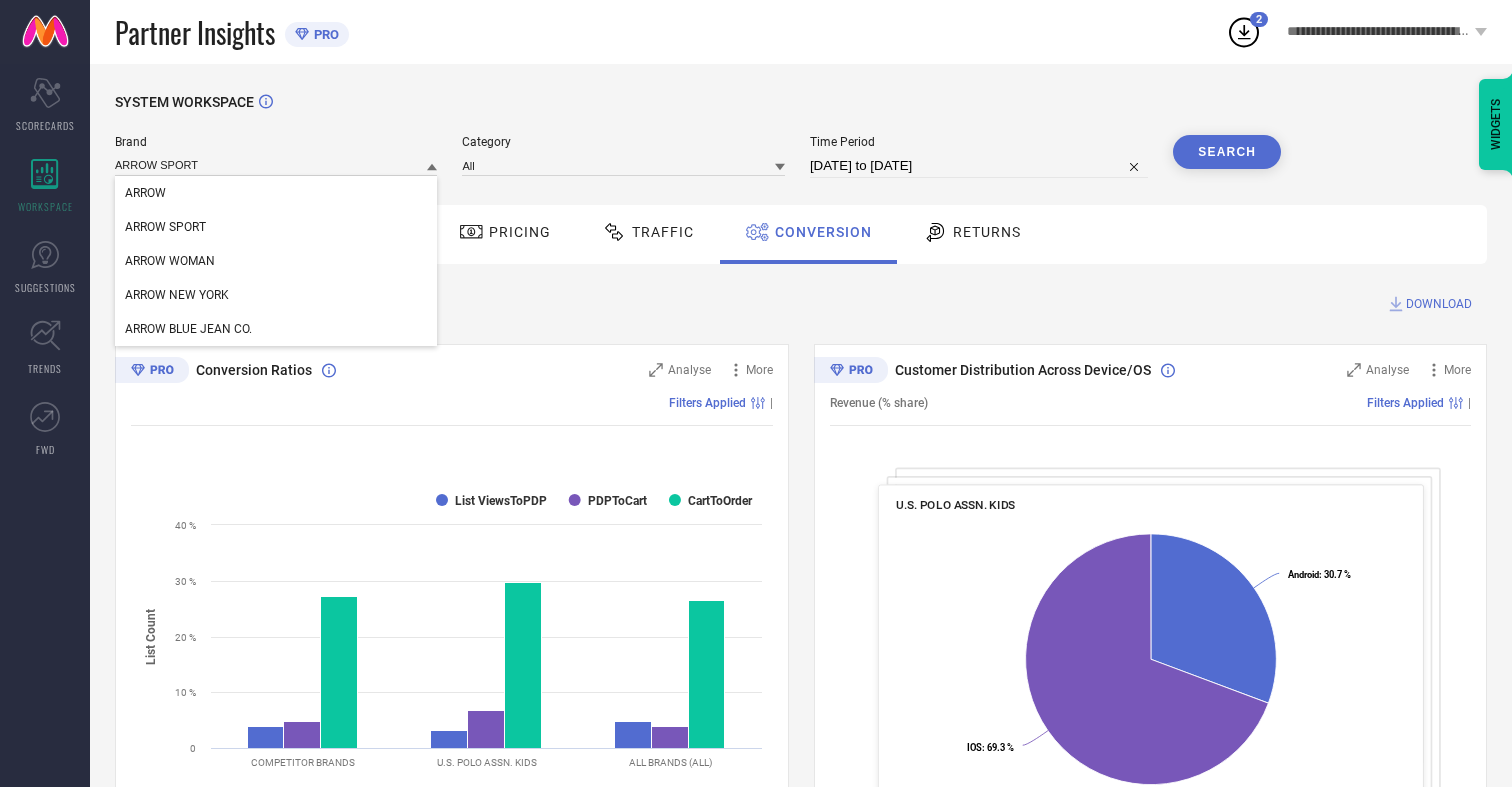 click on "ARROW SPORT" at bounding box center (165, 227) 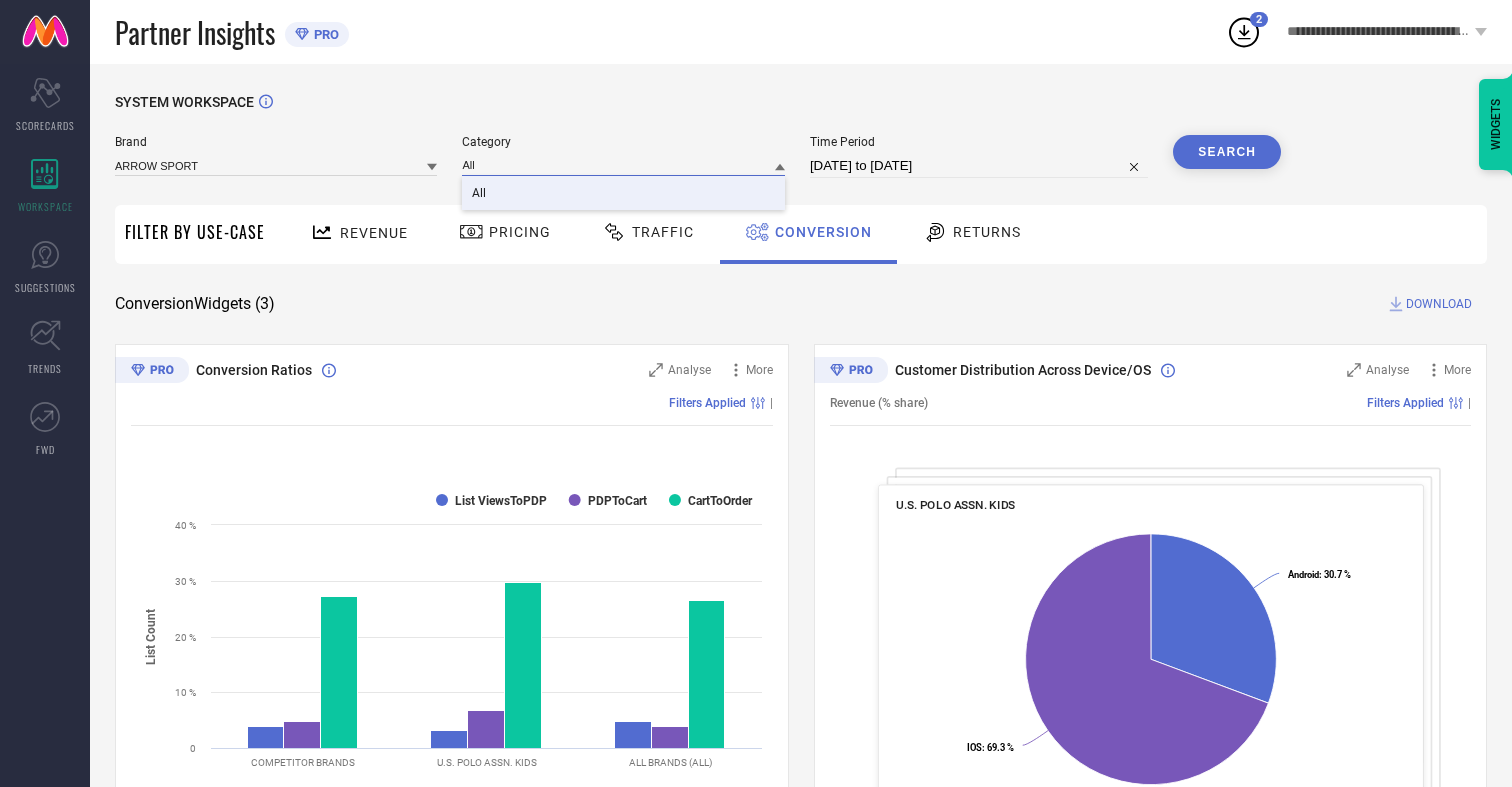 type on "All" 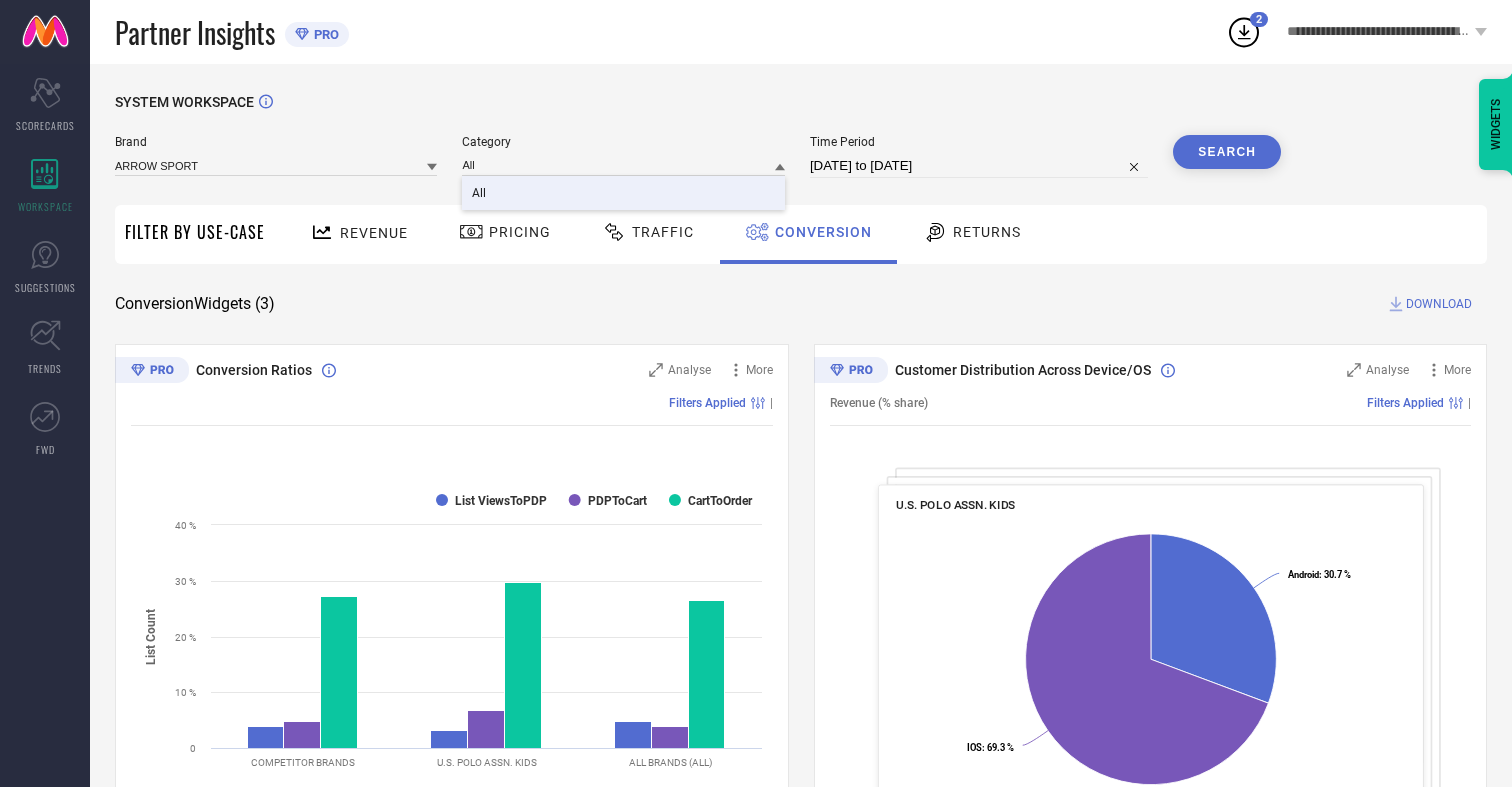 click on "All" at bounding box center [479, 193] 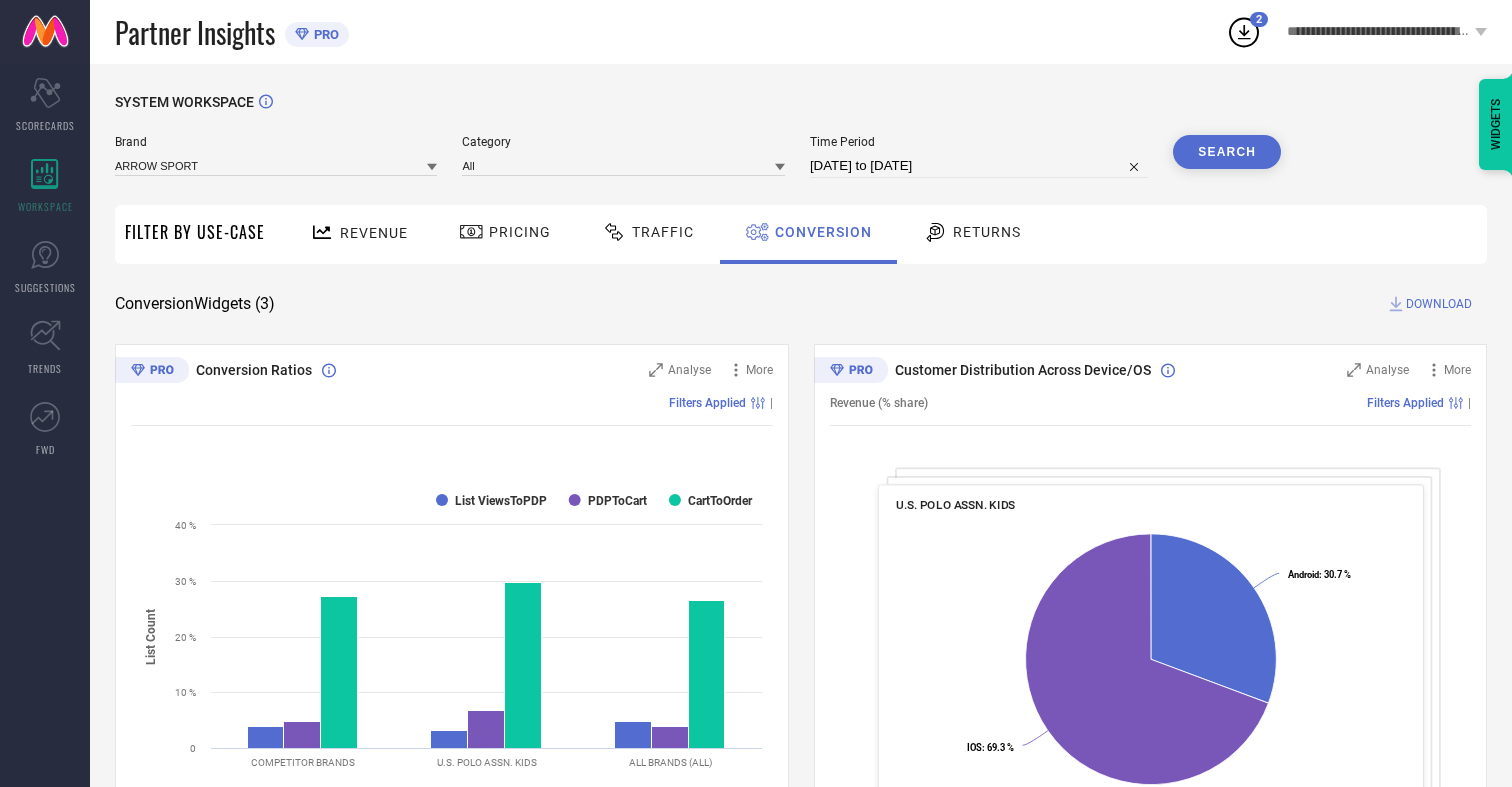 click on "Search" at bounding box center [1227, 152] 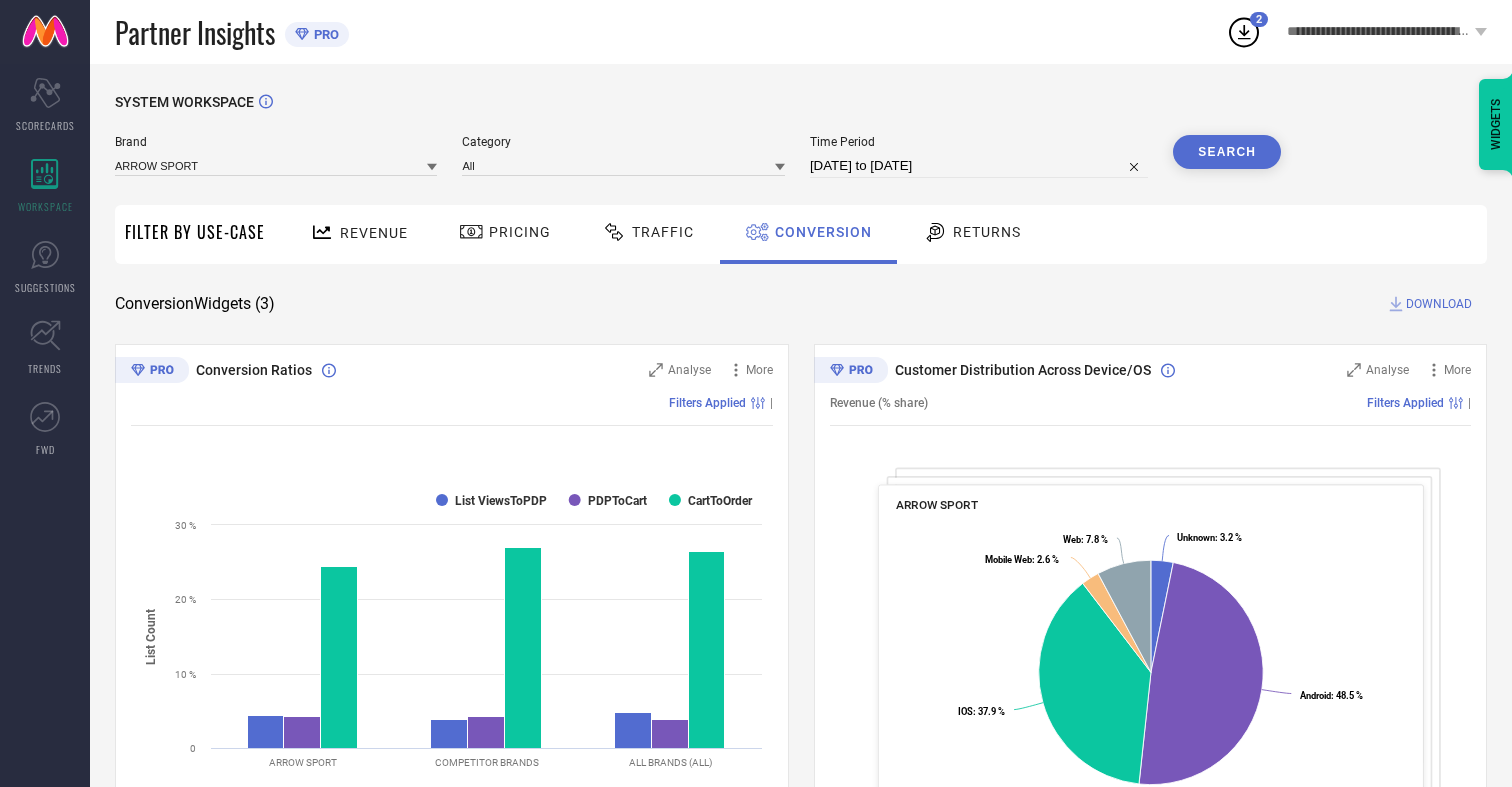 click on "DOWNLOAD" at bounding box center [1439, 304] 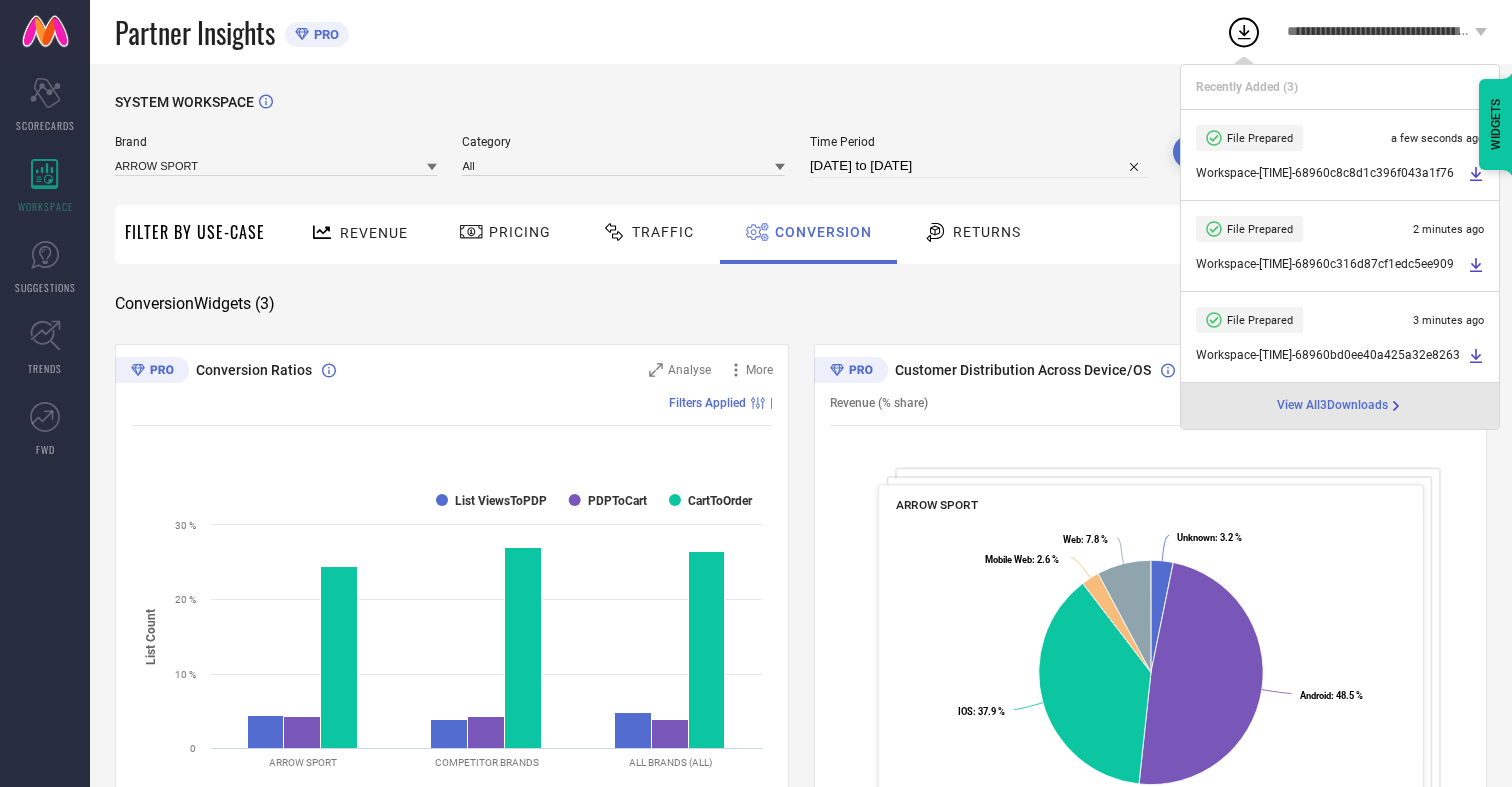 click on "Conversion" at bounding box center [823, 232] 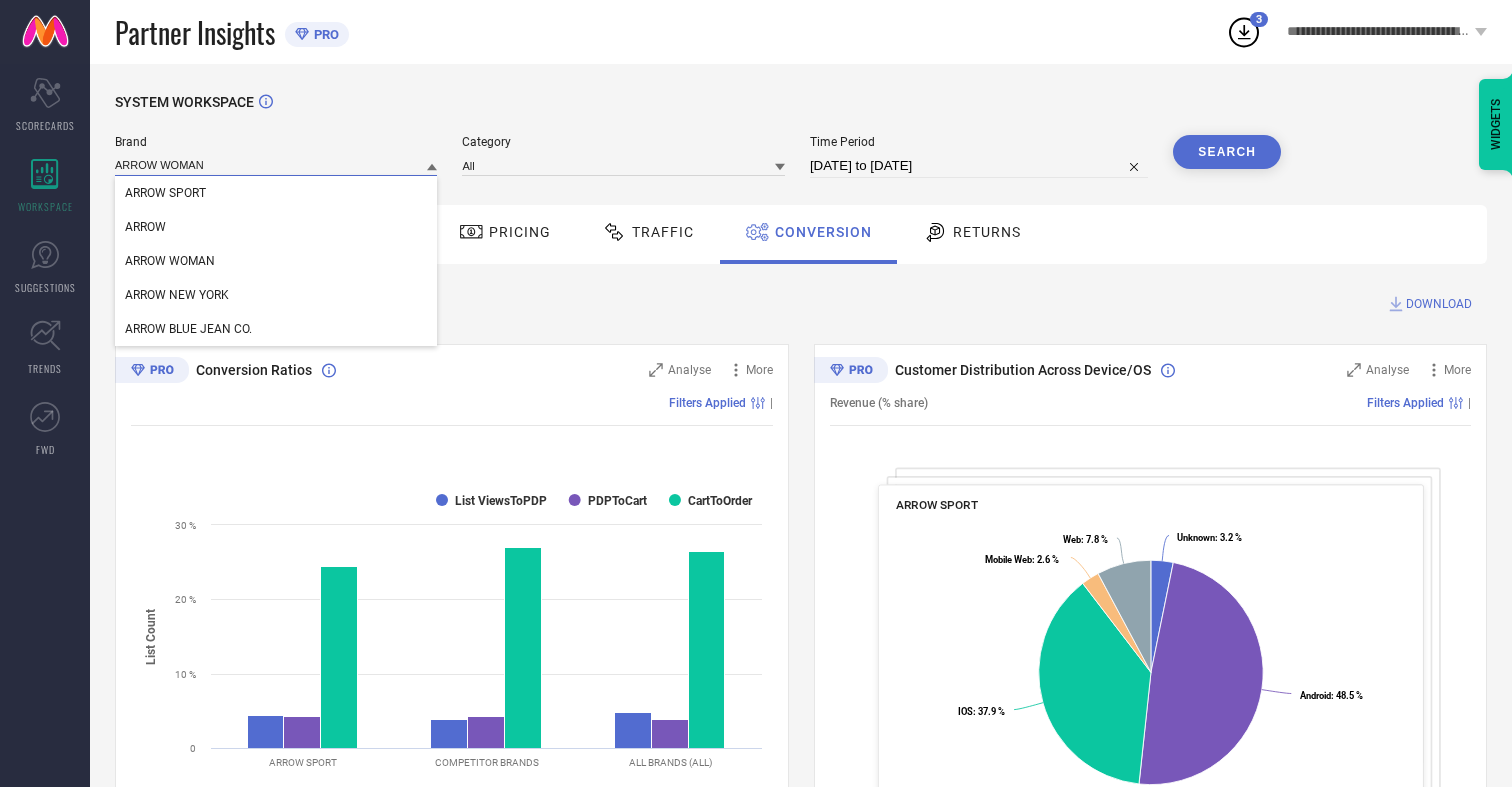 type on "ARROW WOMAN" 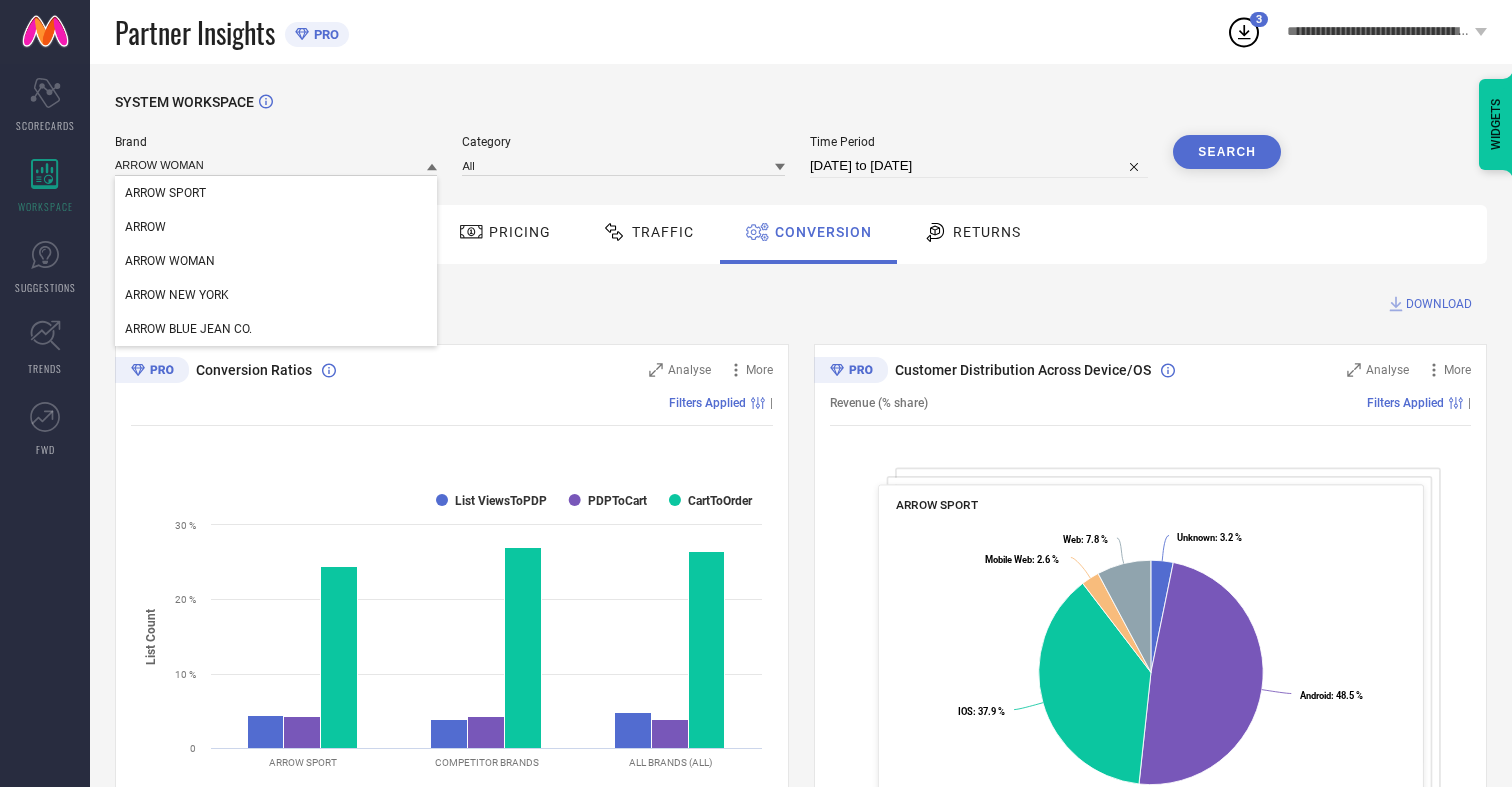 type 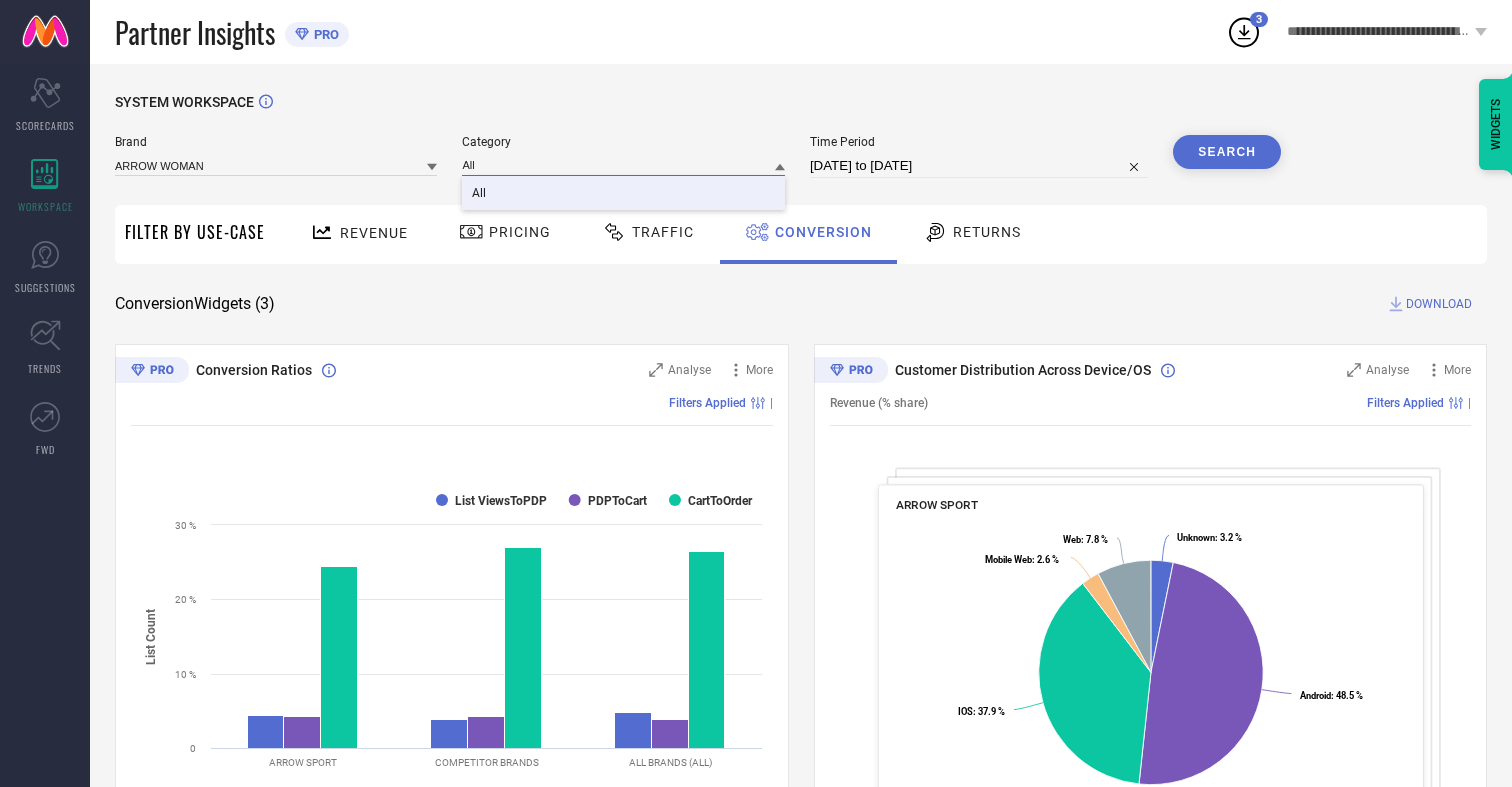 type on "All" 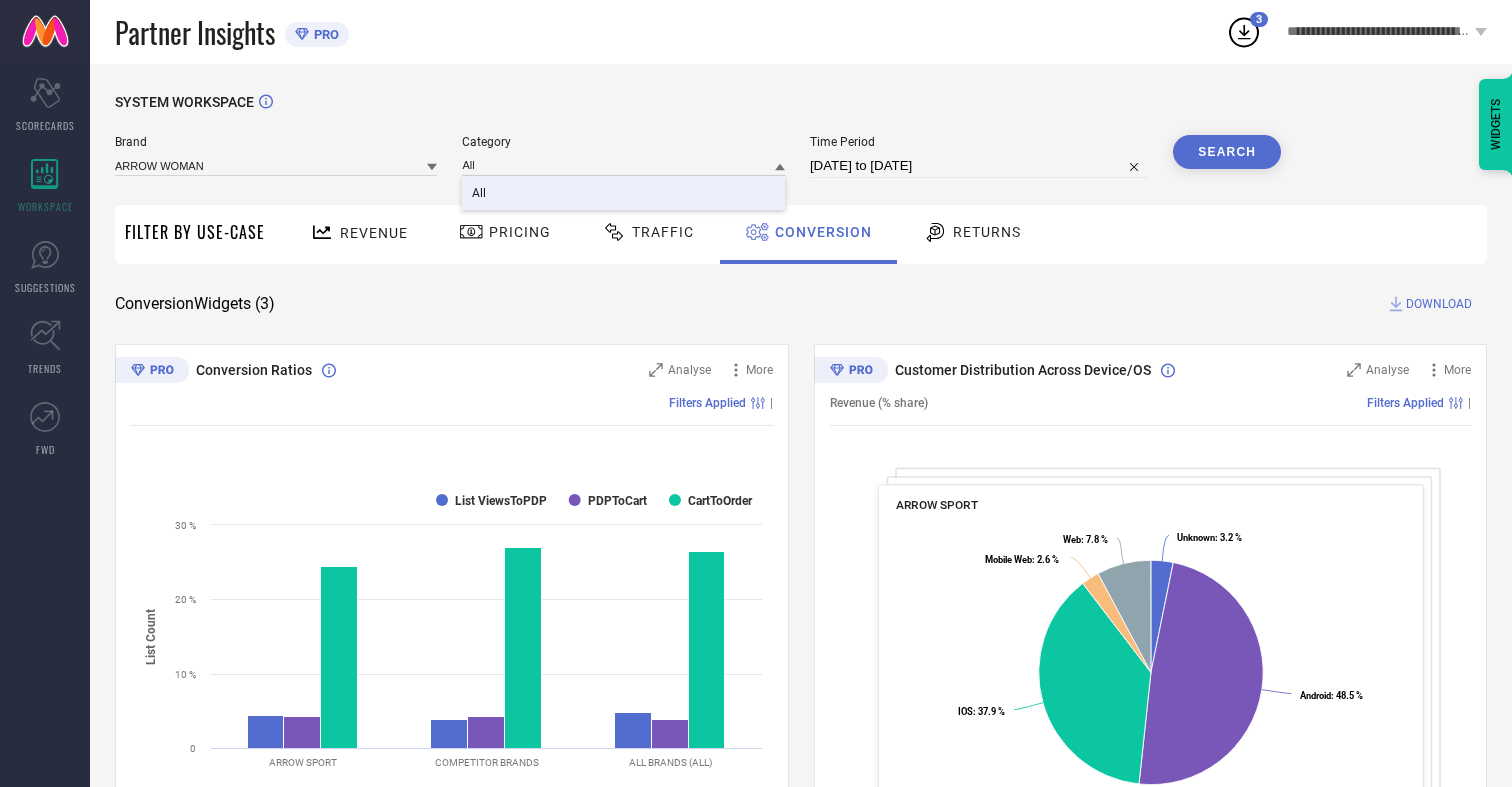 click on "All" at bounding box center [479, 193] 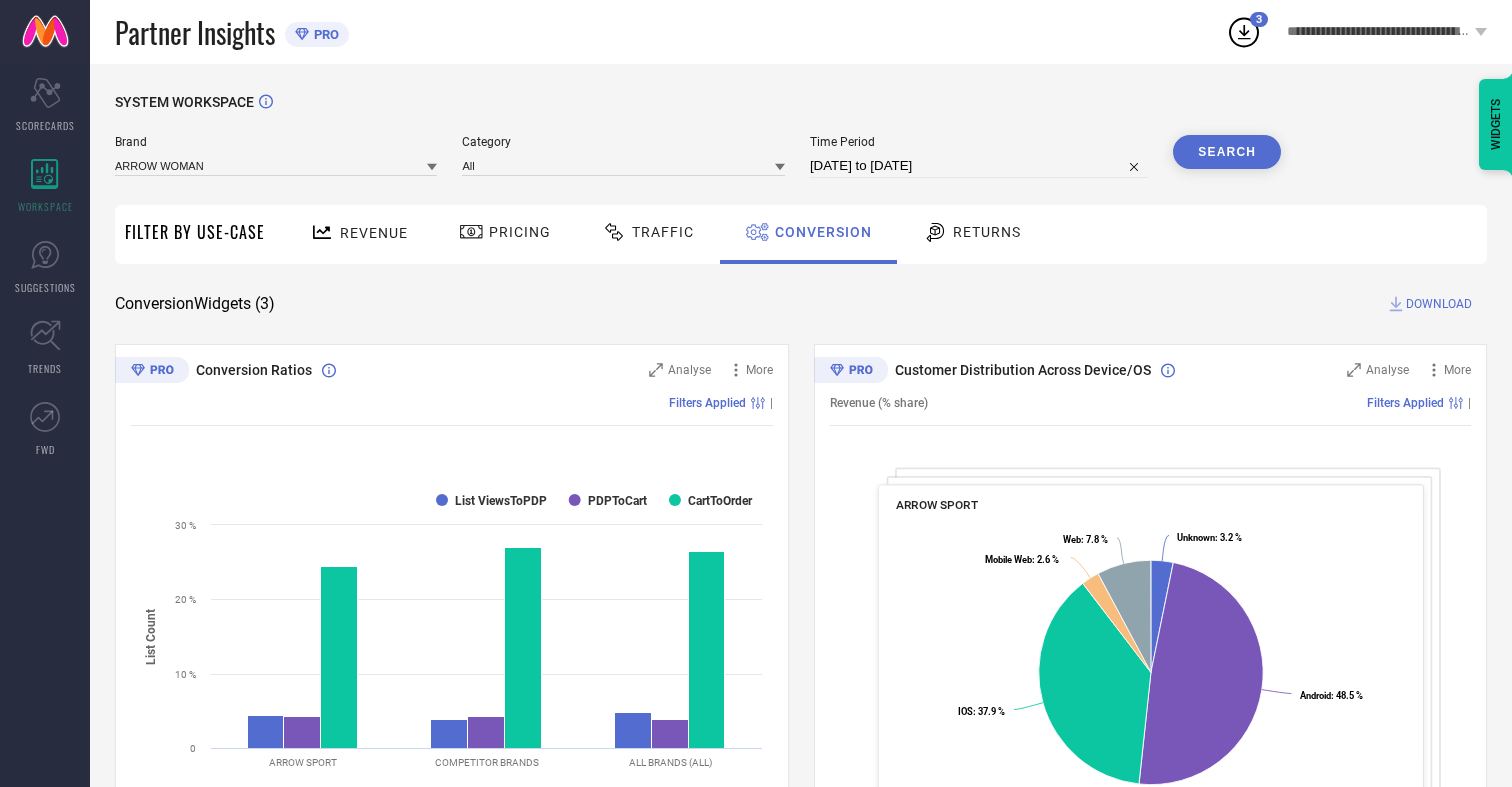 click on "Search" at bounding box center [1227, 152] 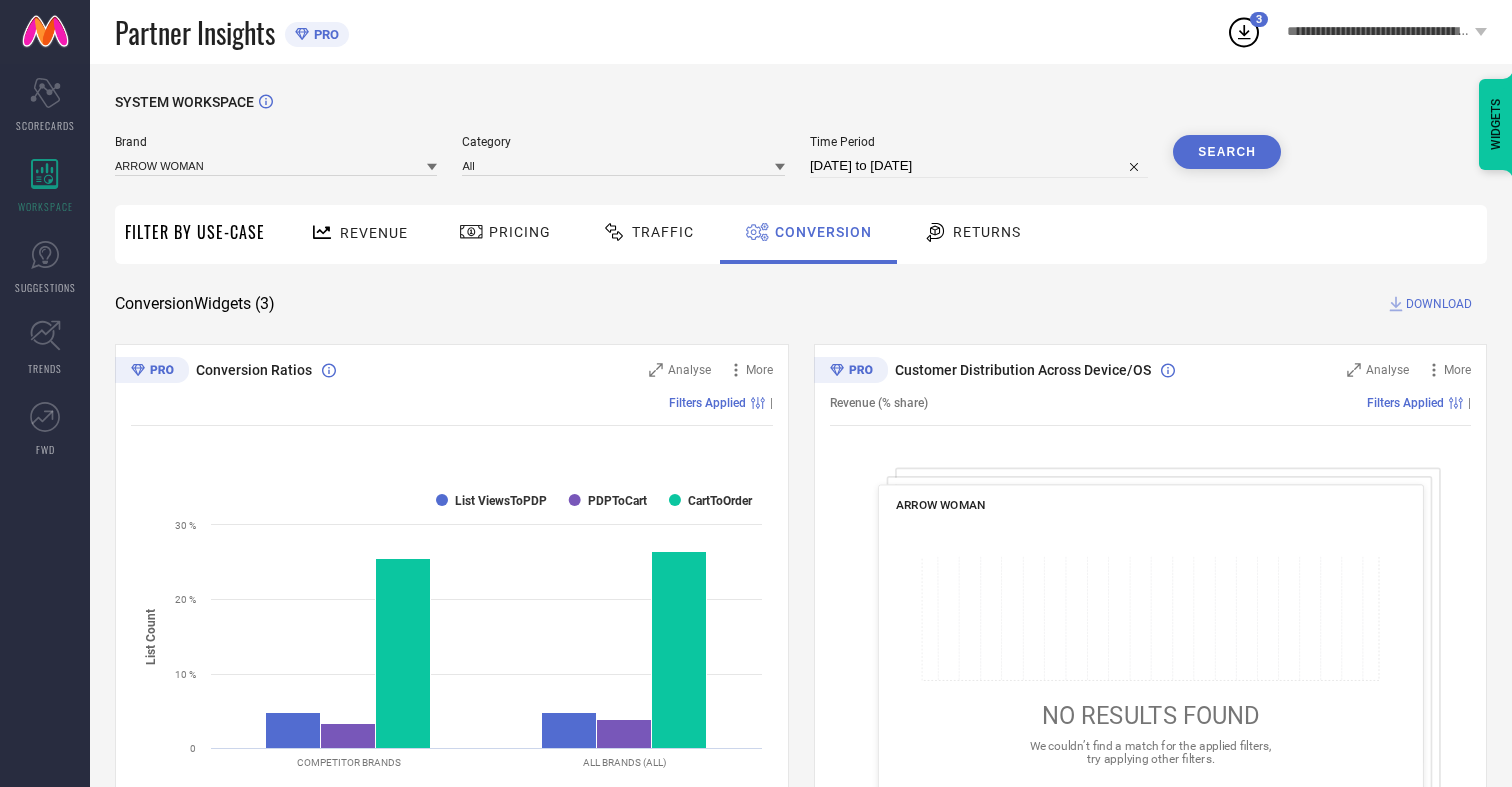 click on "DOWNLOAD" at bounding box center [1439, 304] 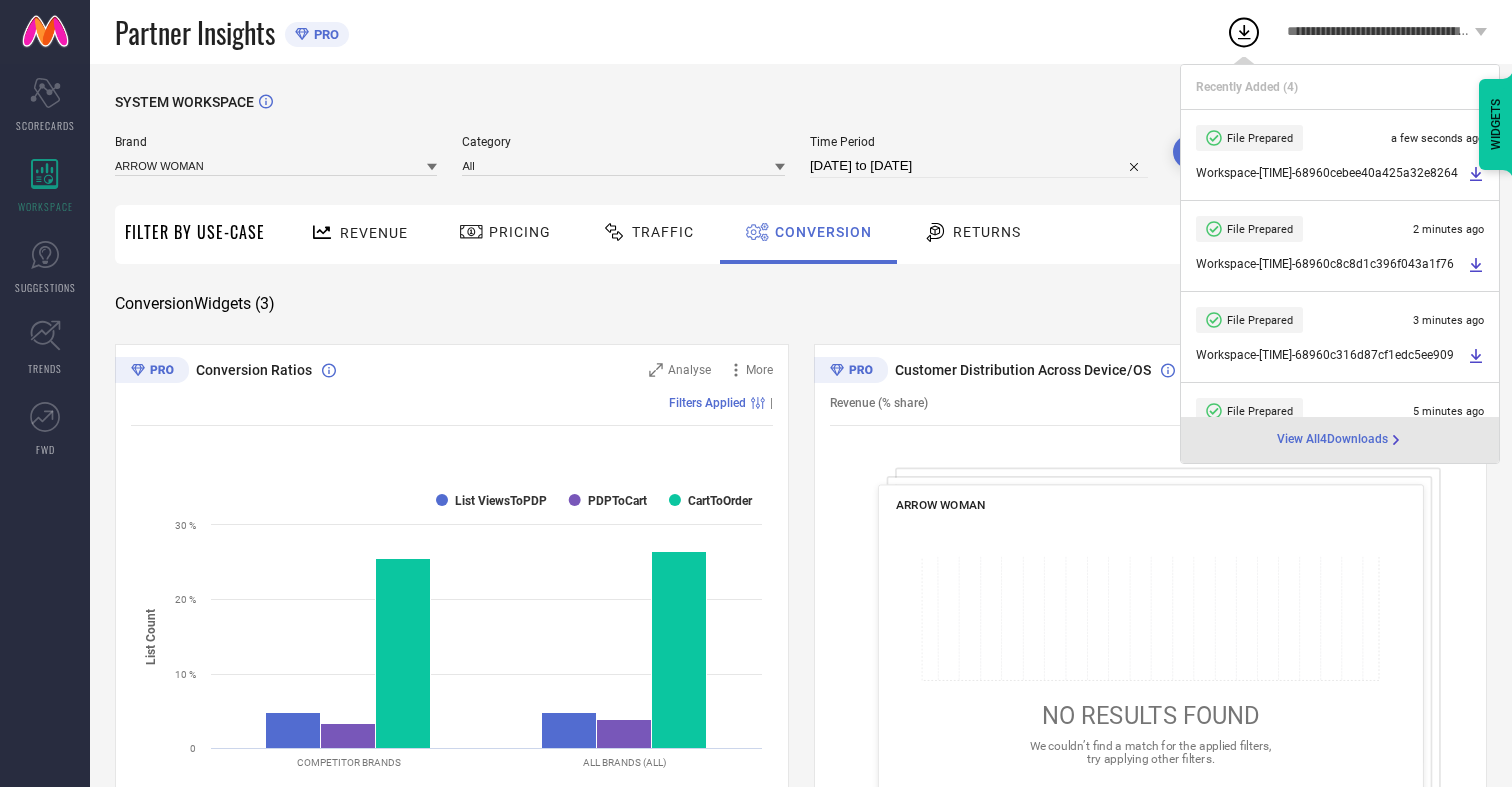 click on "Conversion" at bounding box center [823, 232] 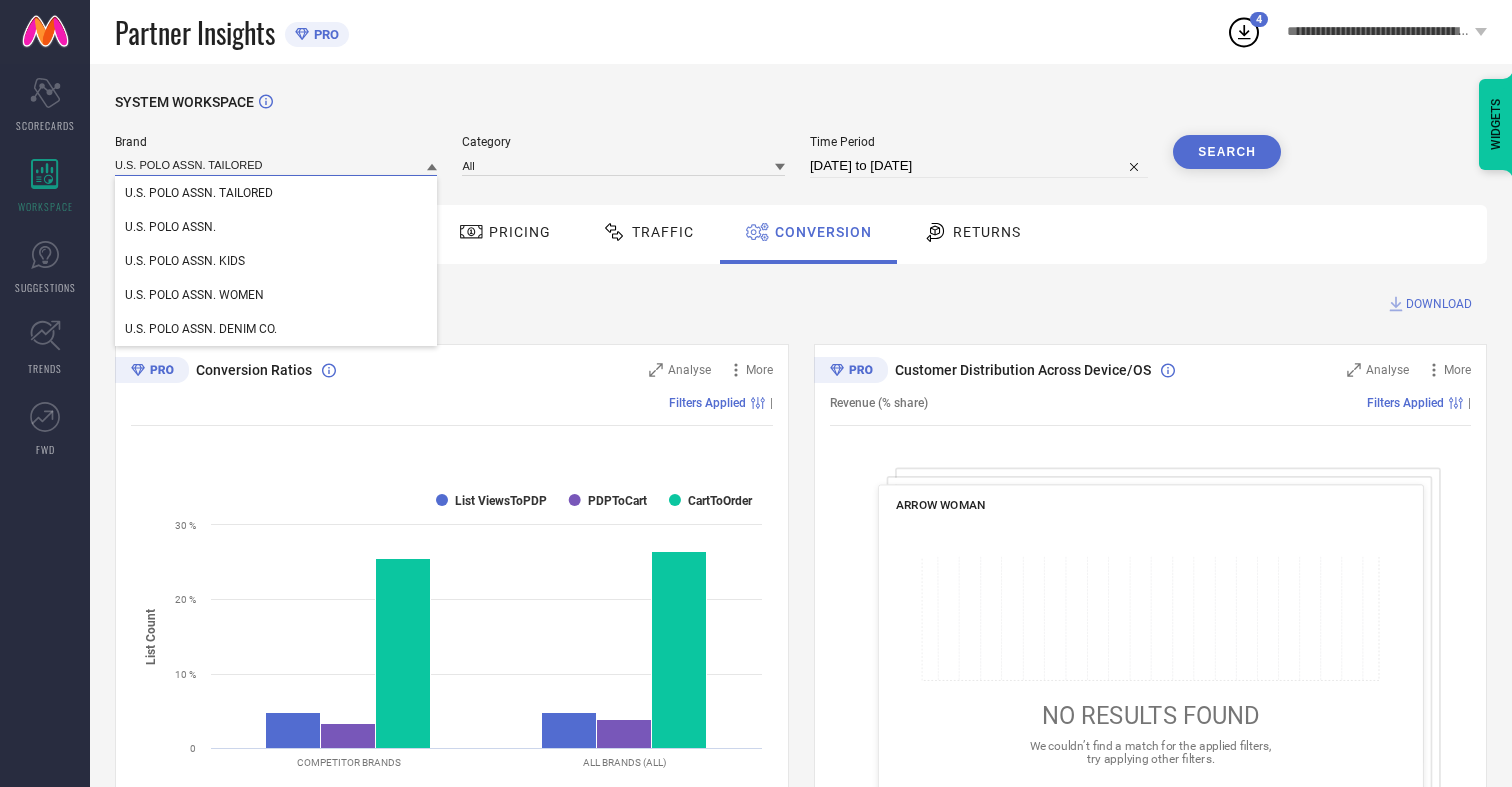 type on "U.S. POLO ASSN. TAILORED" 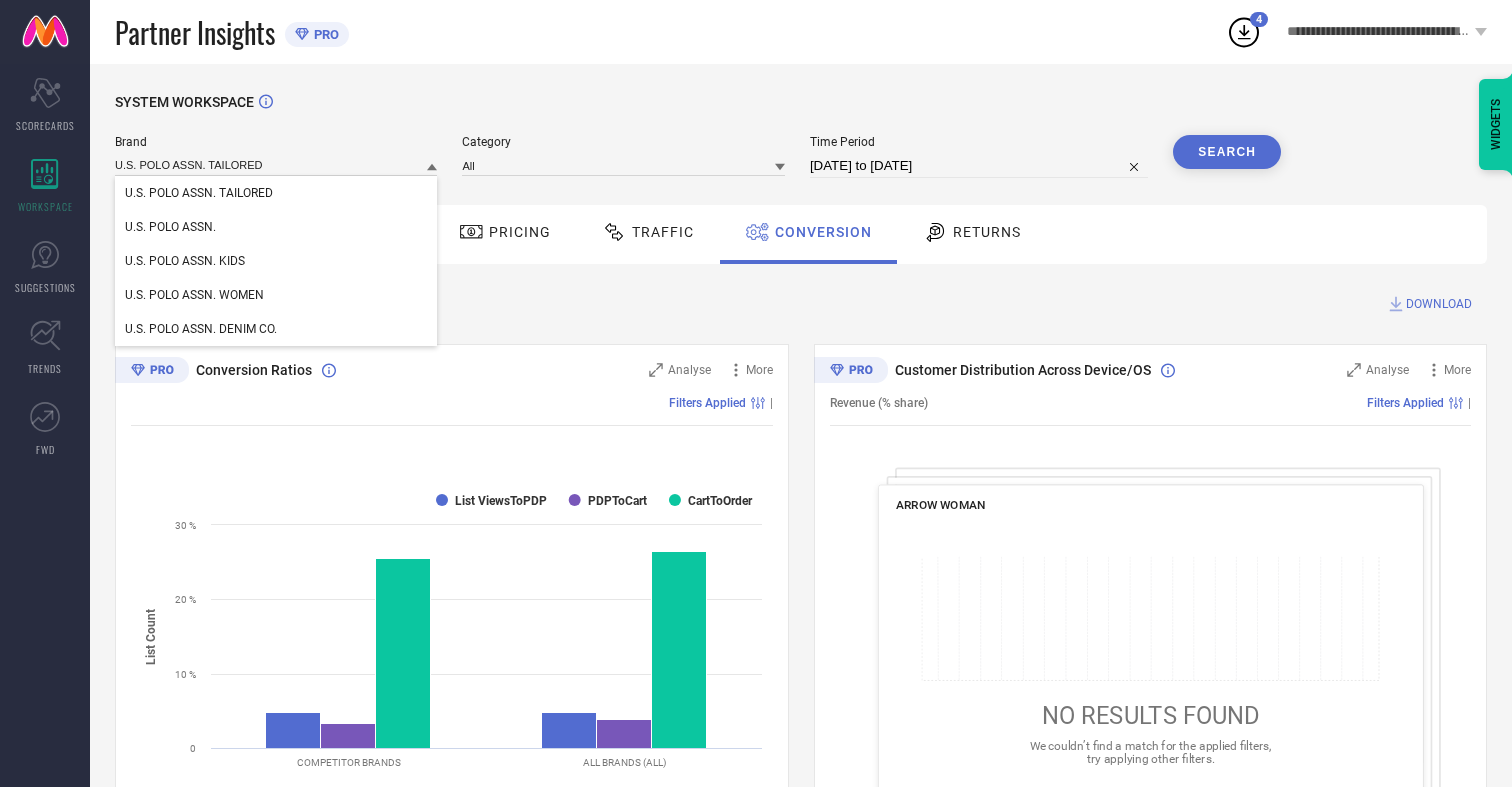 click on "U.S. POLO ASSN. TAILORED" at bounding box center [199, 193] 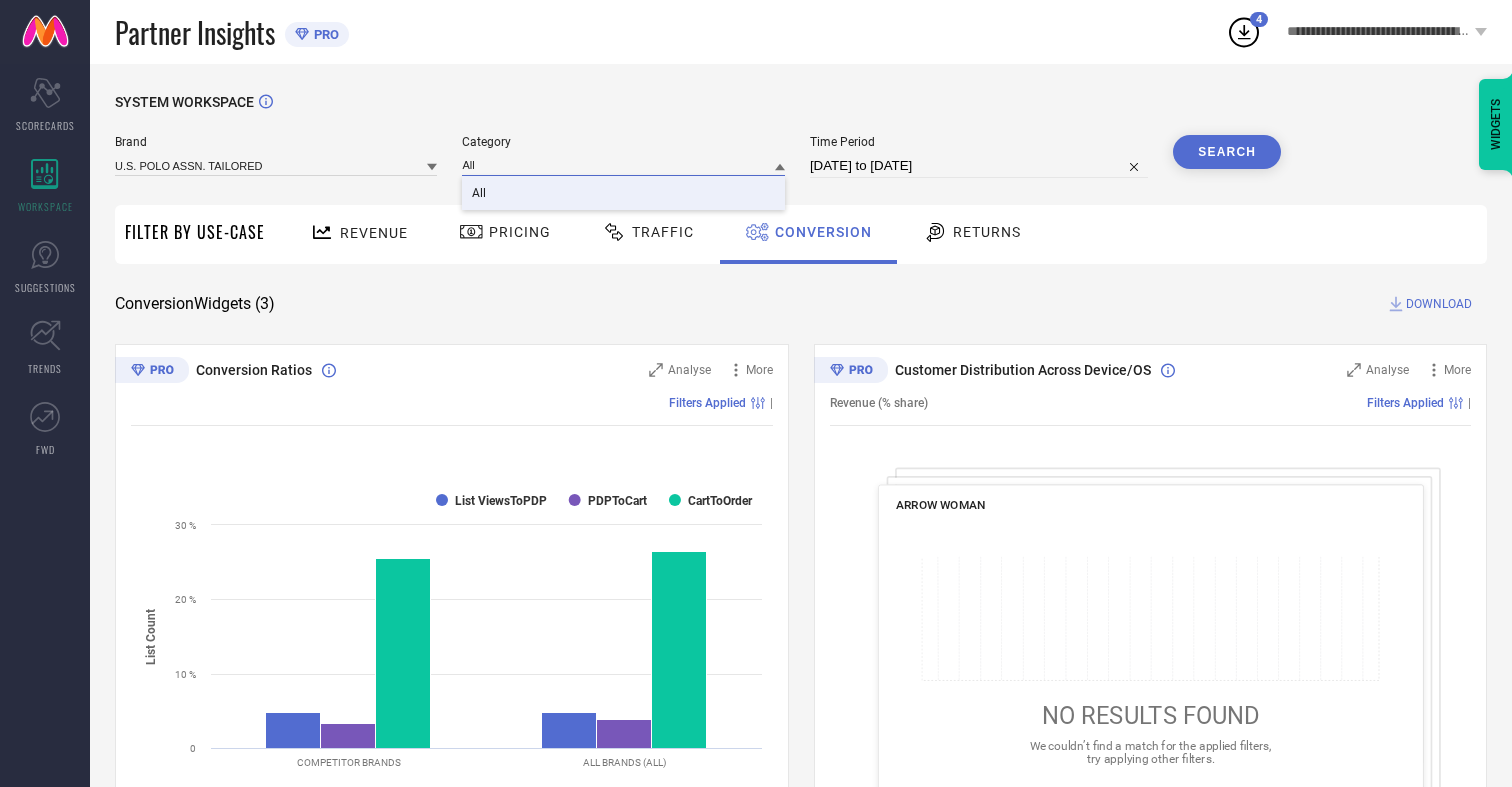 type on "All" 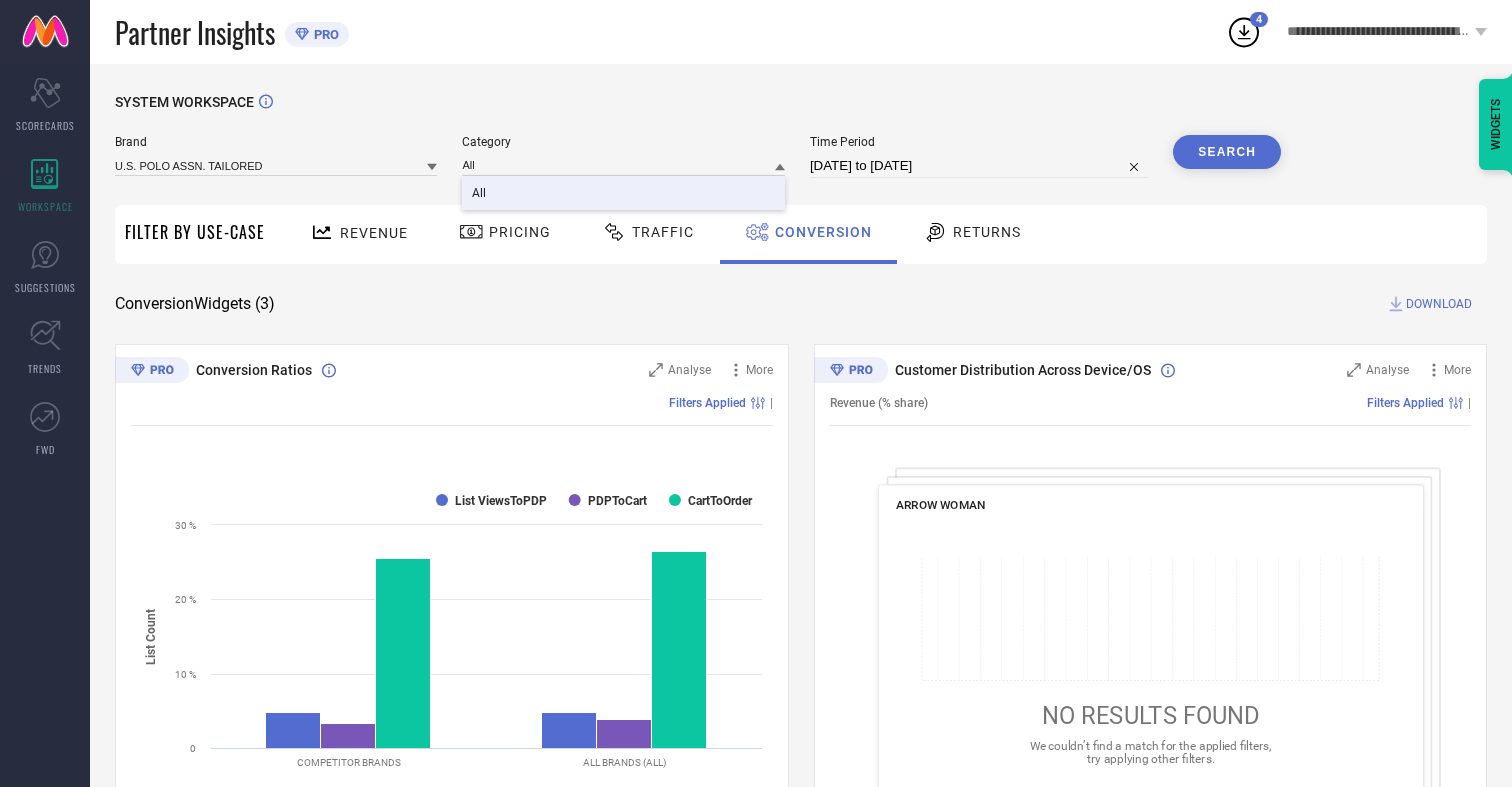 click on "All" at bounding box center (479, 193) 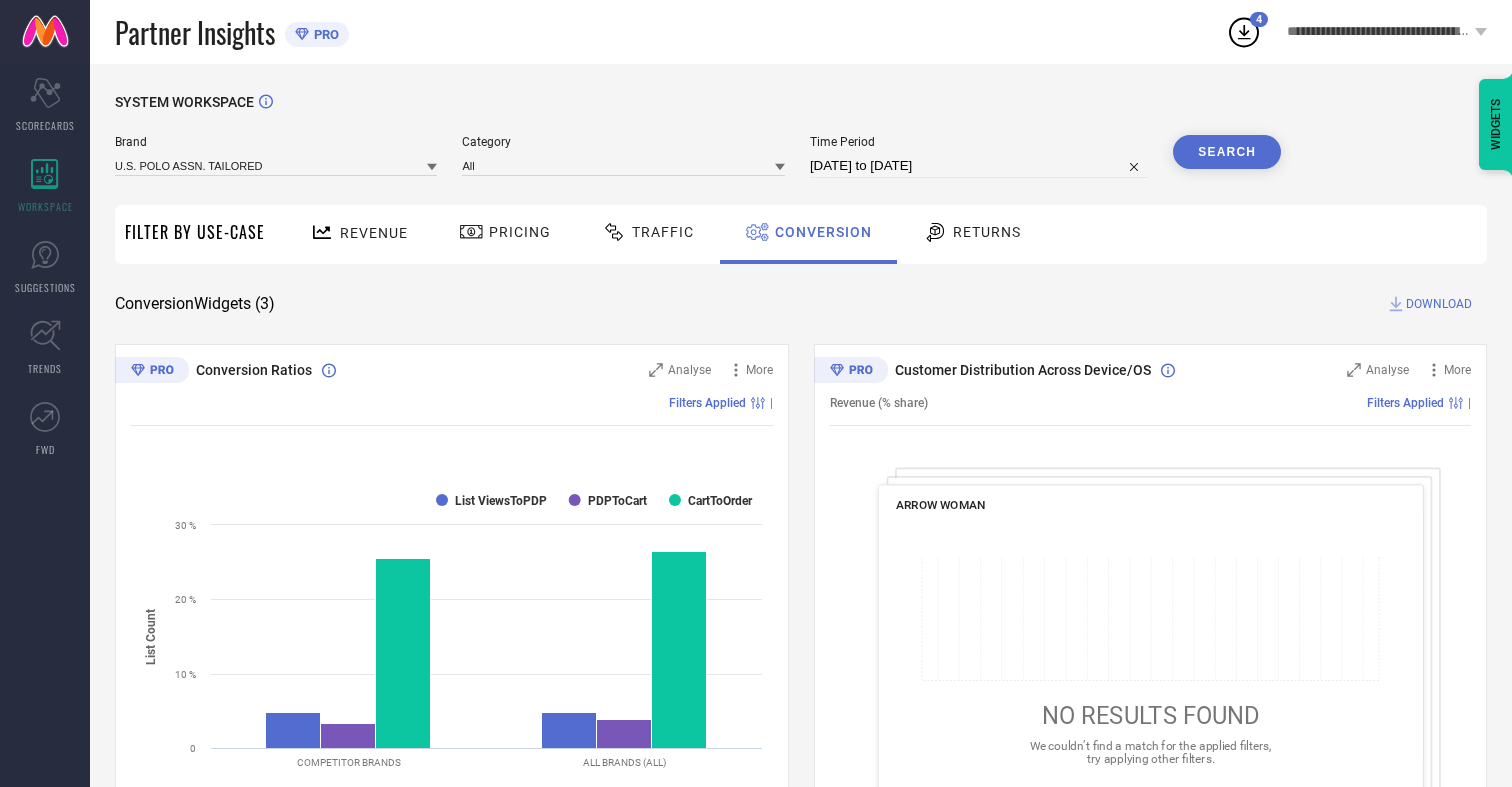 click on "Search" at bounding box center [1227, 152] 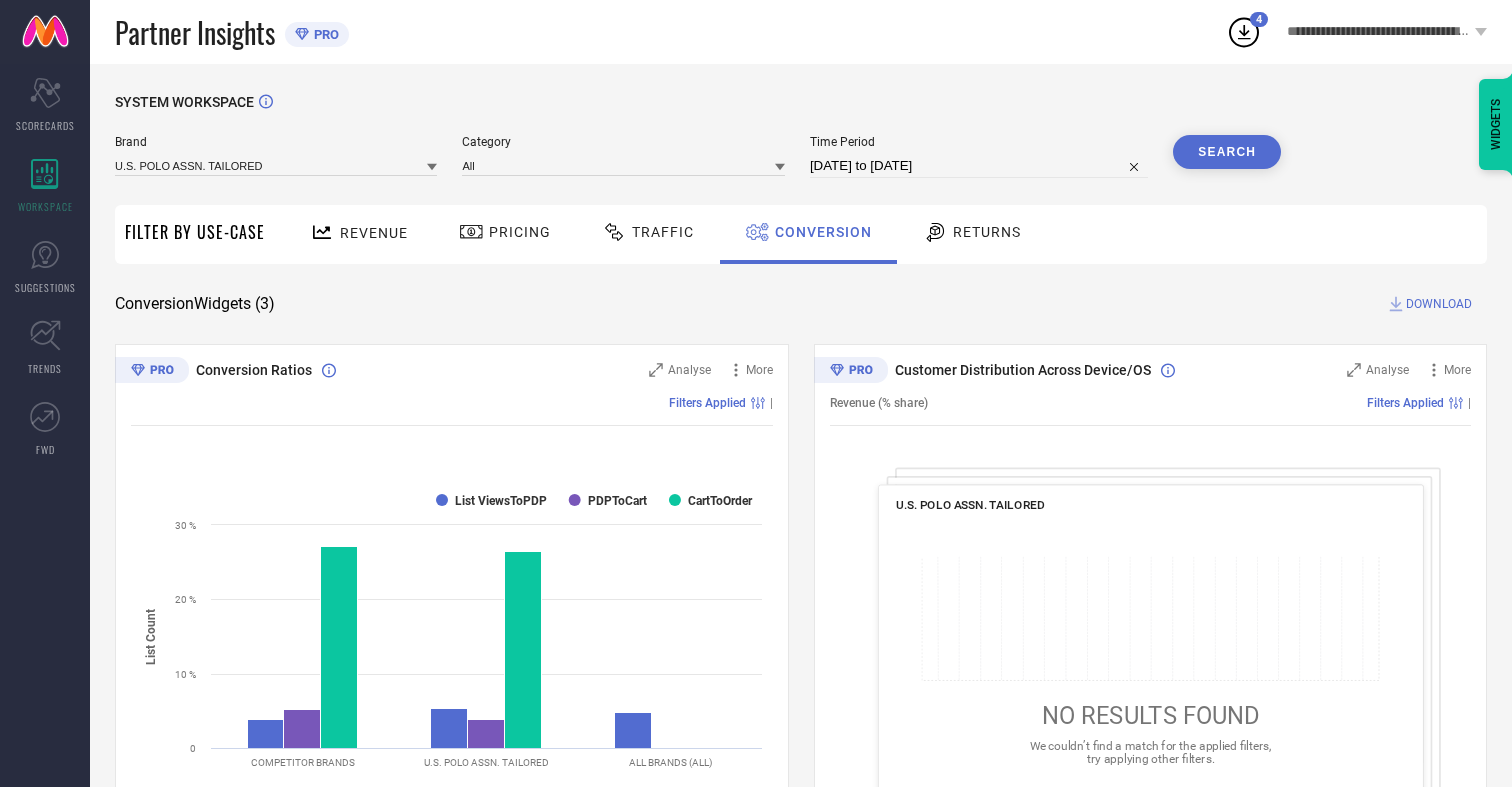 click on "DOWNLOAD" at bounding box center [1439, 304] 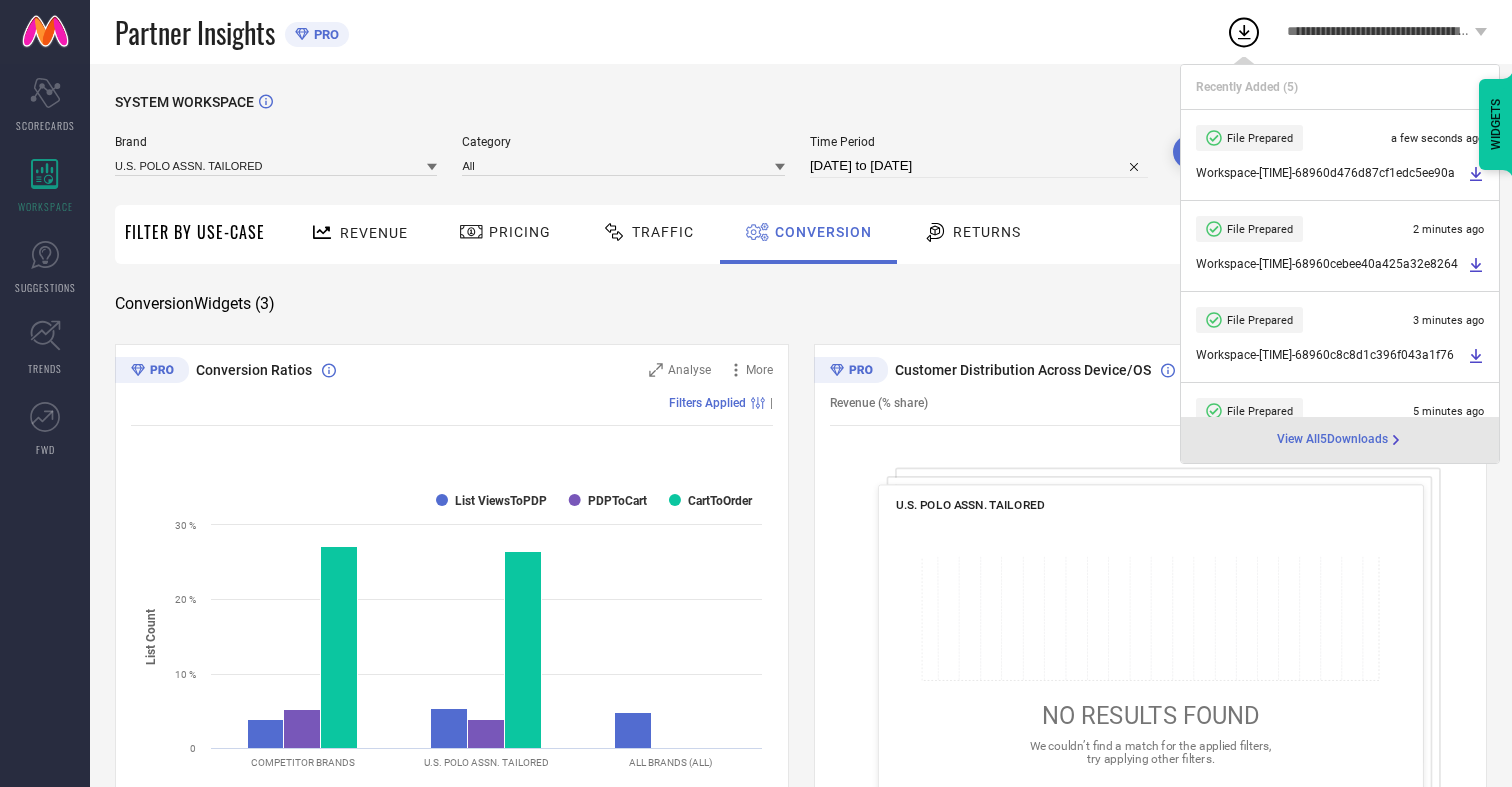 click on "Conversion" at bounding box center (823, 232) 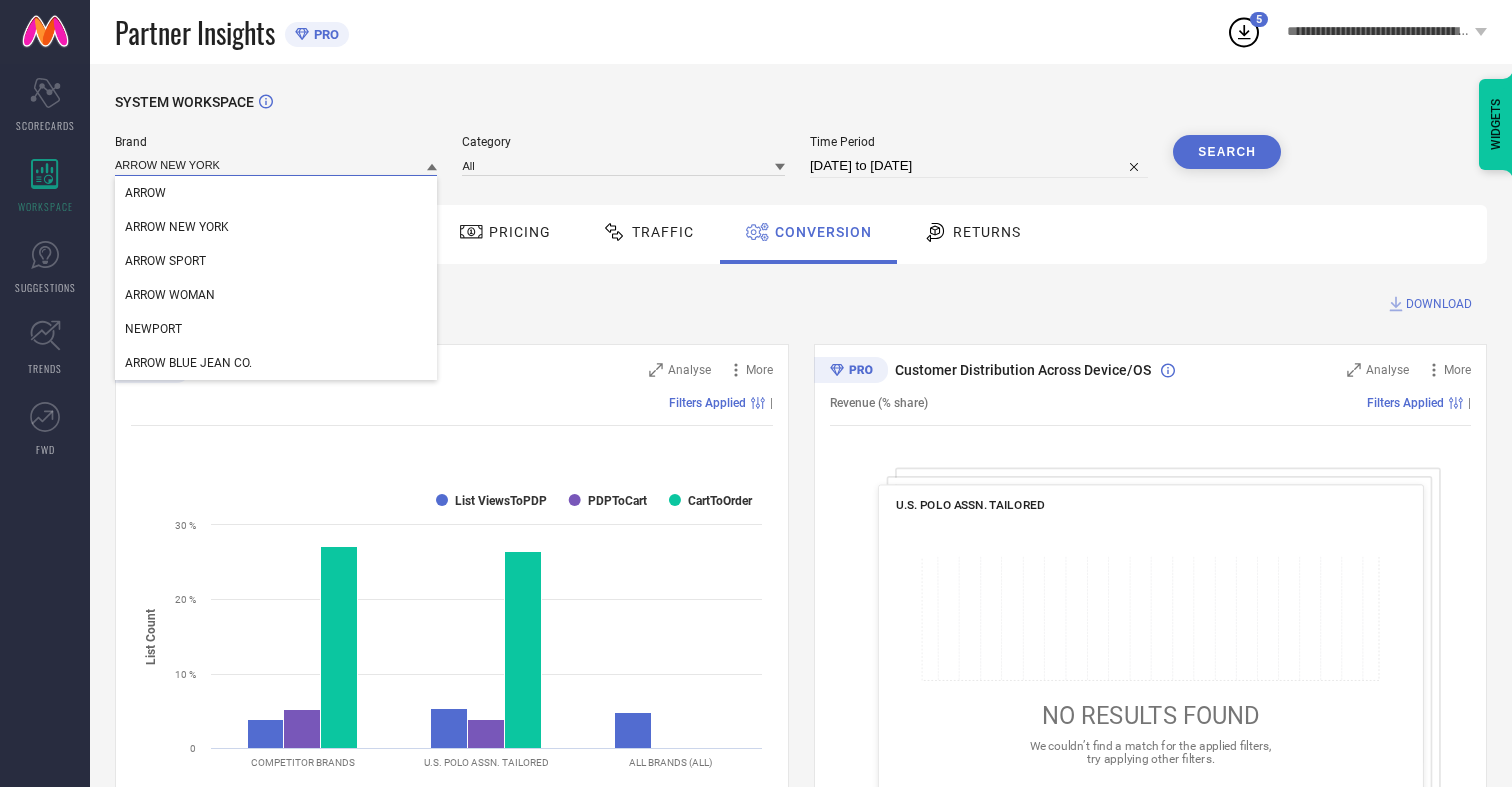 type on "ARROW NEW YORK" 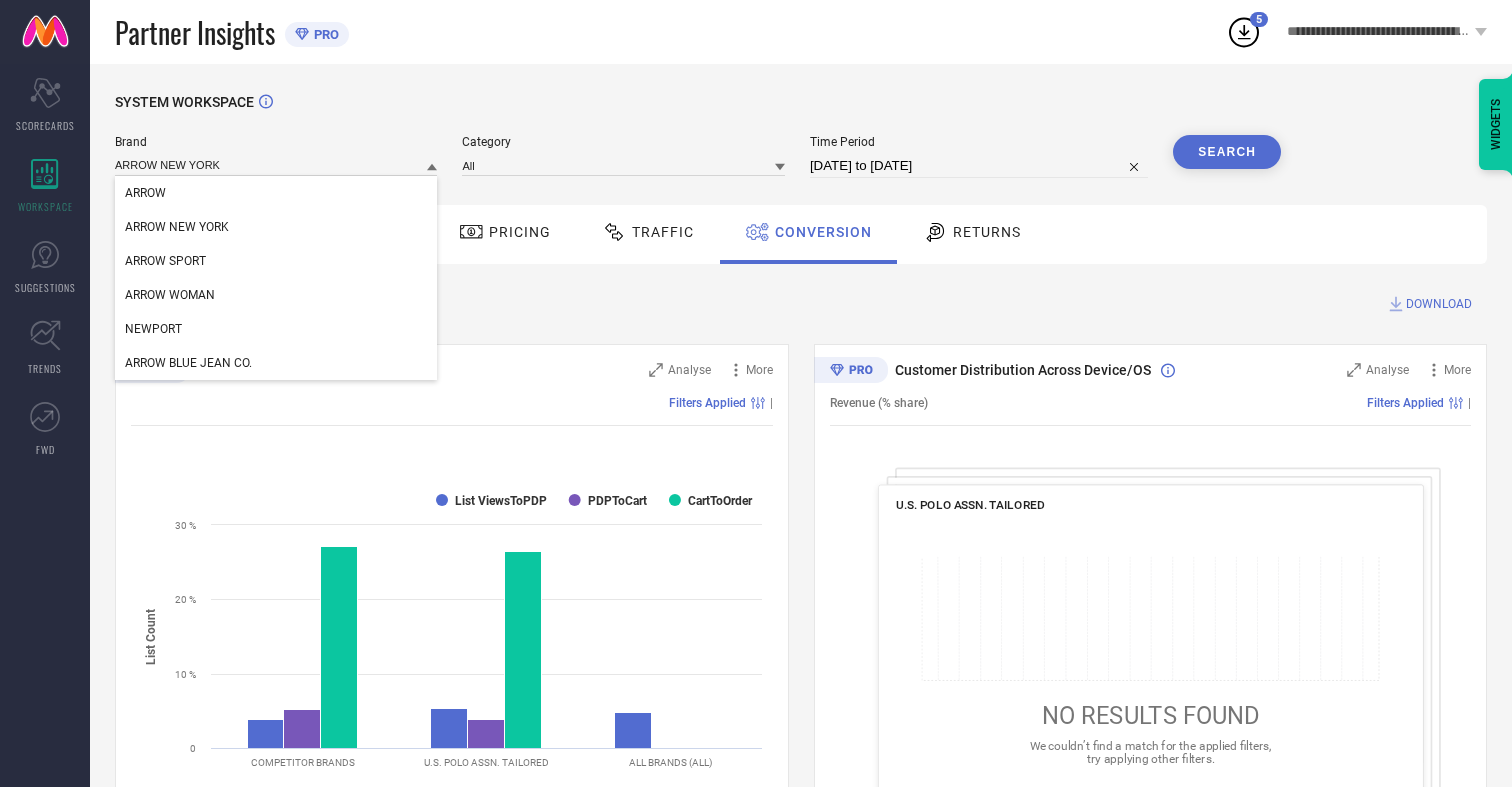 type 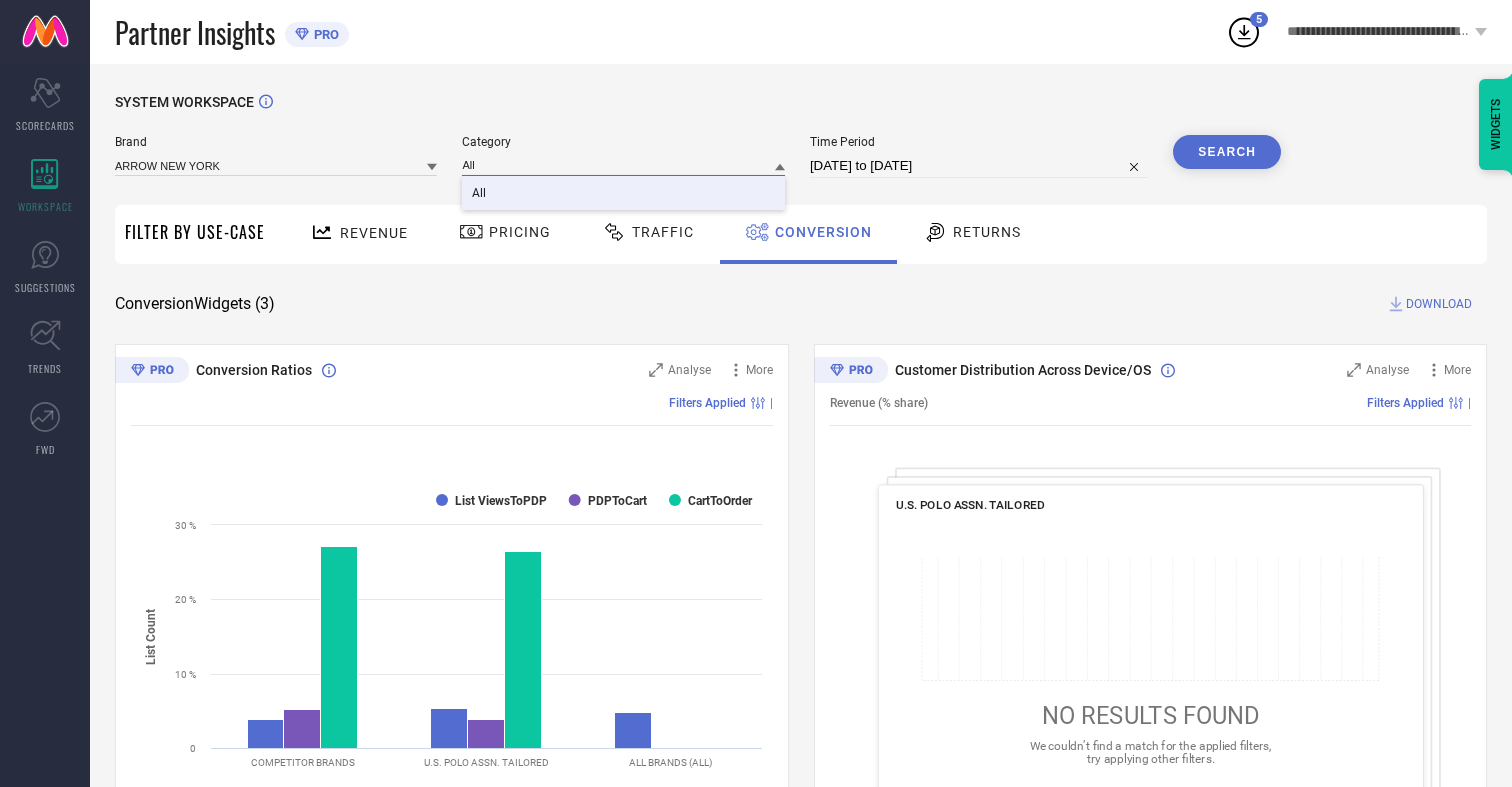 type on "All" 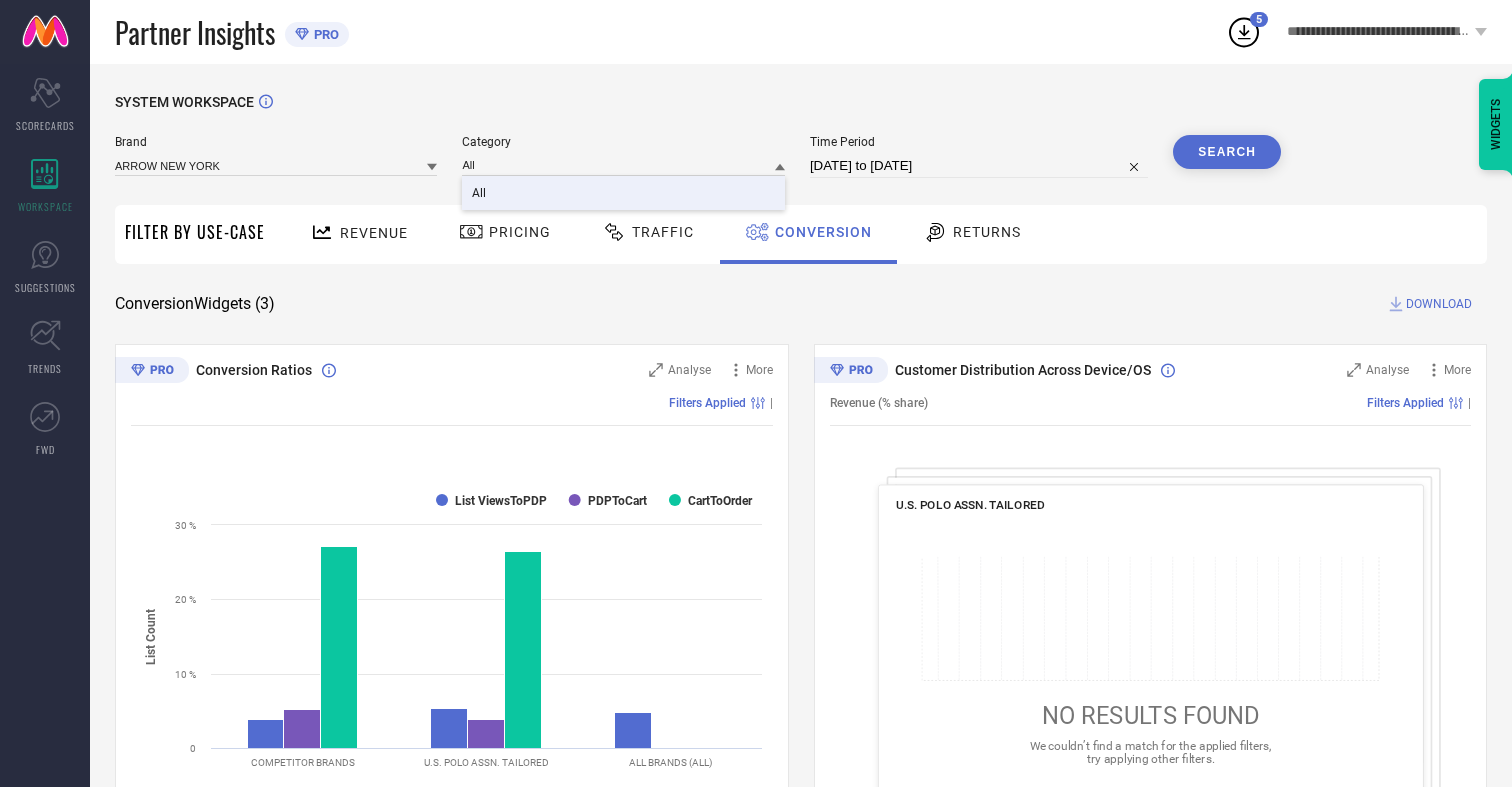 click on "All" at bounding box center (479, 193) 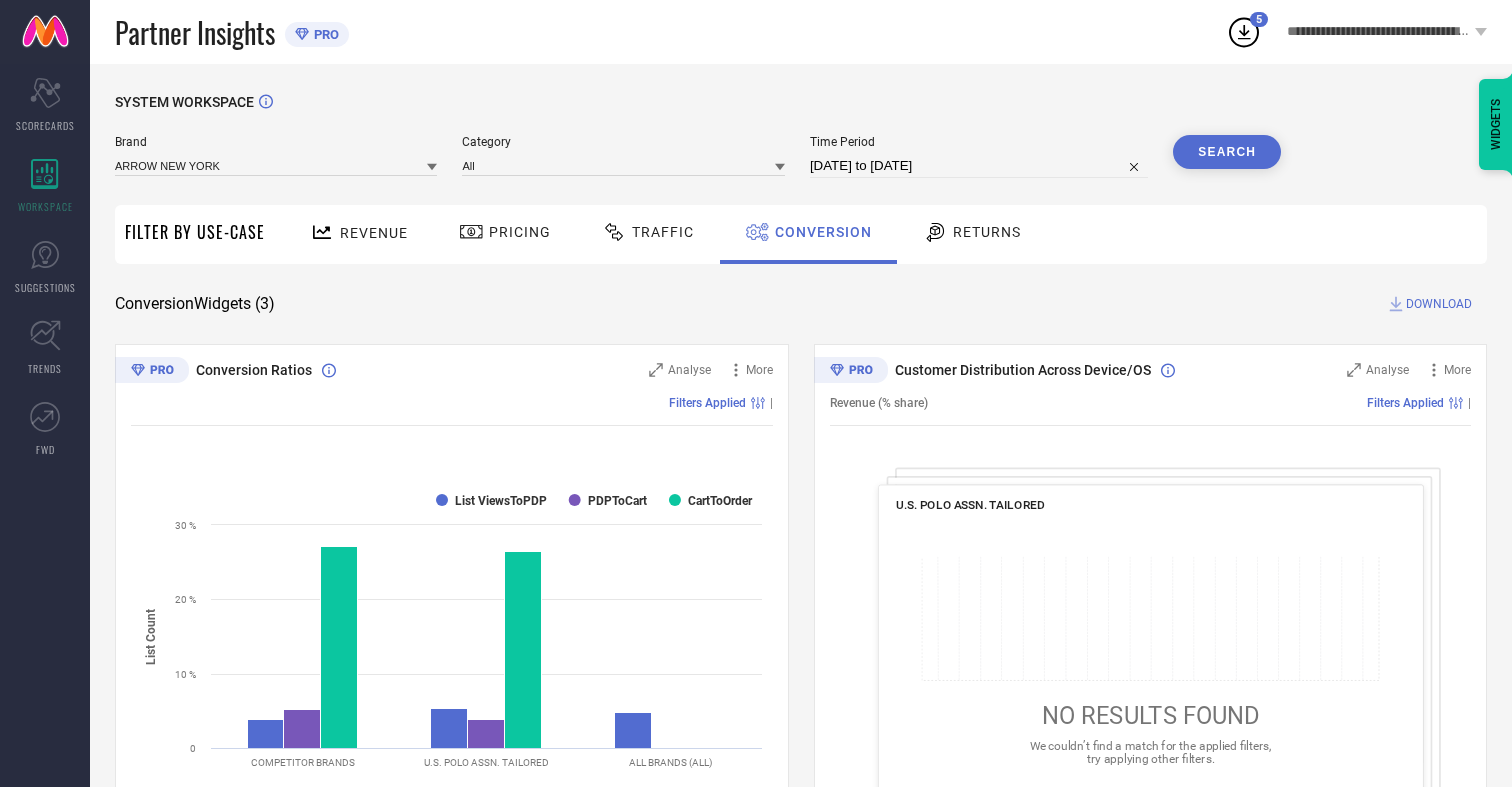 click on "Search" at bounding box center [1227, 152] 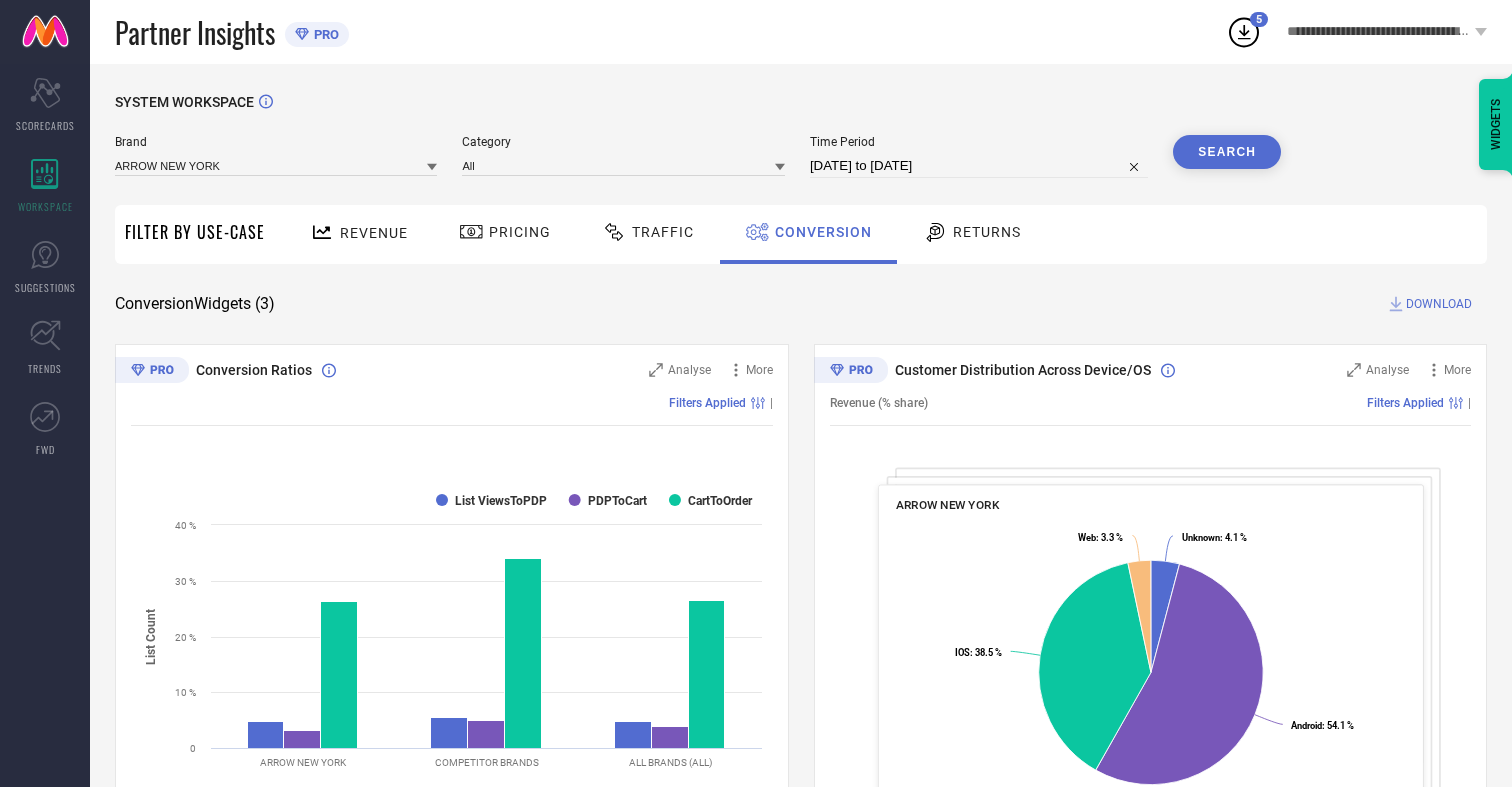 click on "DOWNLOAD" at bounding box center [1439, 304] 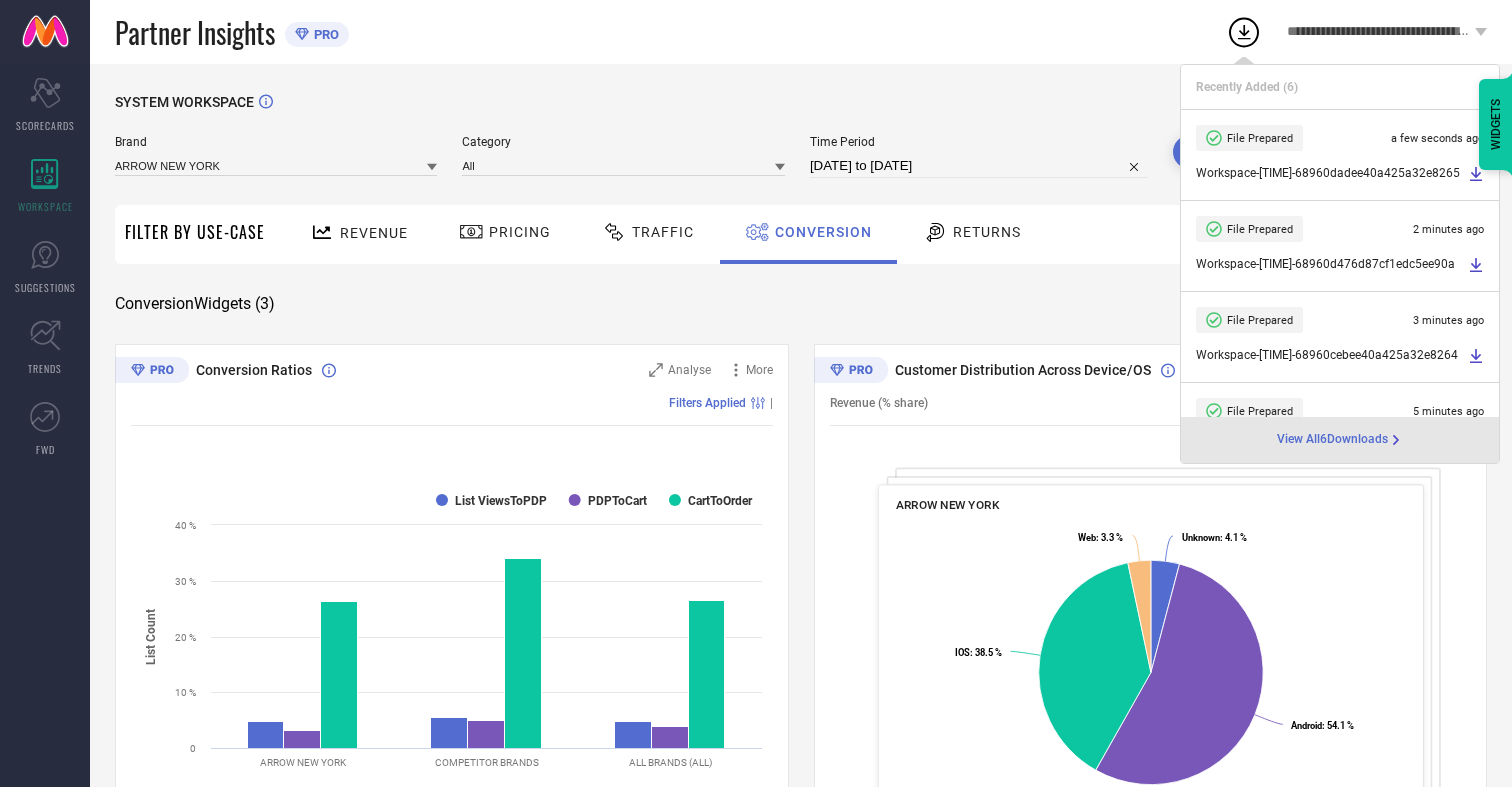 click on "Conversion" at bounding box center (823, 232) 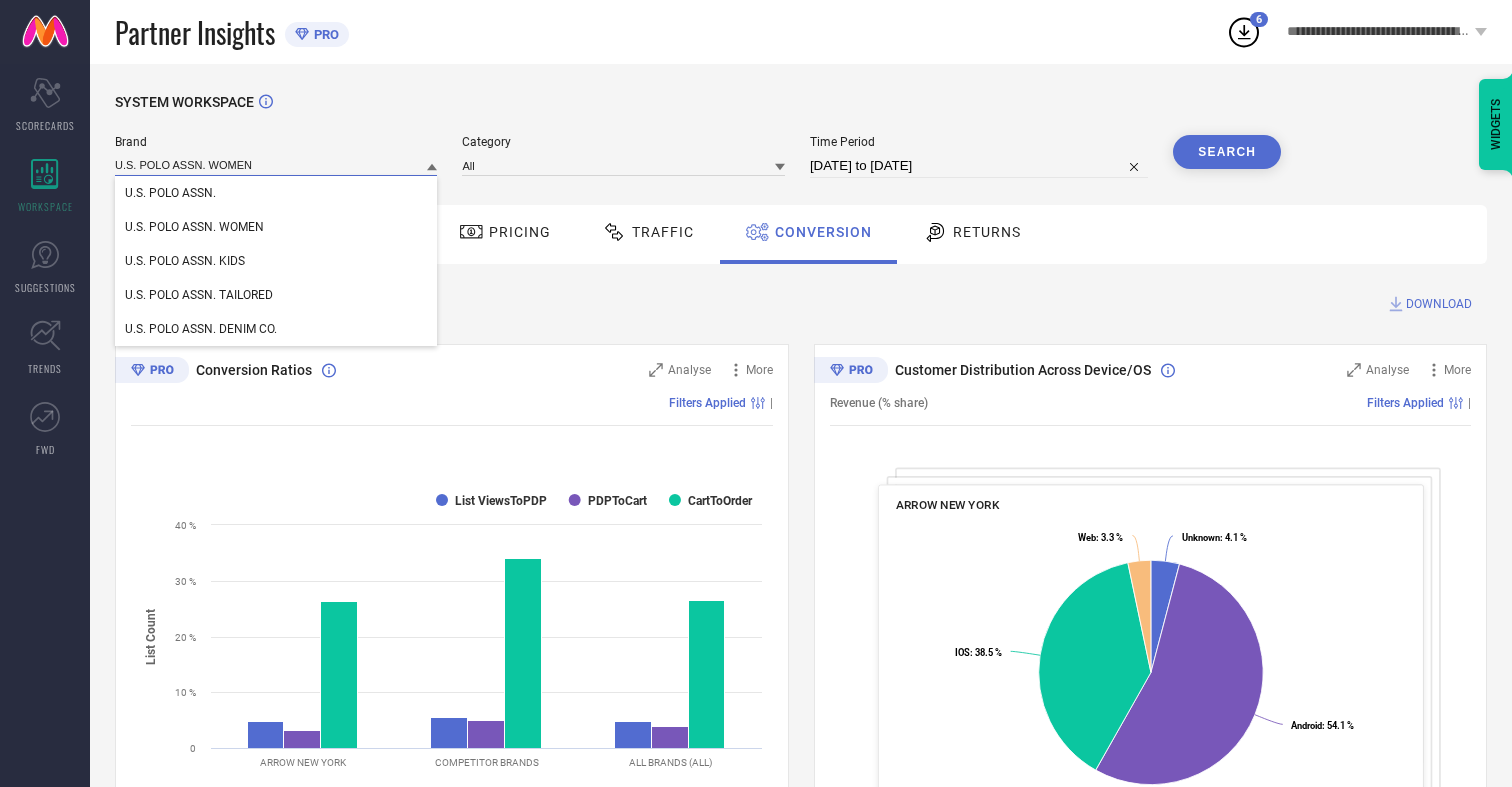 type on "U.S. POLO ASSN. WOMEN" 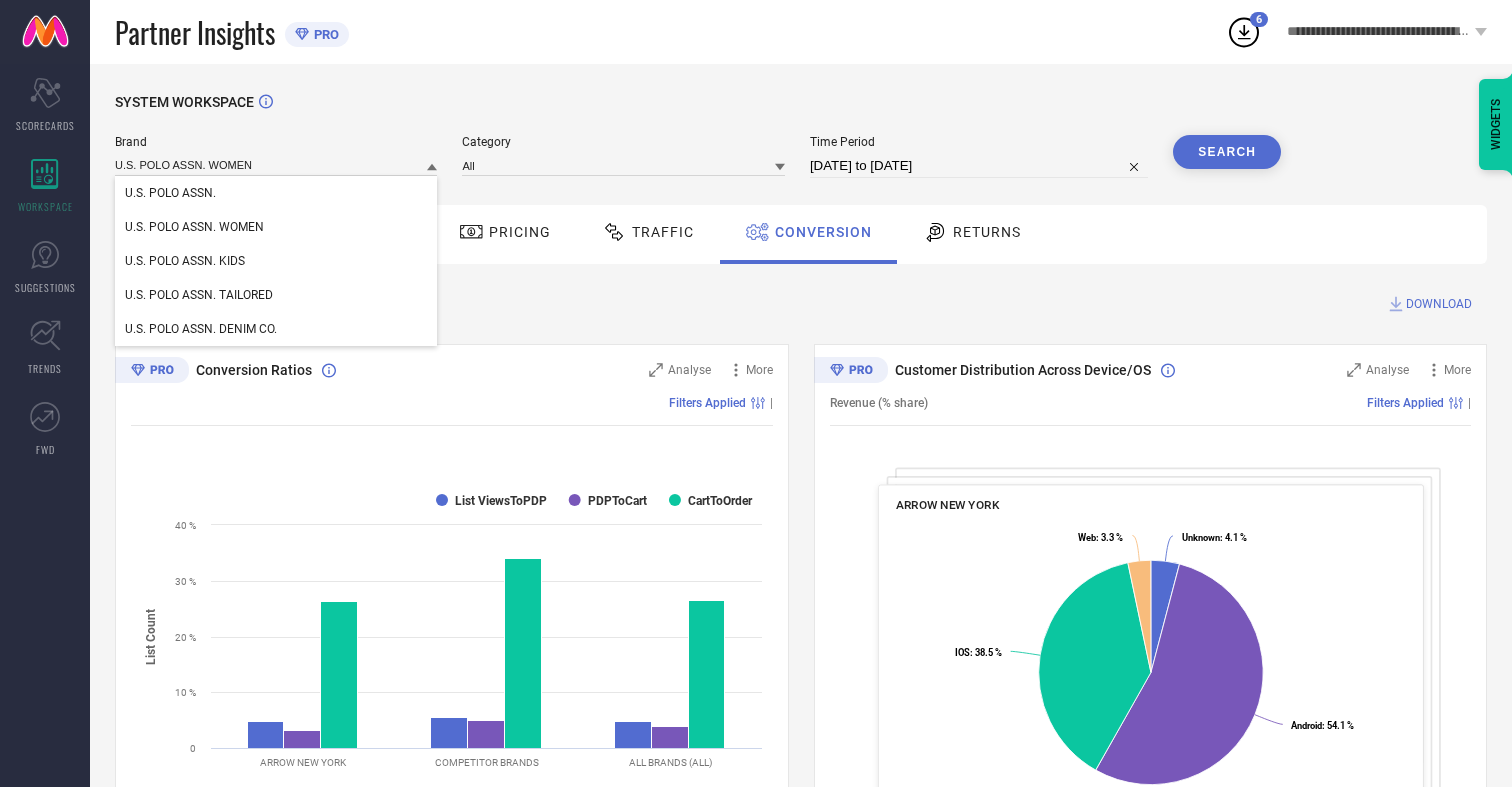 click on "U.S. POLO ASSN. WOMEN" at bounding box center (194, 227) 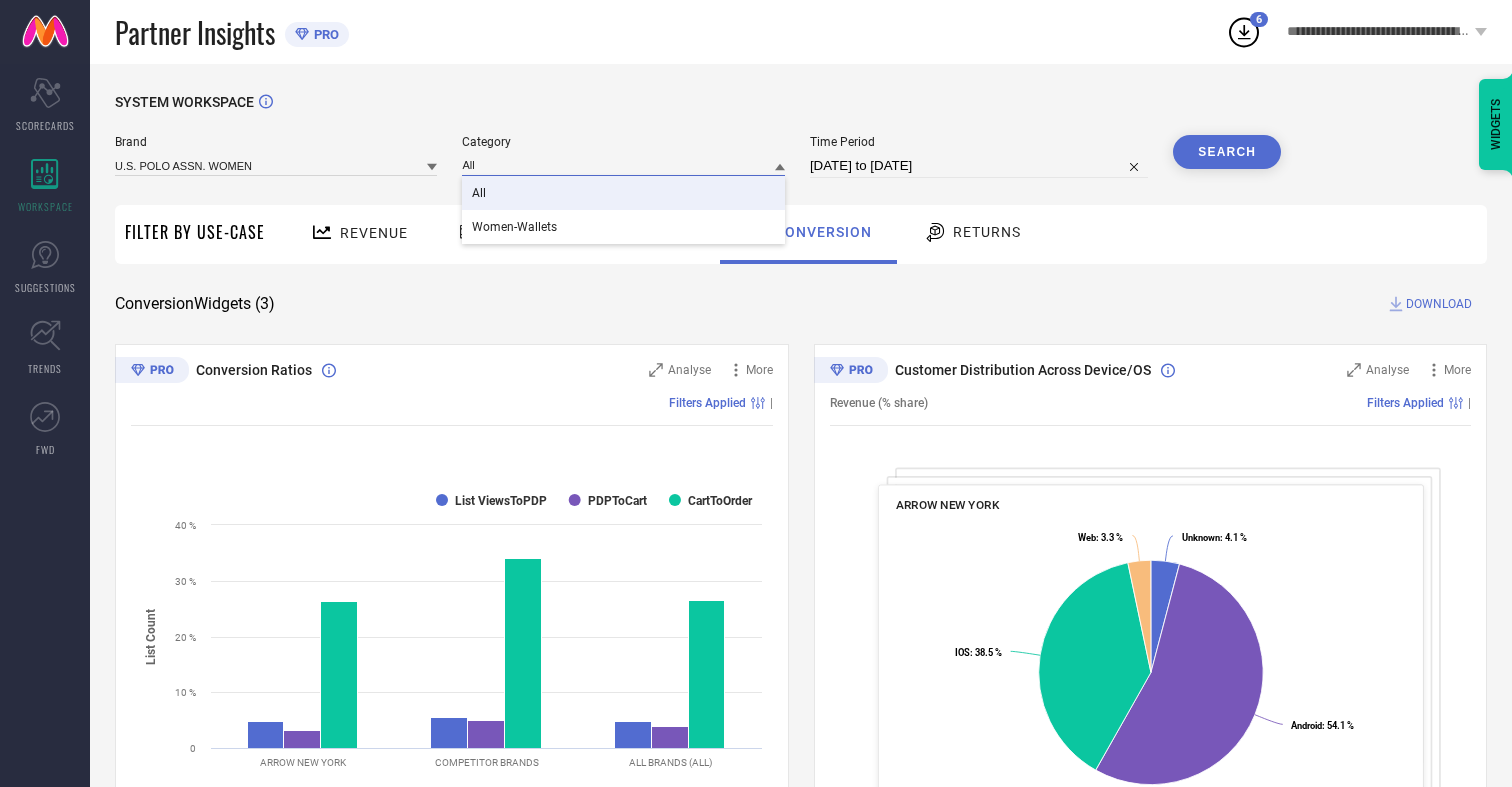 type on "All" 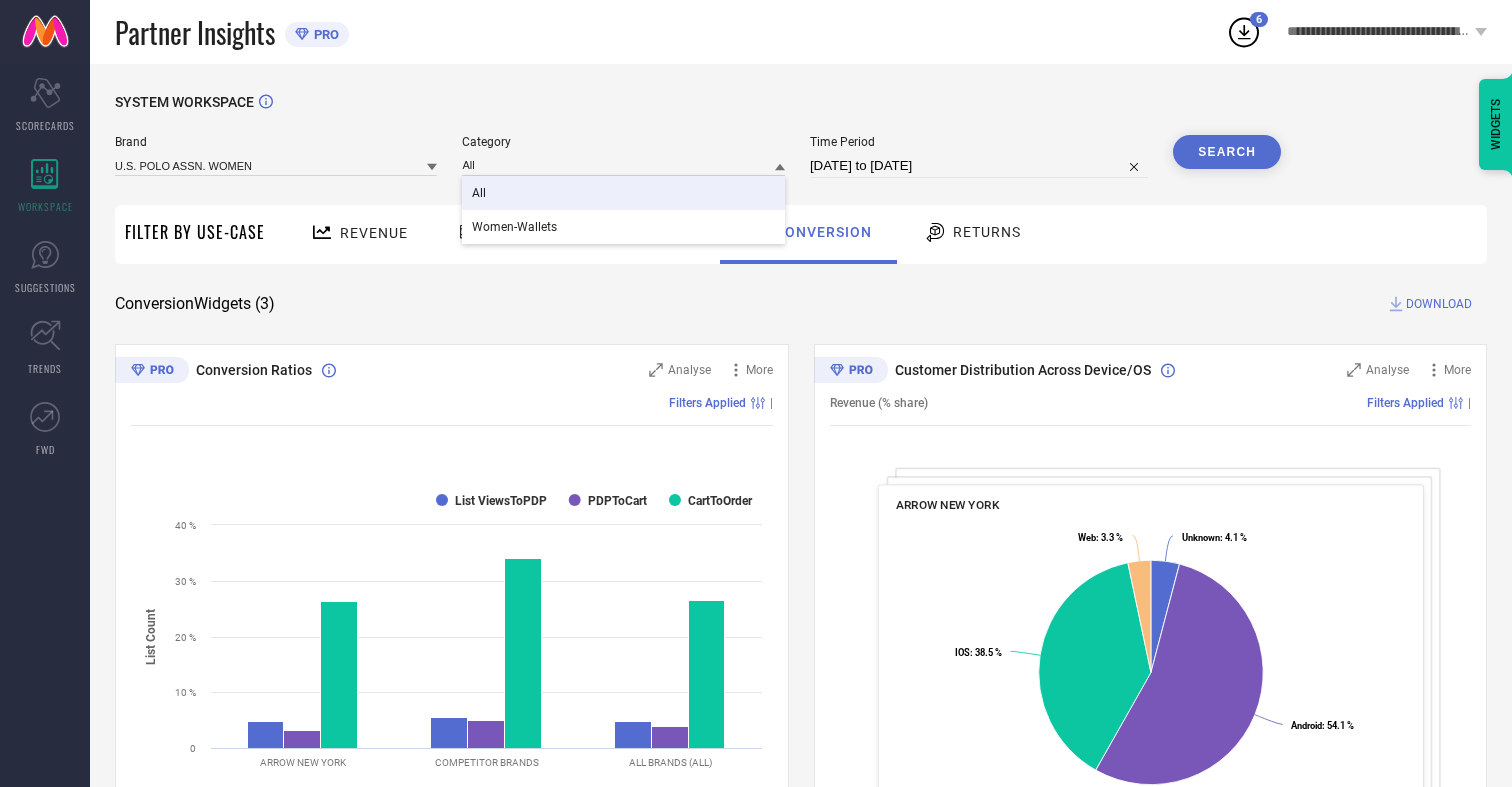 click on "All" at bounding box center (479, 193) 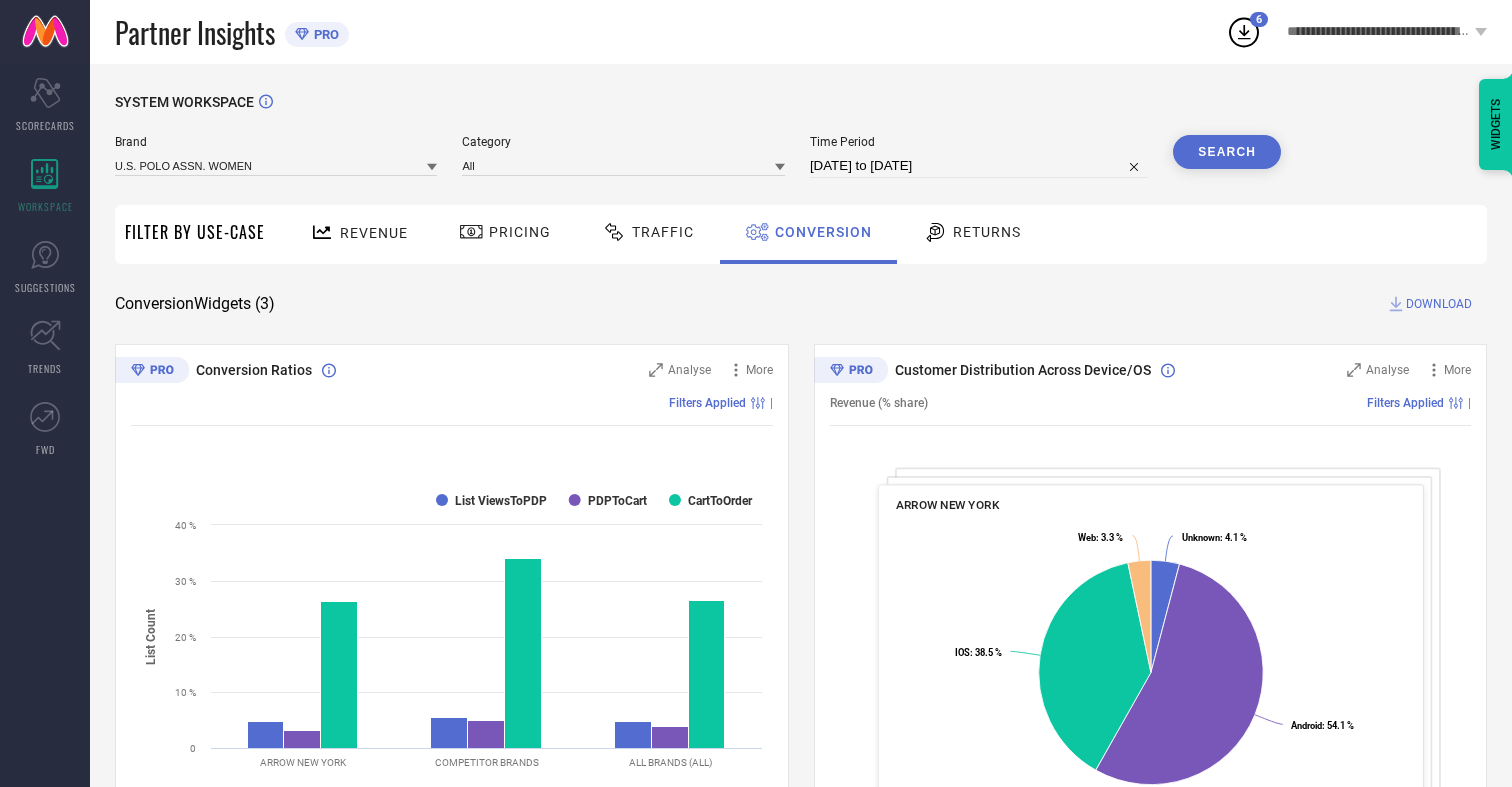 click on "Search" at bounding box center [1227, 152] 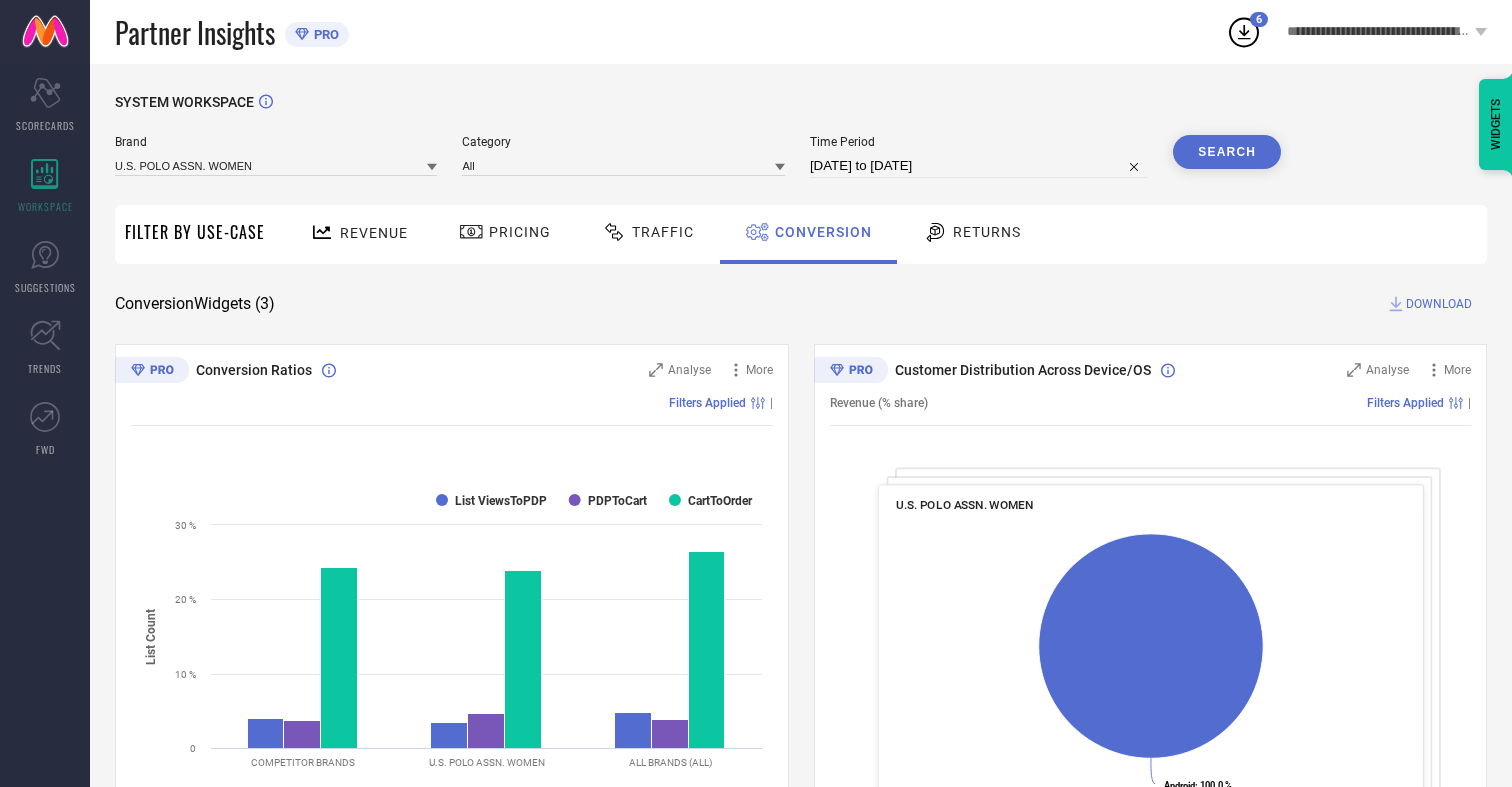 click on "DOWNLOAD" at bounding box center [1439, 304] 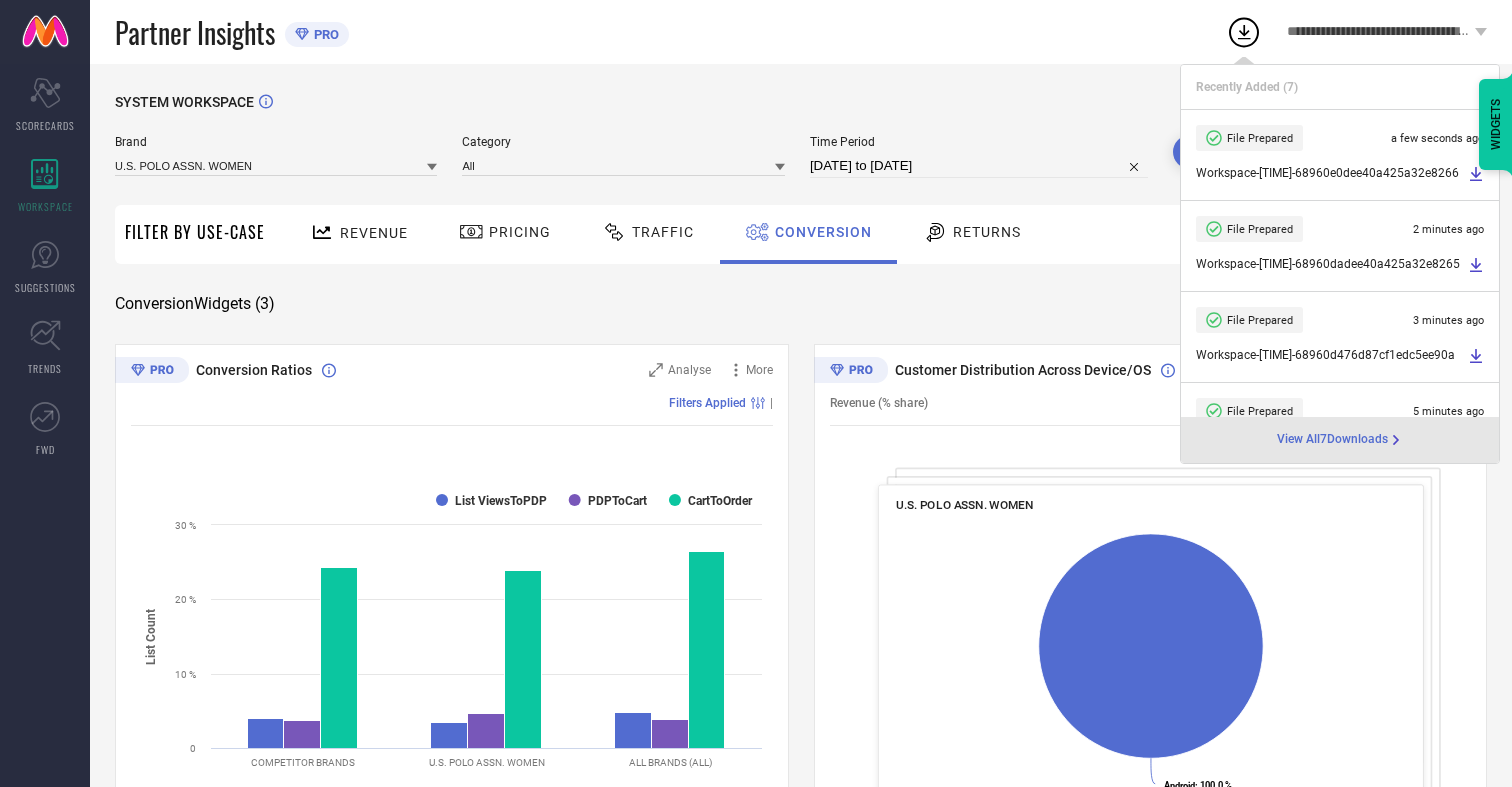 click on "Conversion" at bounding box center (823, 232) 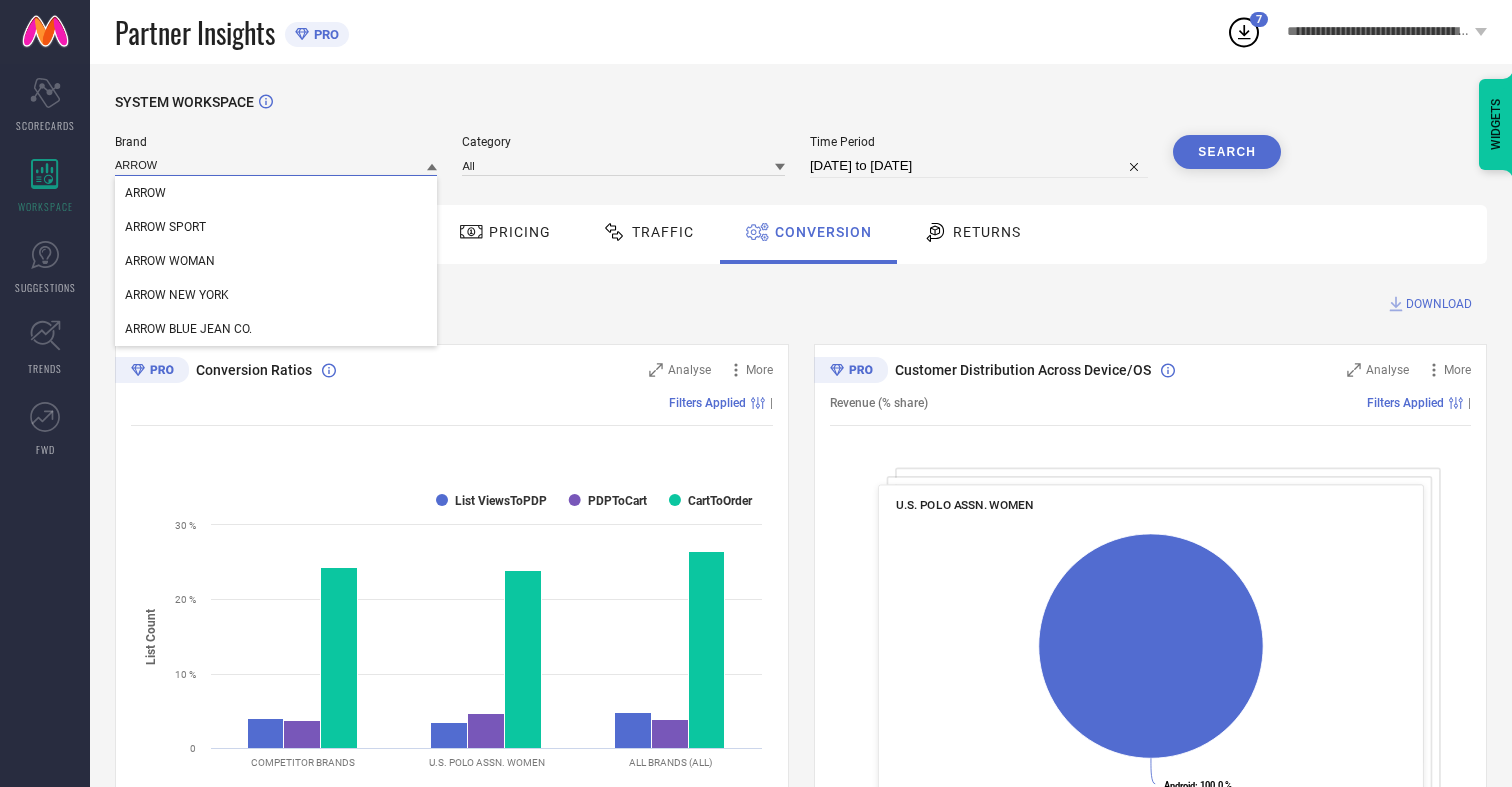 type on "ARROW" 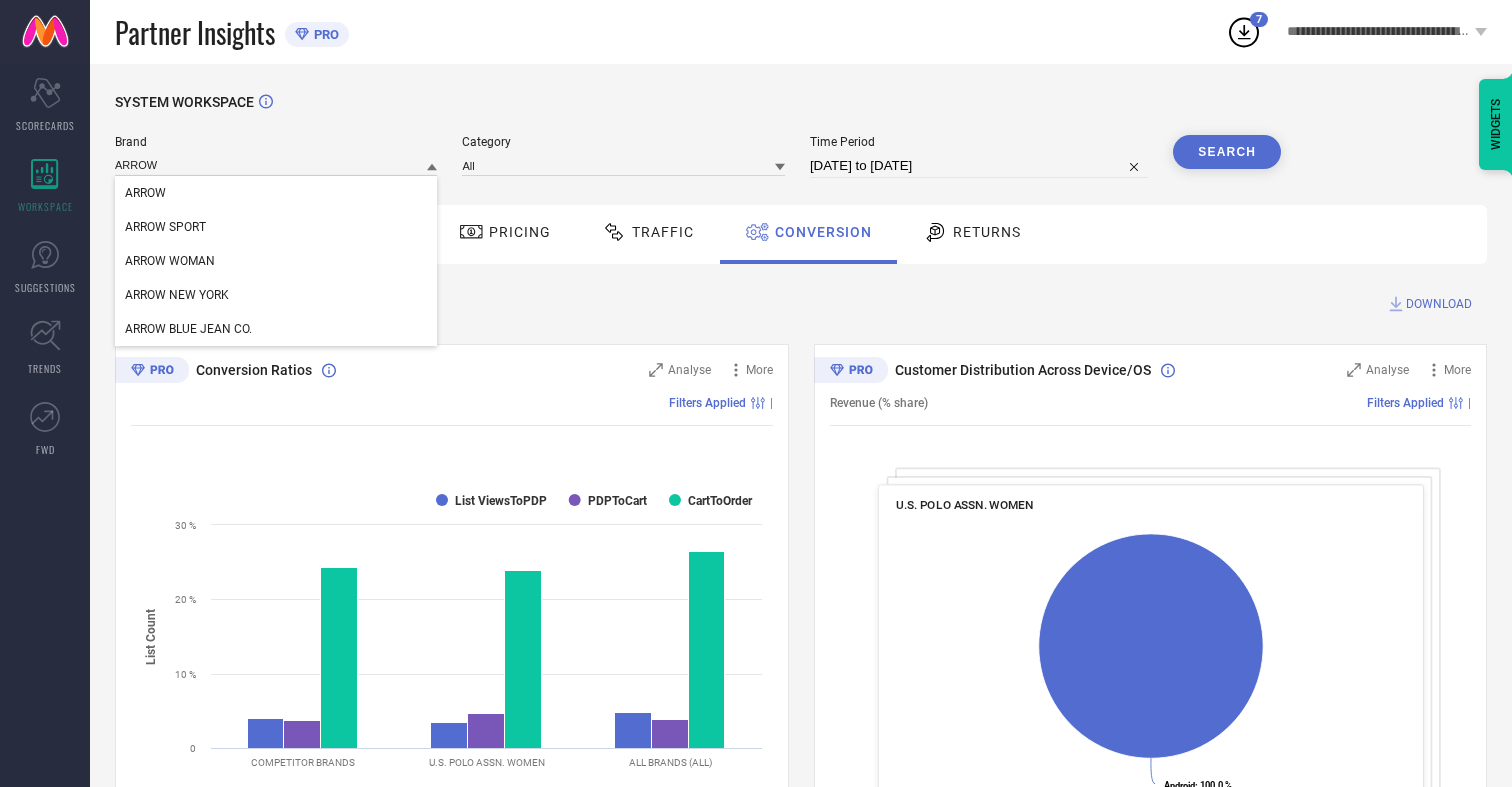 click on "ARROW" at bounding box center (145, 193) 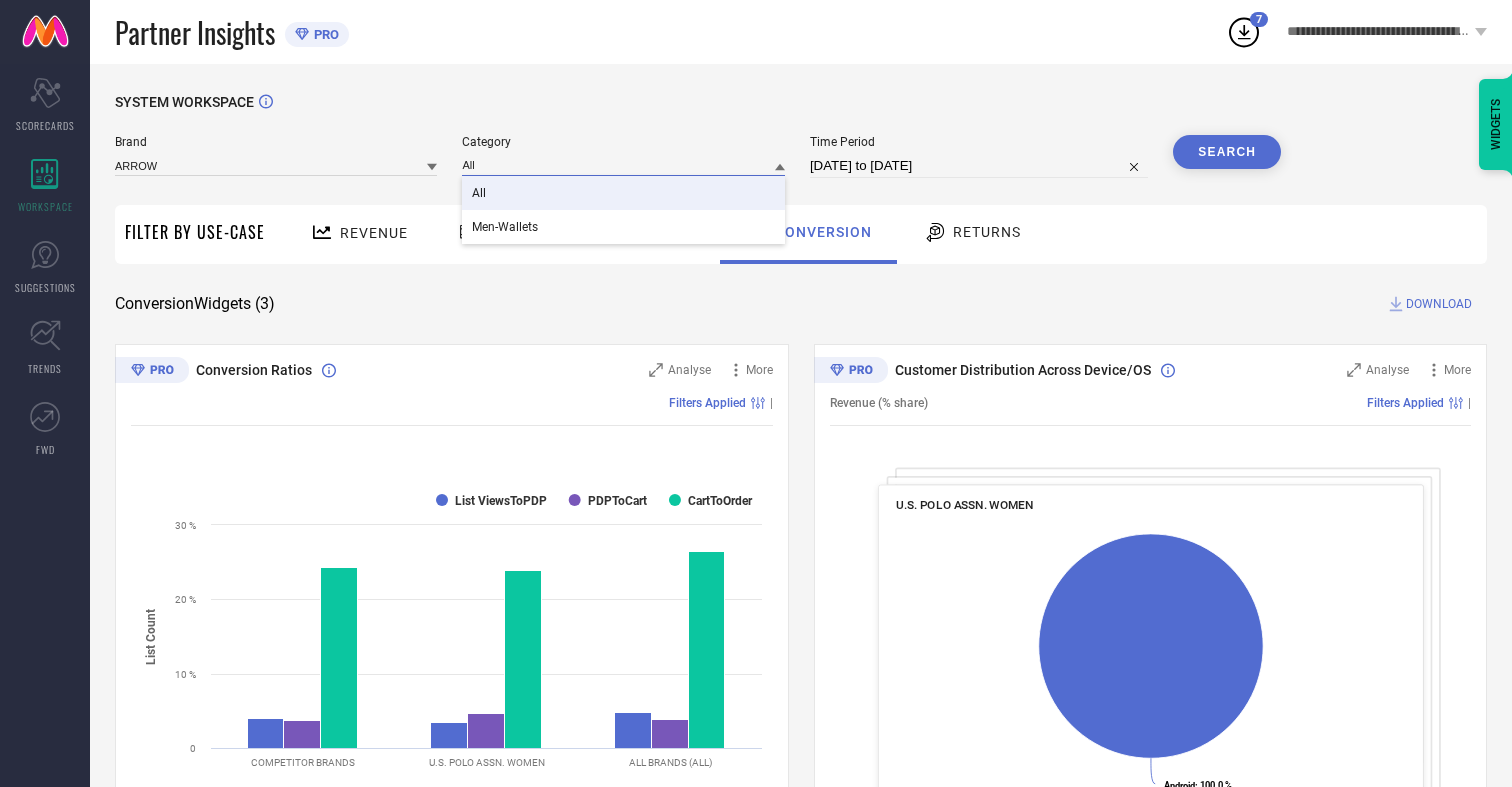 type on "All" 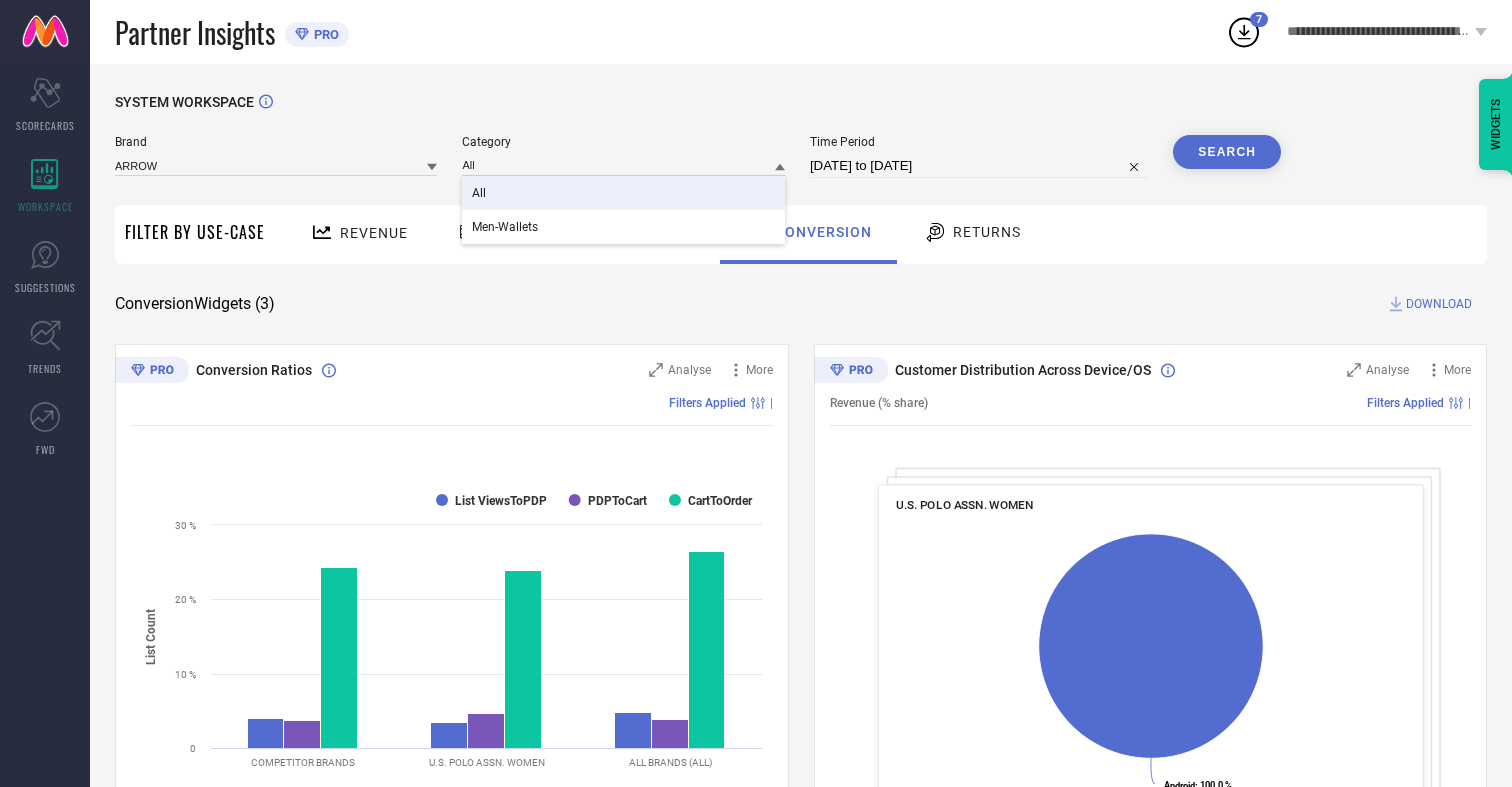 click on "All" at bounding box center [479, 193] 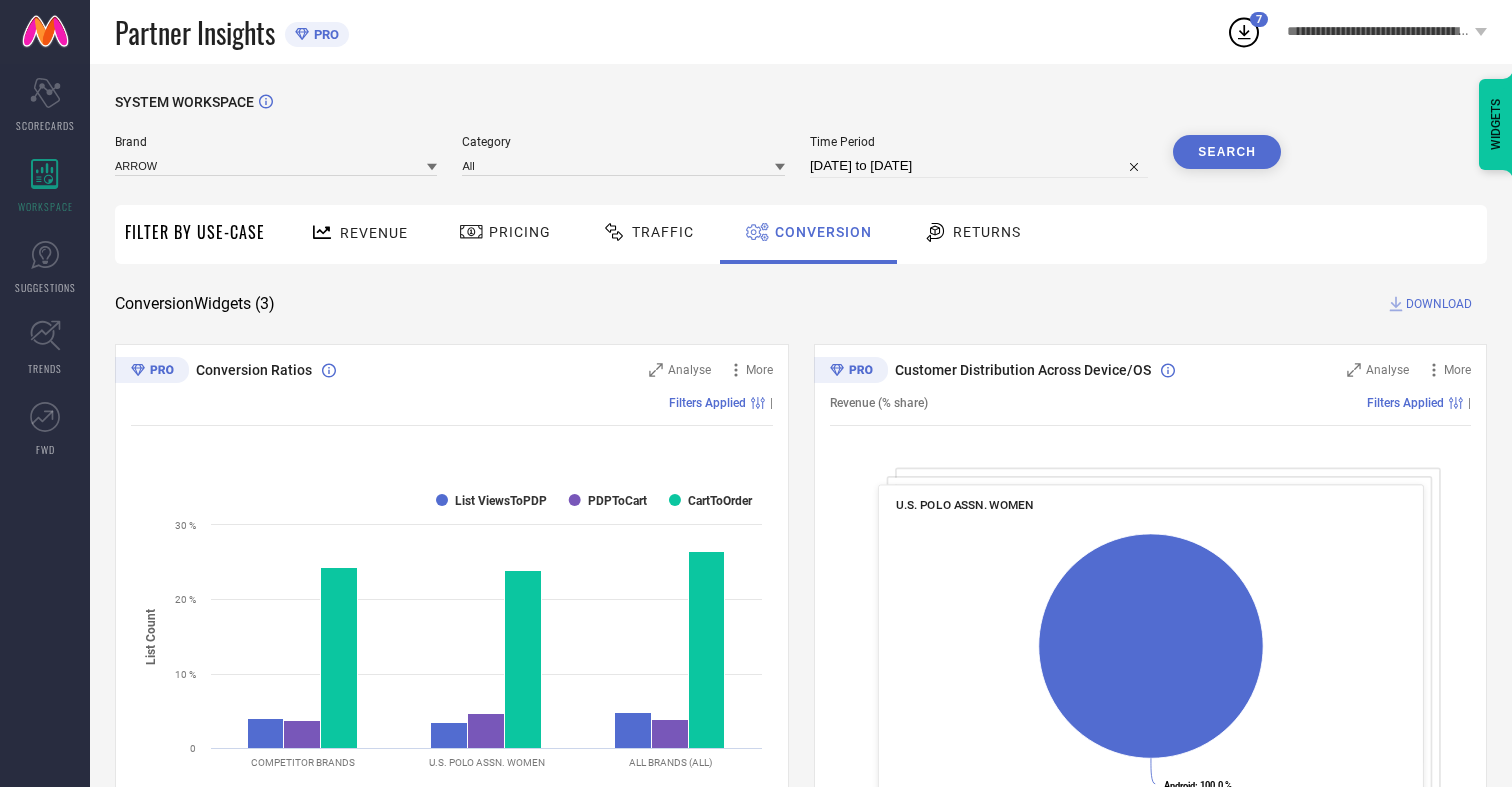 click on "Search" at bounding box center (1227, 152) 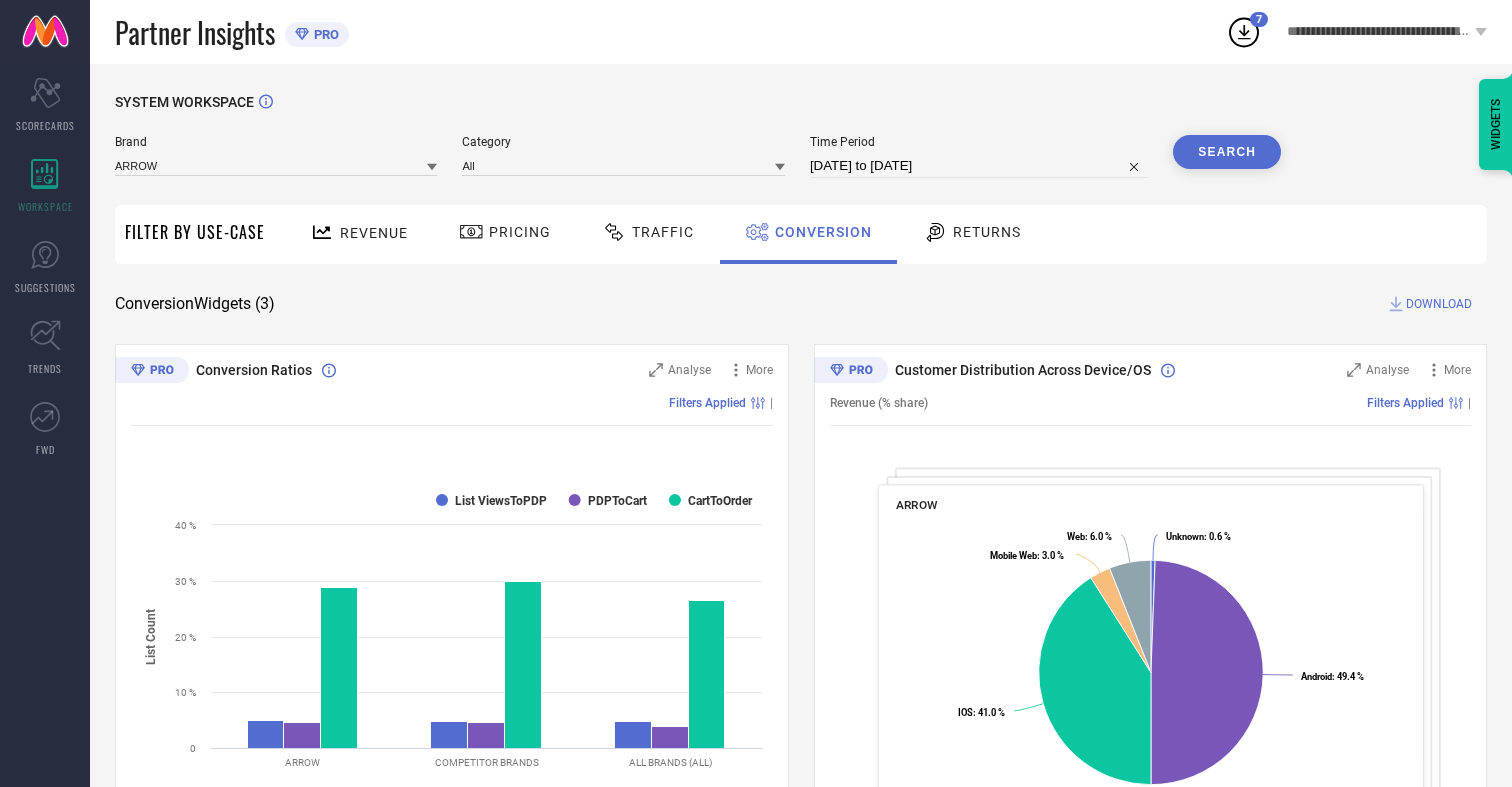 click on "DOWNLOAD" at bounding box center (1439, 304) 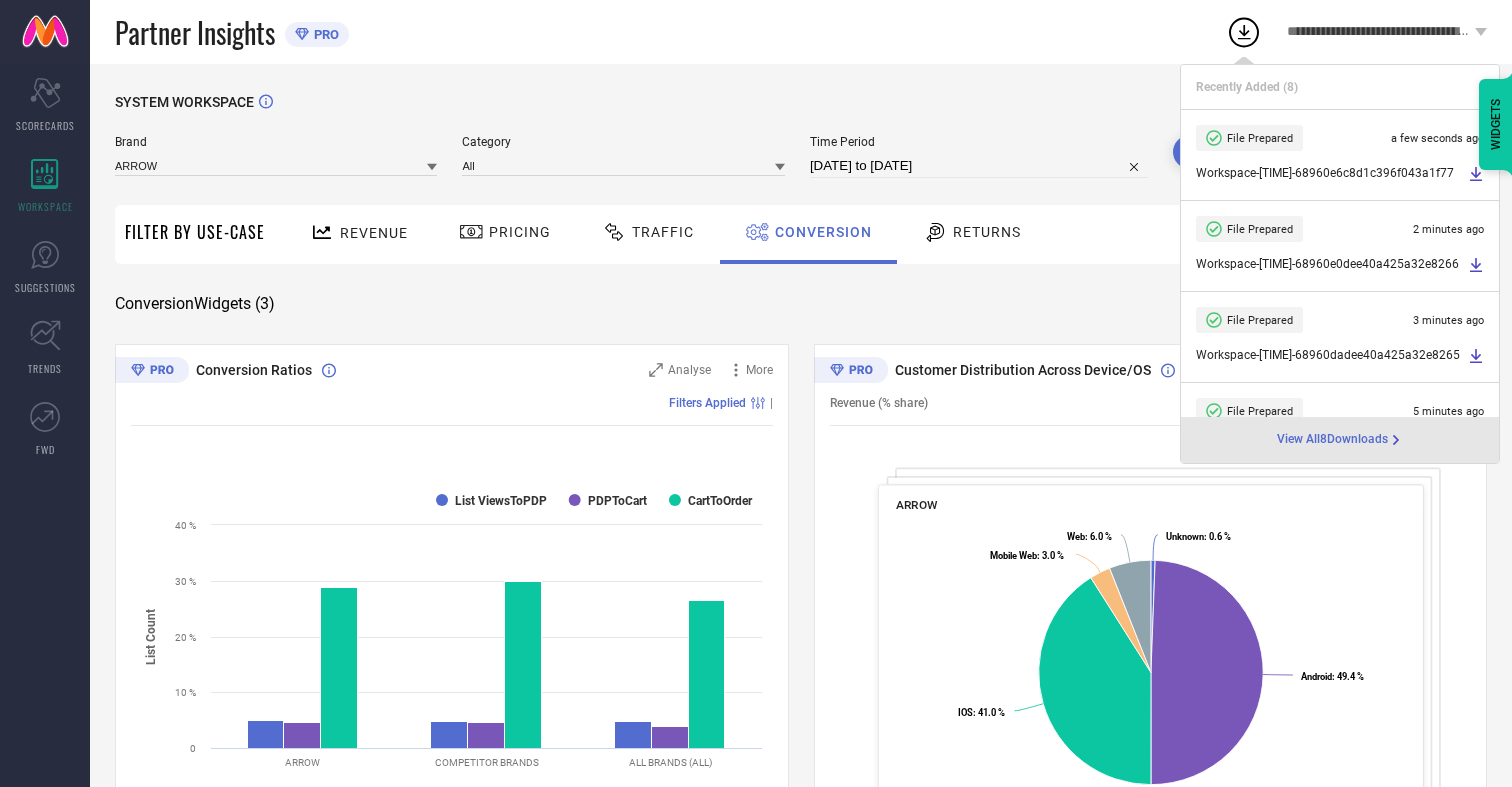 click on "Conversion" at bounding box center [823, 232] 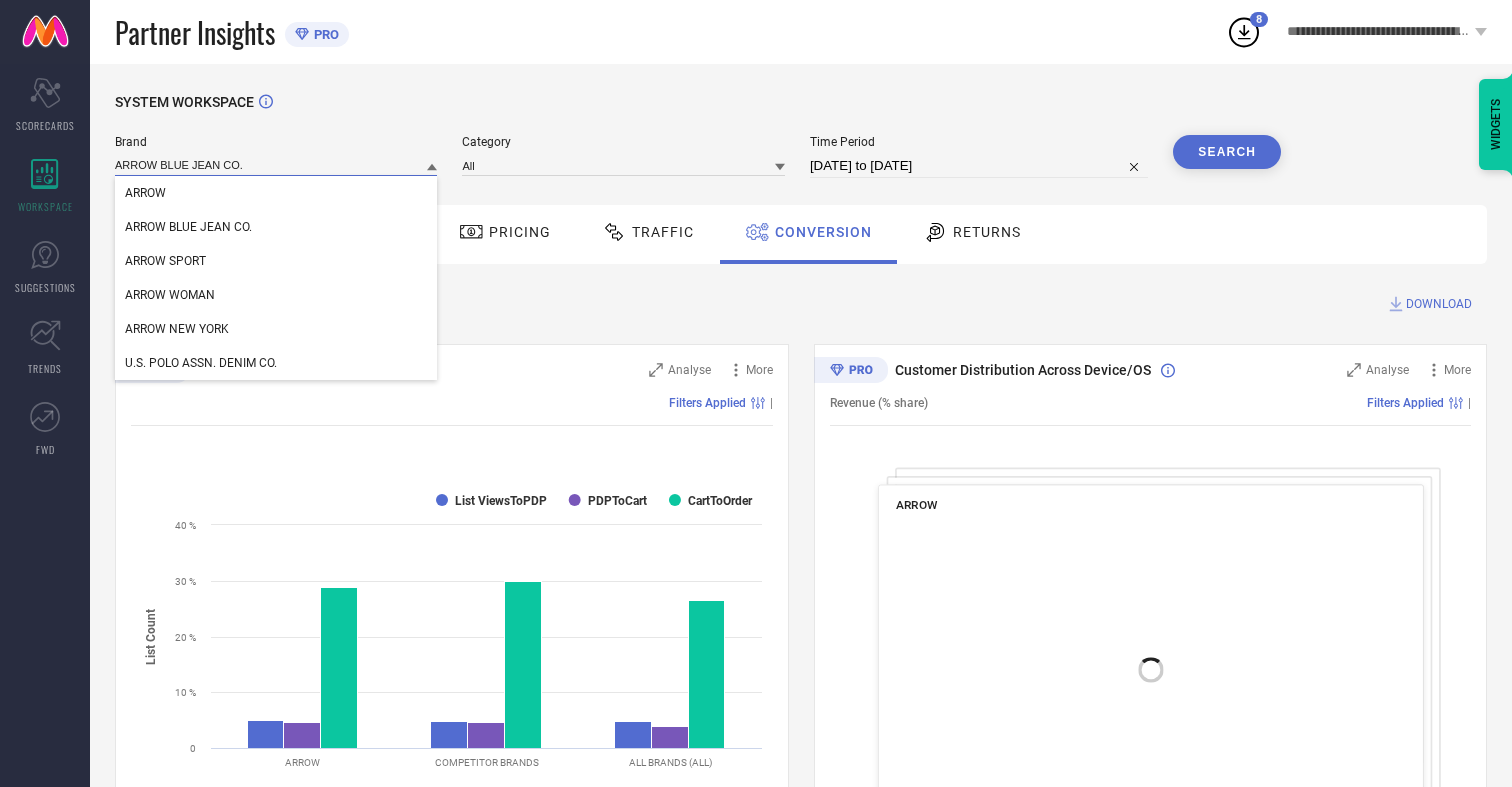 type on "ARROW BLUE JEAN CO." 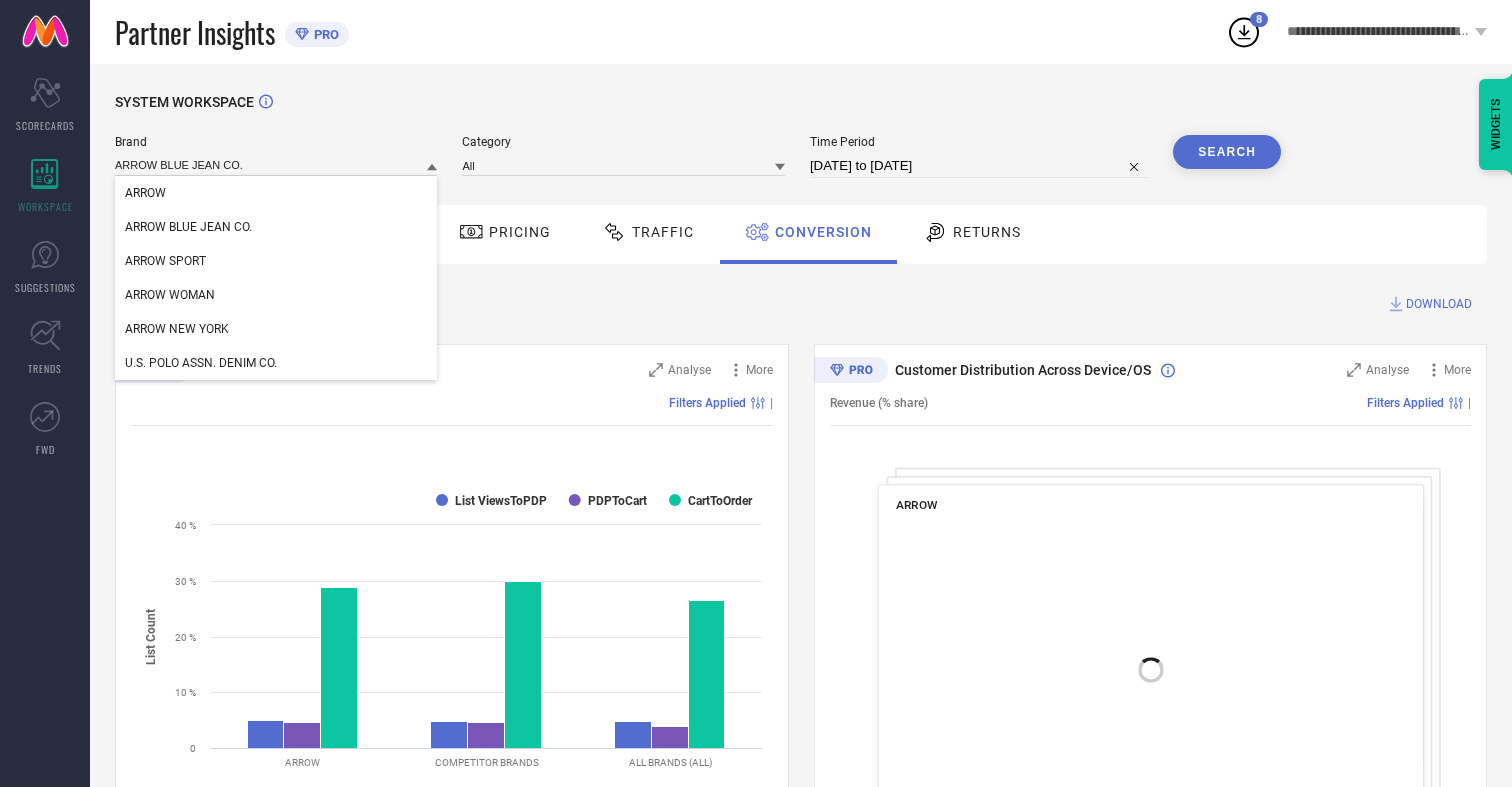click on "ARROW BLUE JEAN CO." at bounding box center [188, 227] 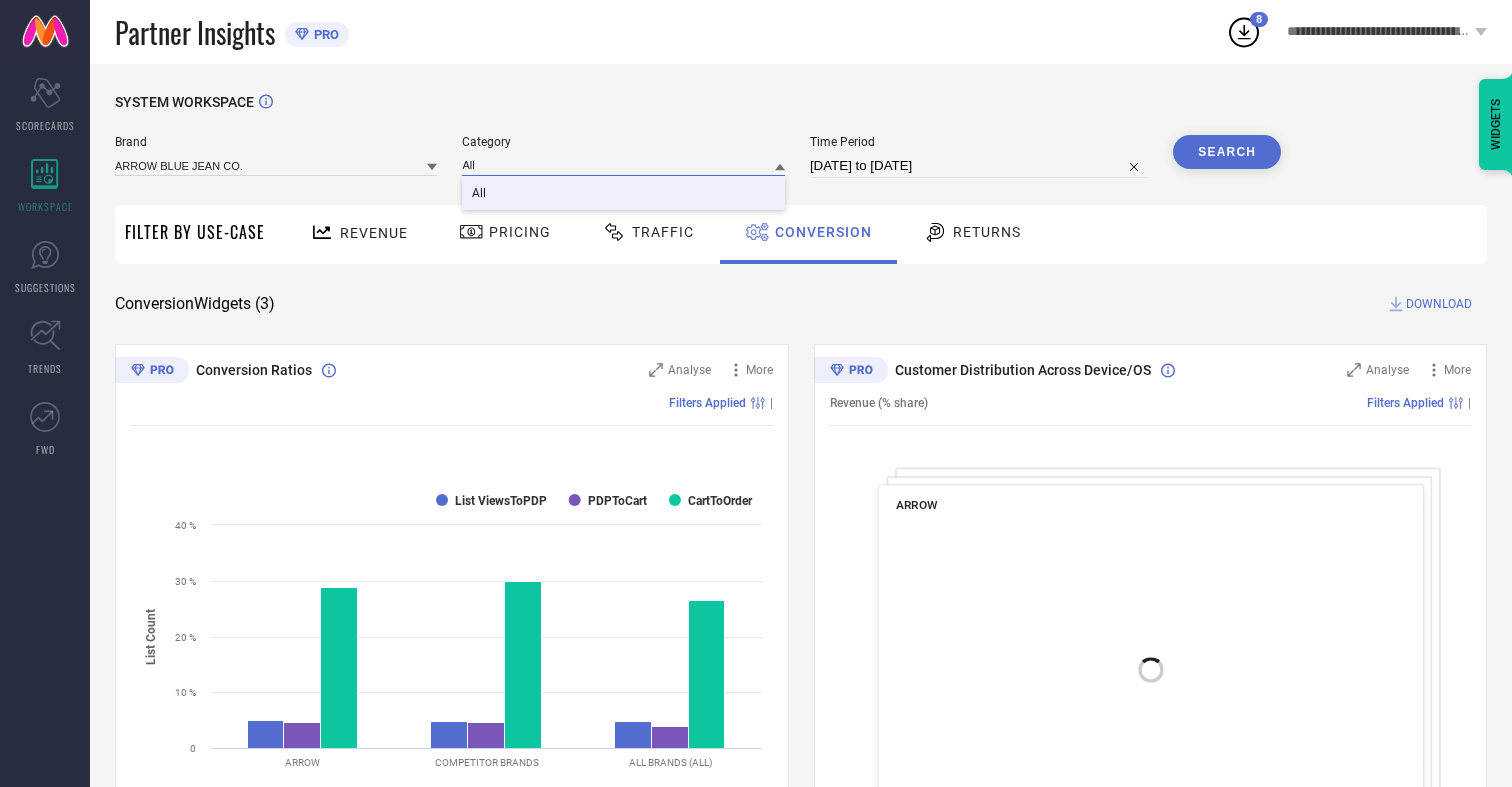 type on "All" 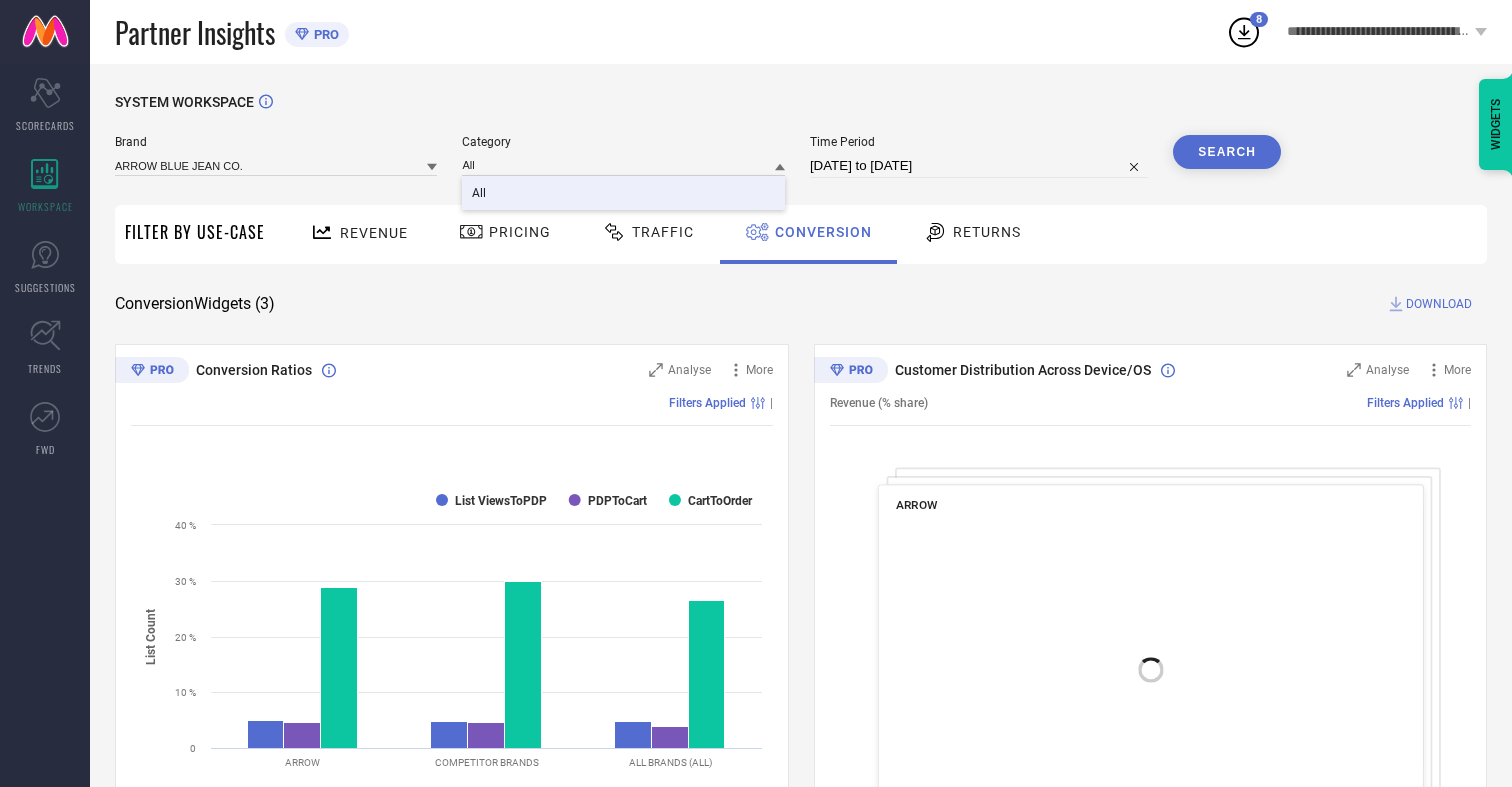 click on "All" at bounding box center [479, 193] 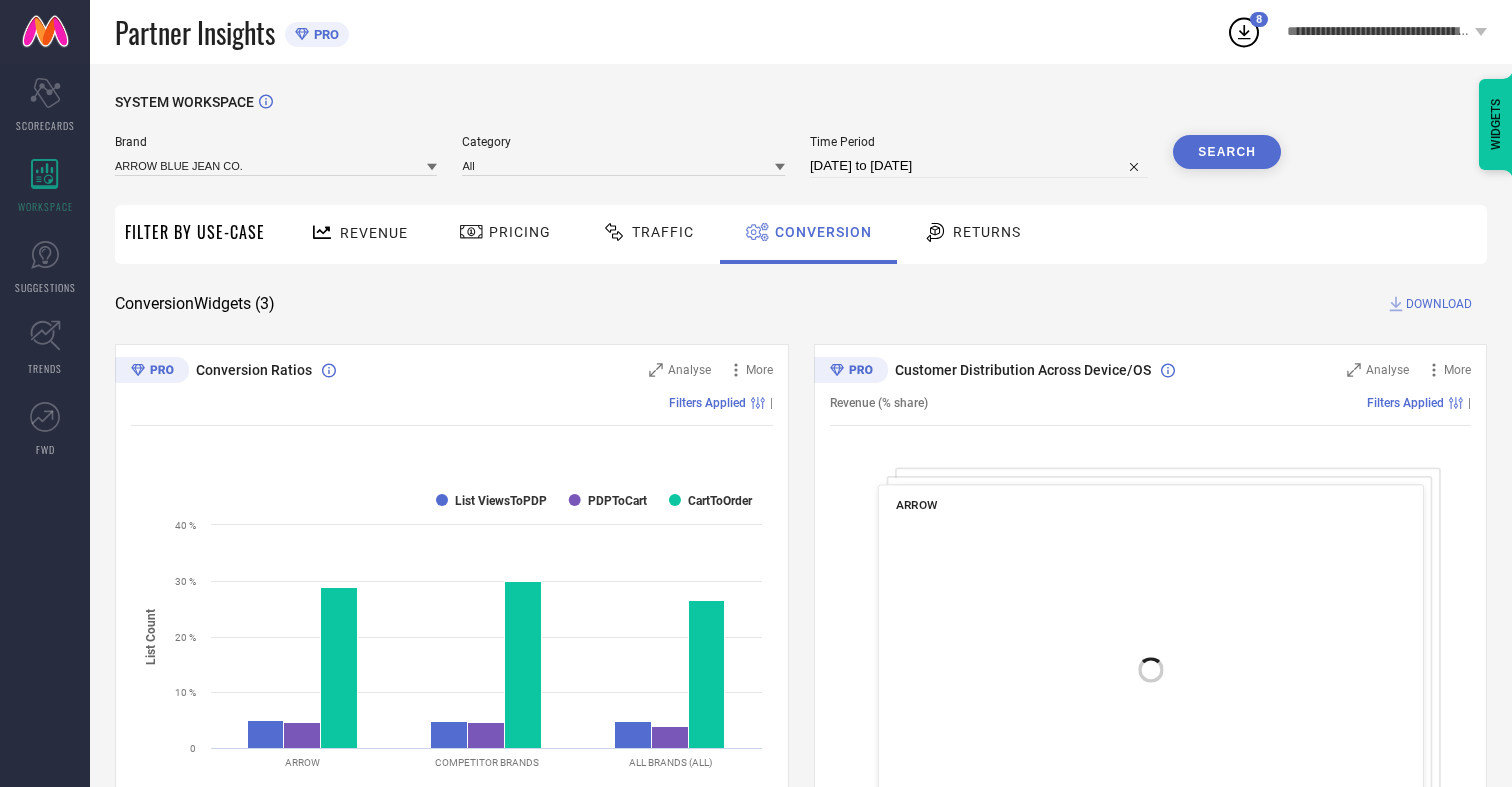 click on "Search" at bounding box center [1227, 152] 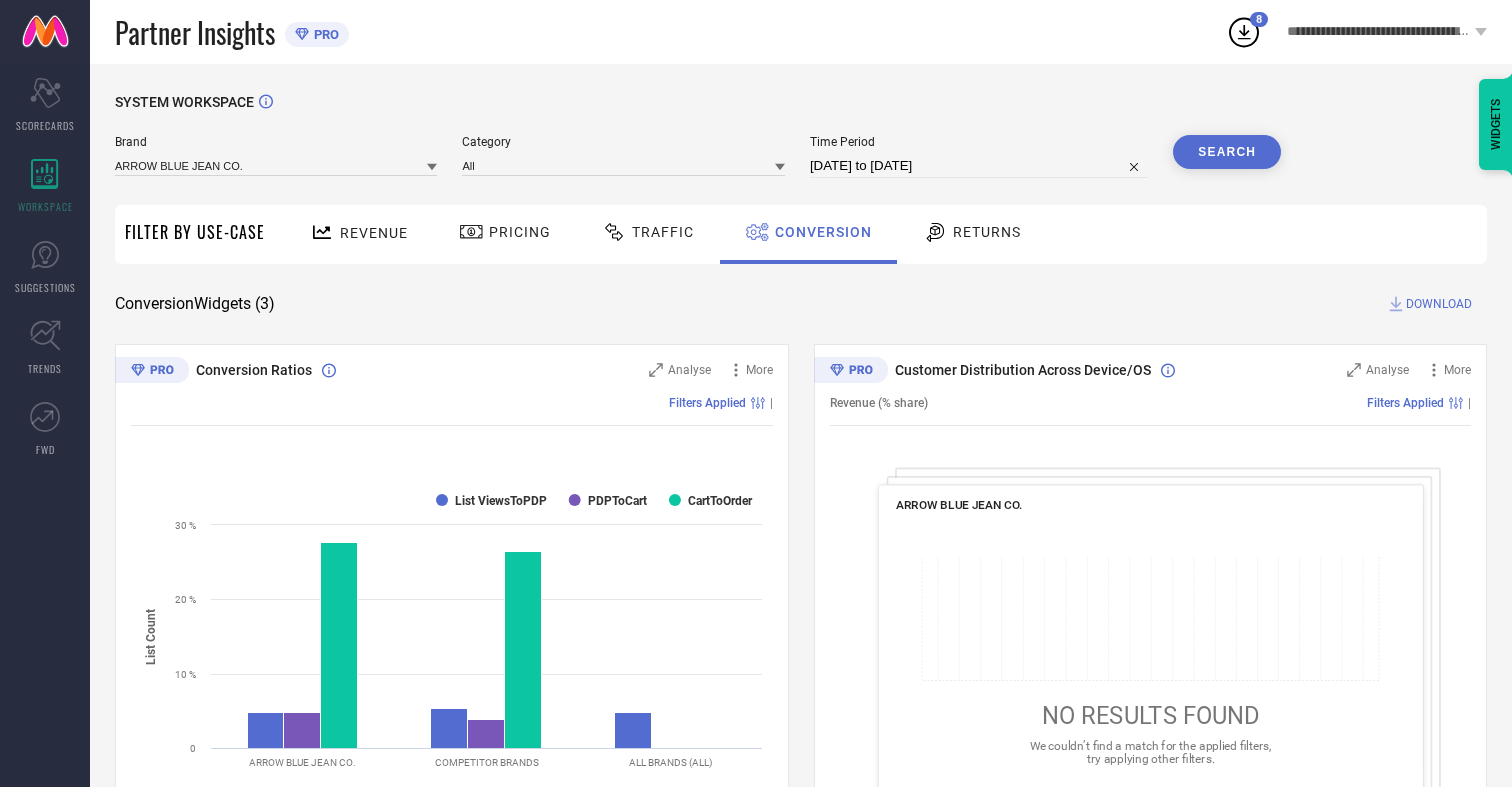 click on "DOWNLOAD" at bounding box center (1439, 304) 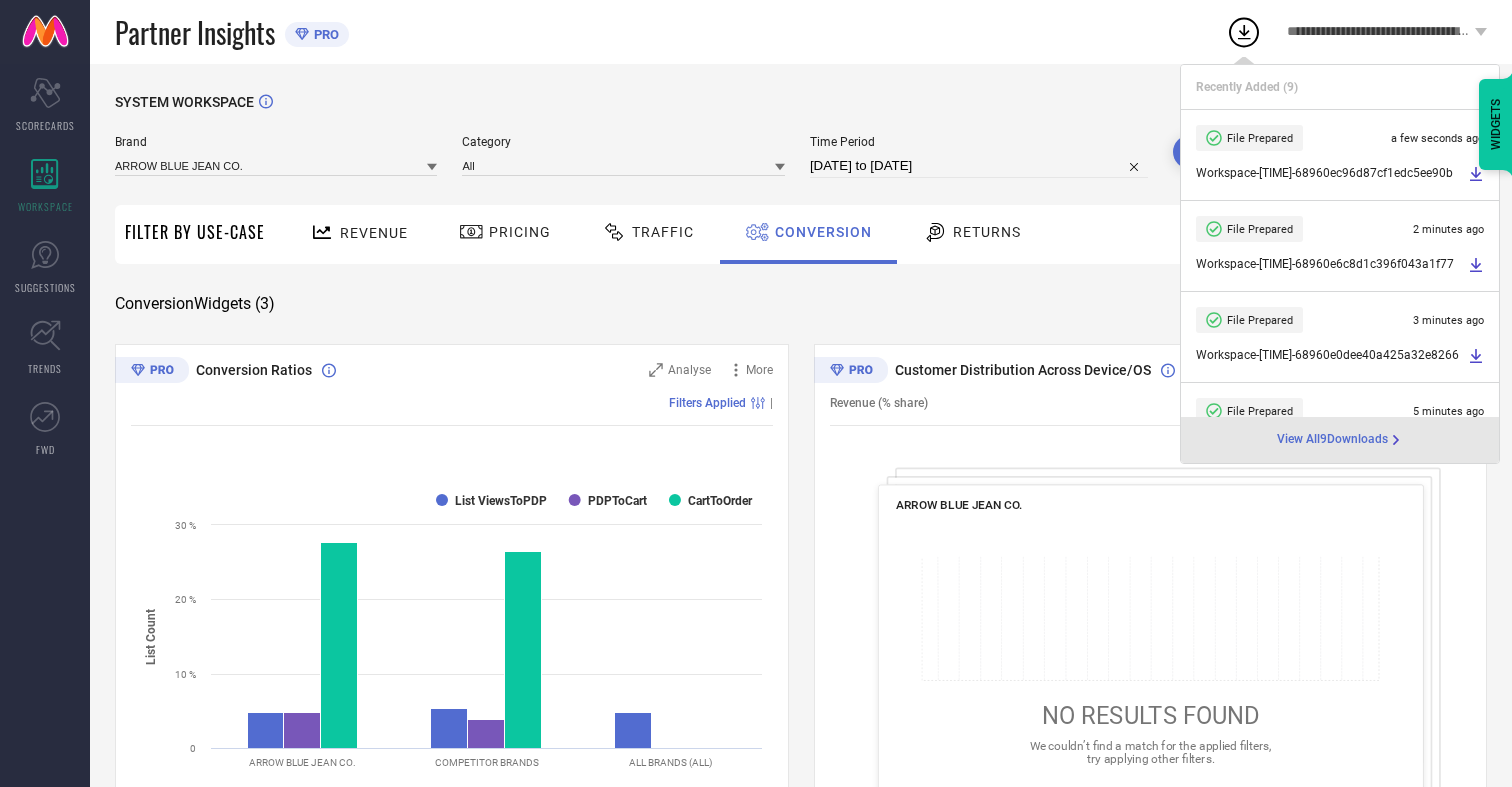 click on "Conversion" at bounding box center (823, 232) 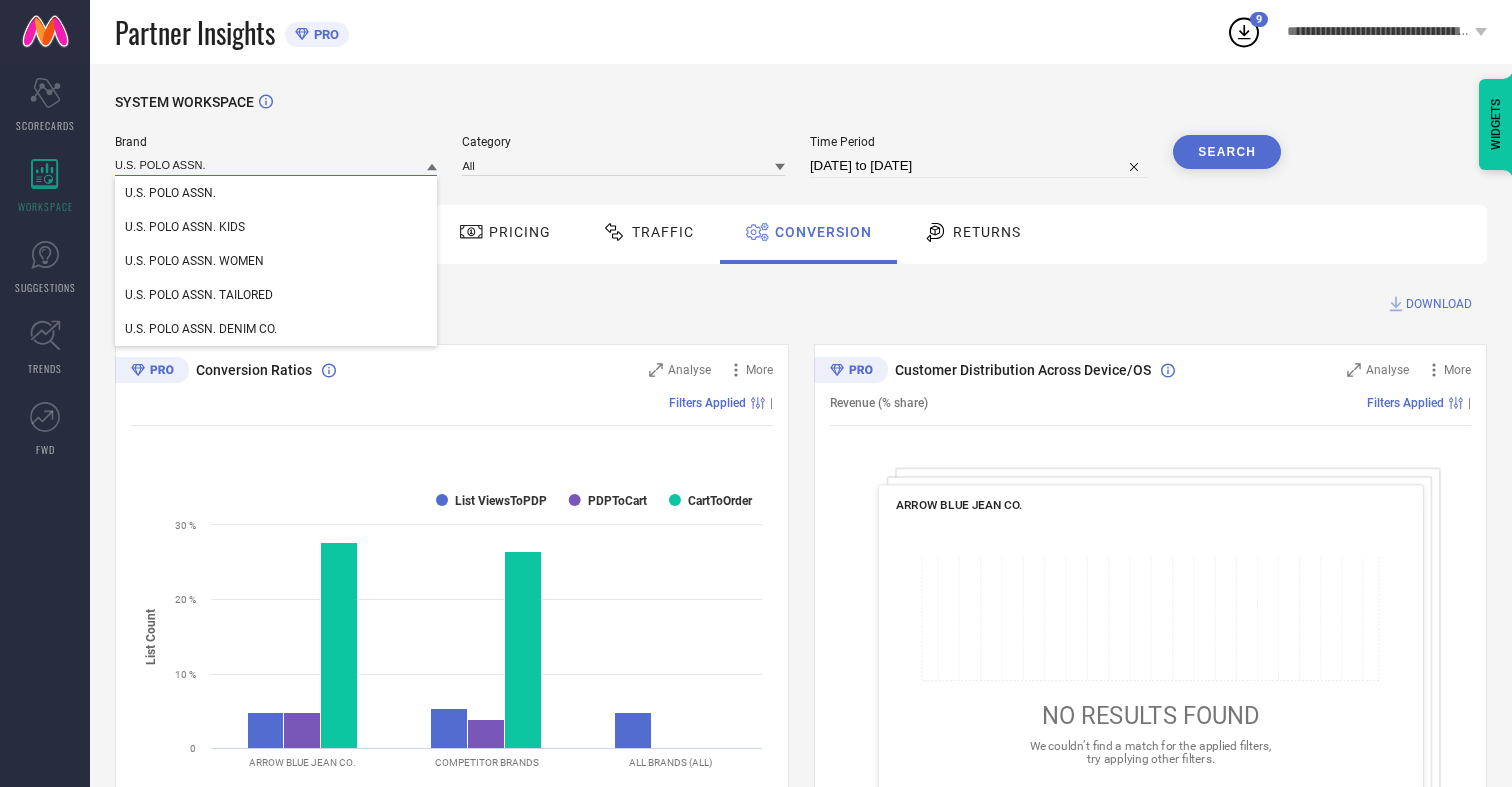 type on "U.S. POLO ASSN." 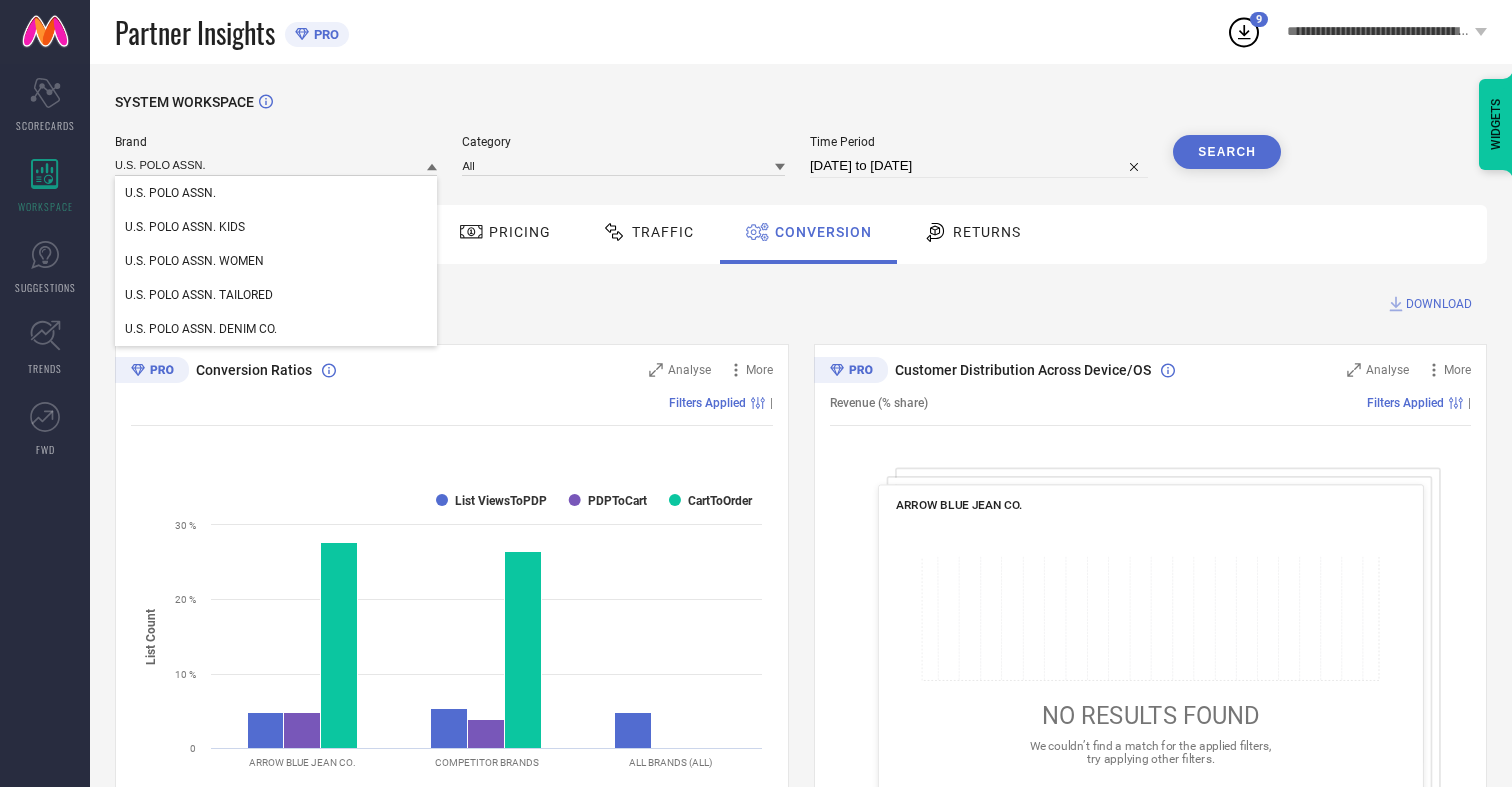 click on "U.S. POLO ASSN." at bounding box center (170, 193) 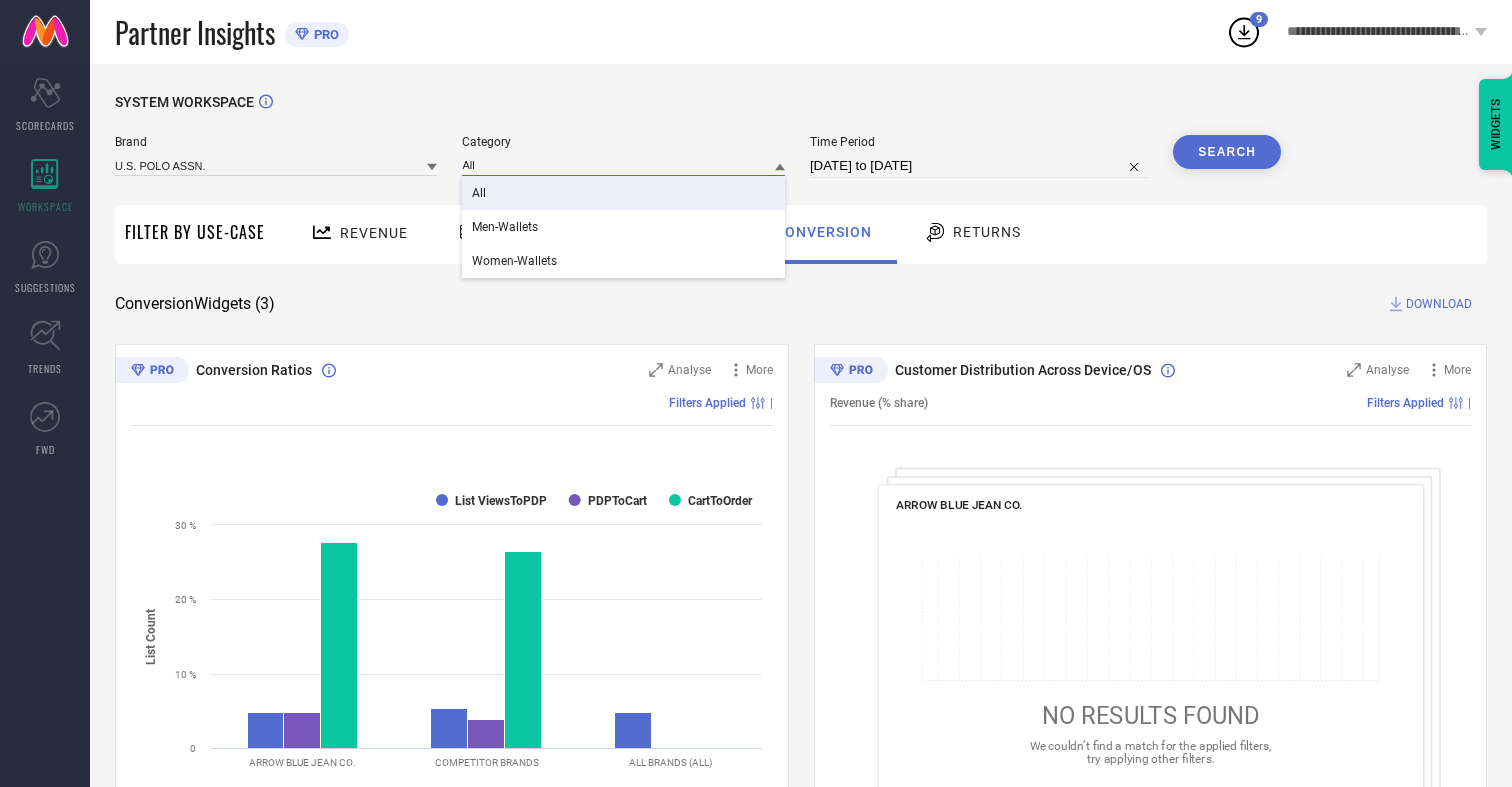 type on "All" 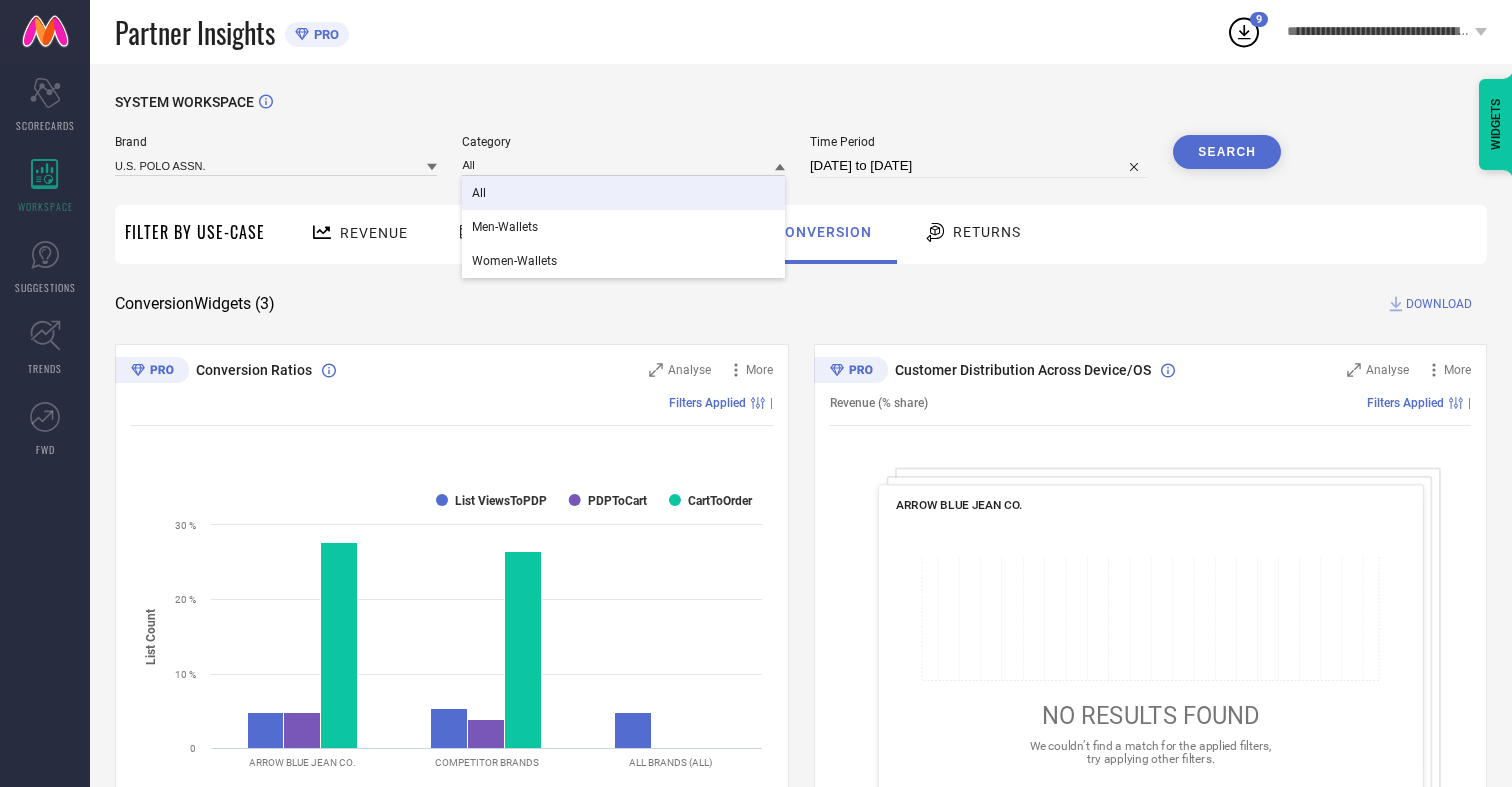 click on "All" at bounding box center [479, 193] 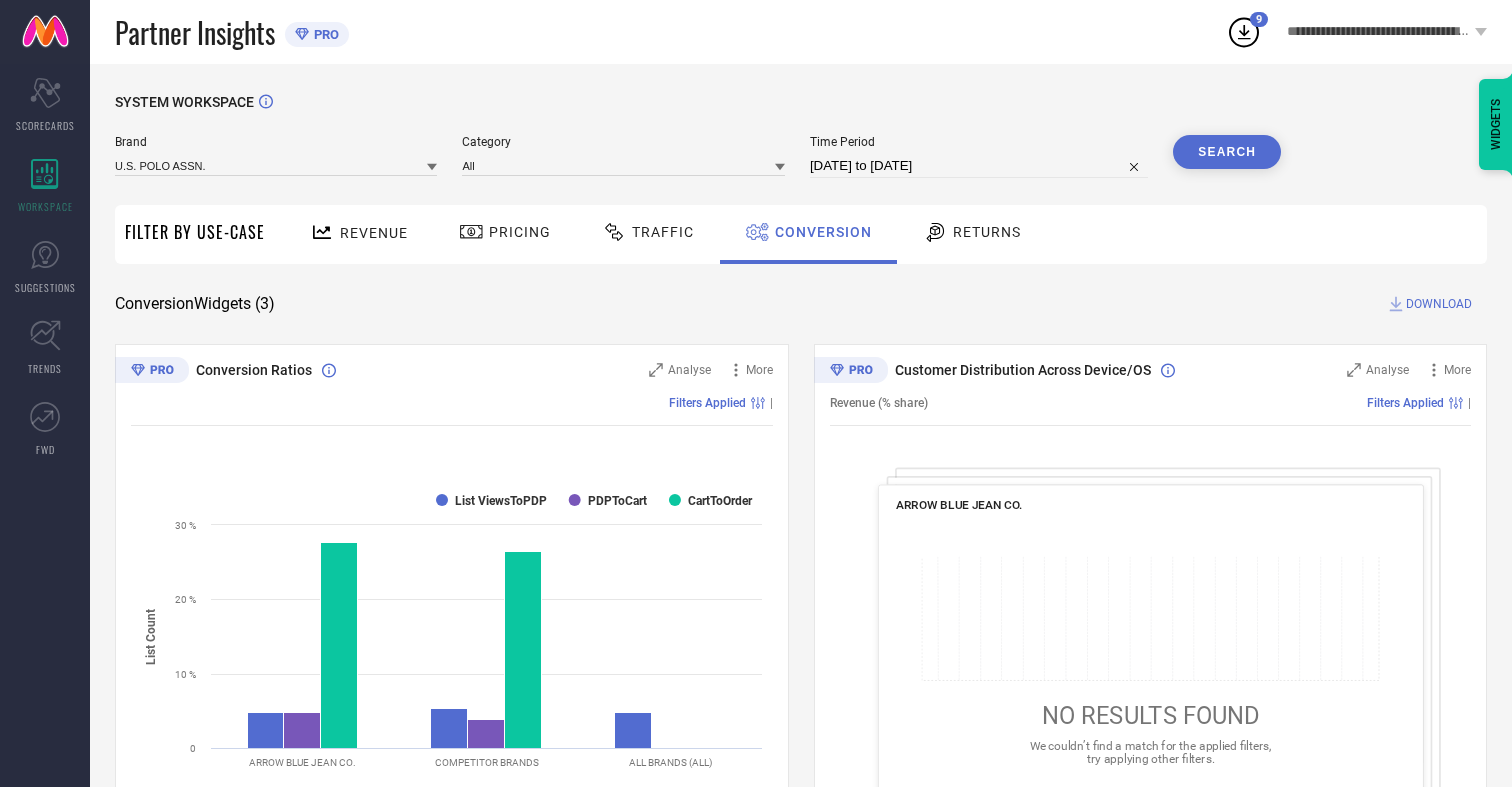 click on "Search" at bounding box center (1227, 152) 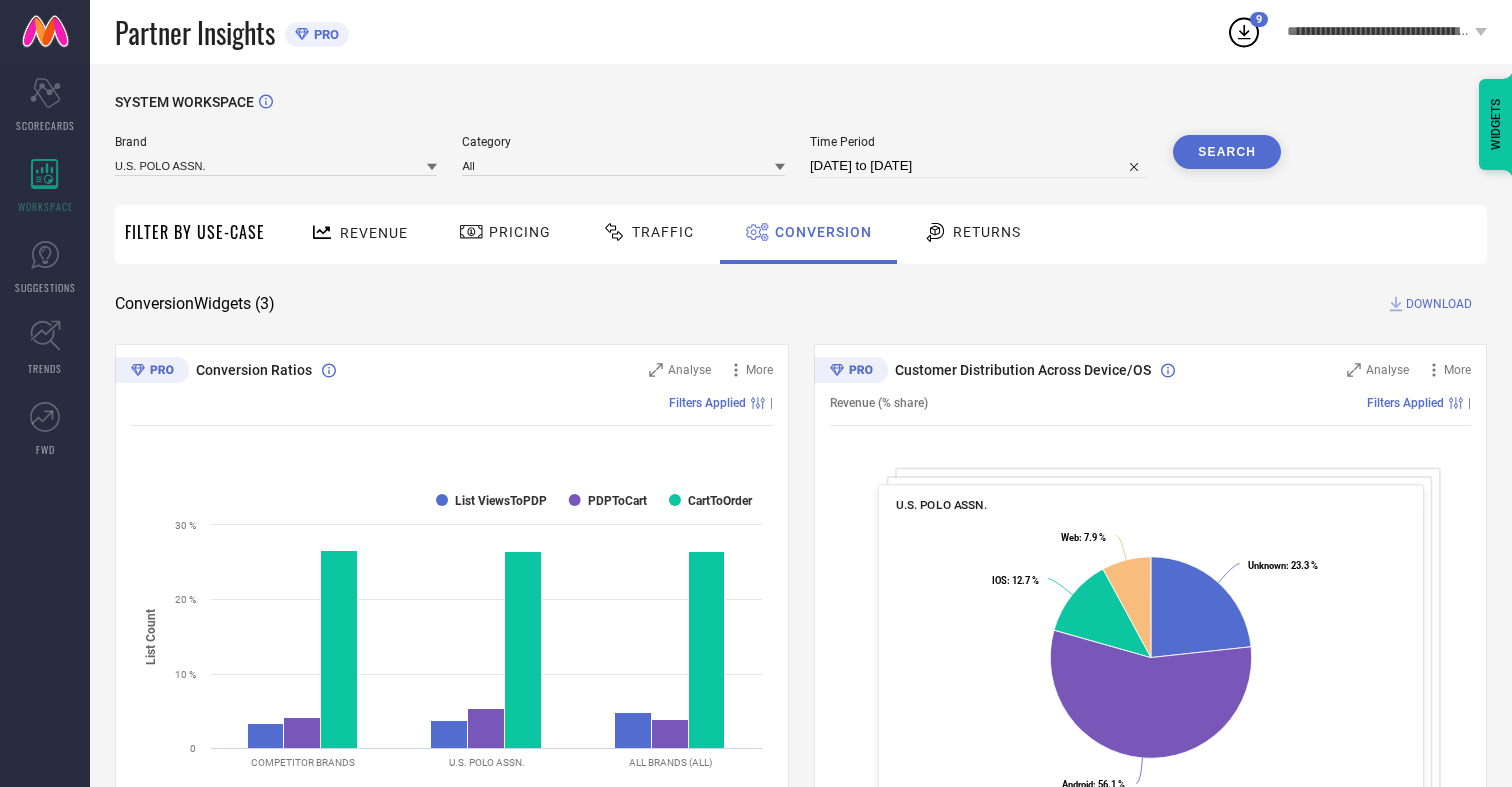 click on "DOWNLOAD" at bounding box center (1439, 304) 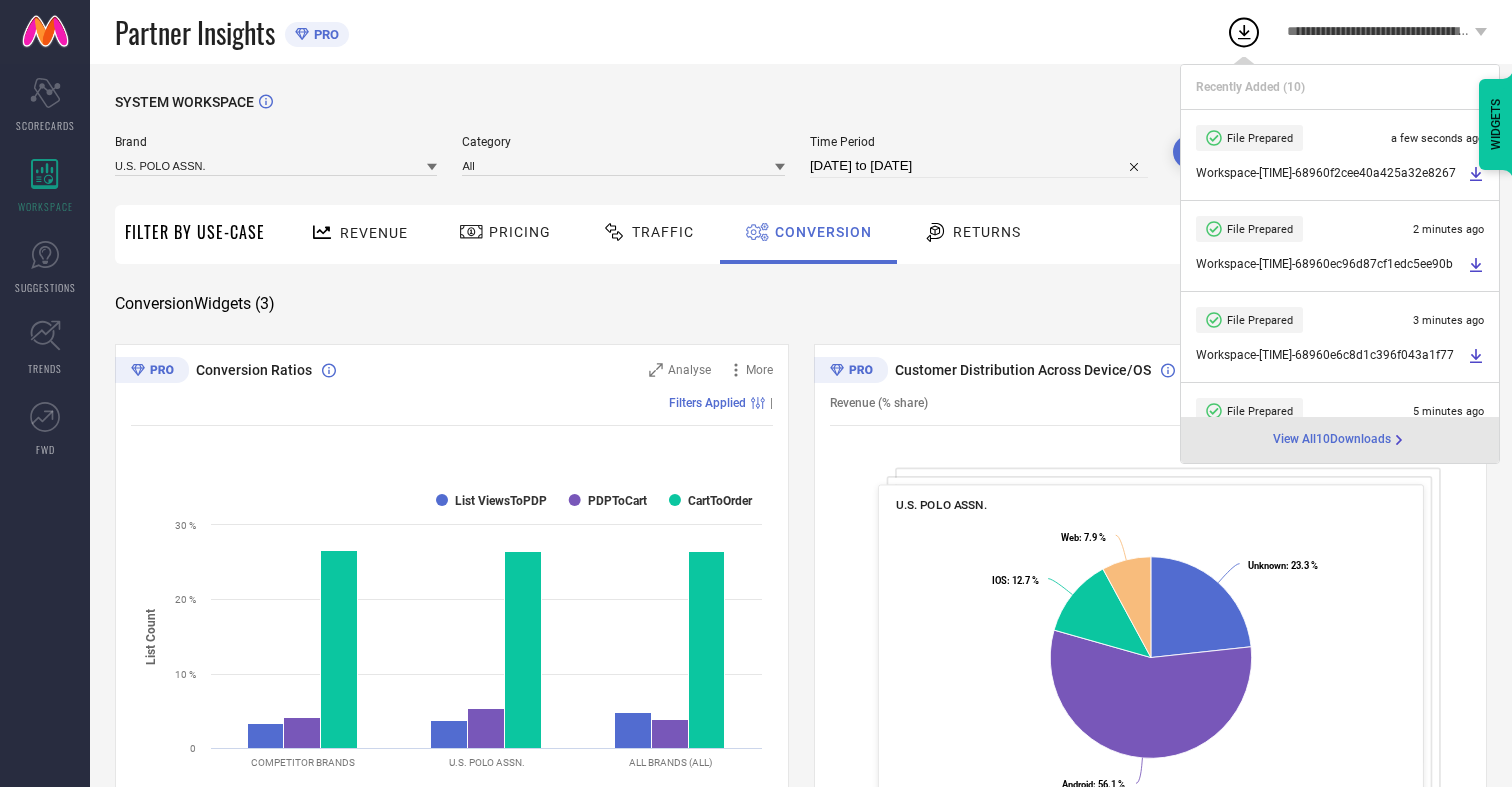 click on "Conversion" at bounding box center [823, 232] 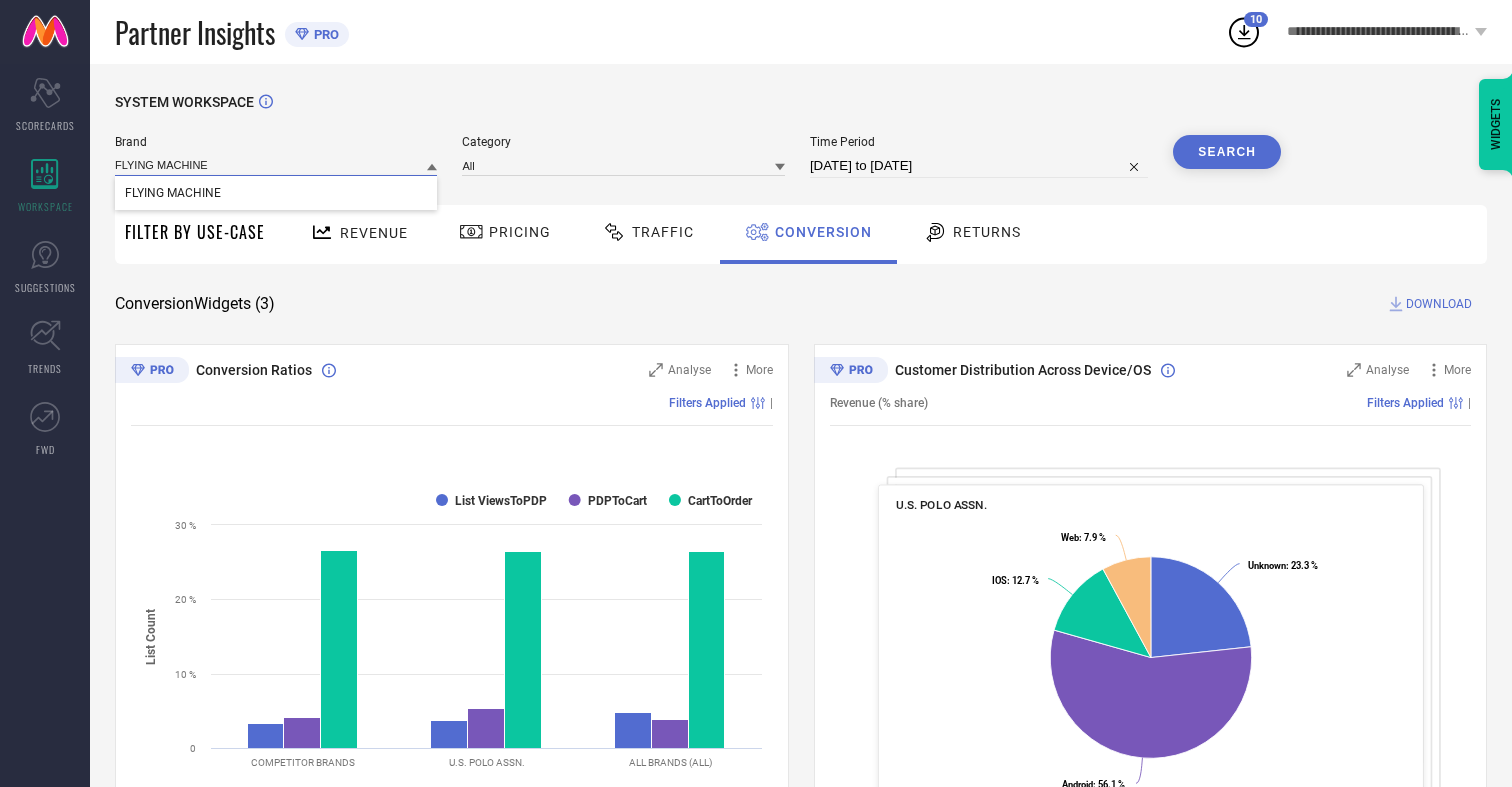 type on "FLYING MACHINE" 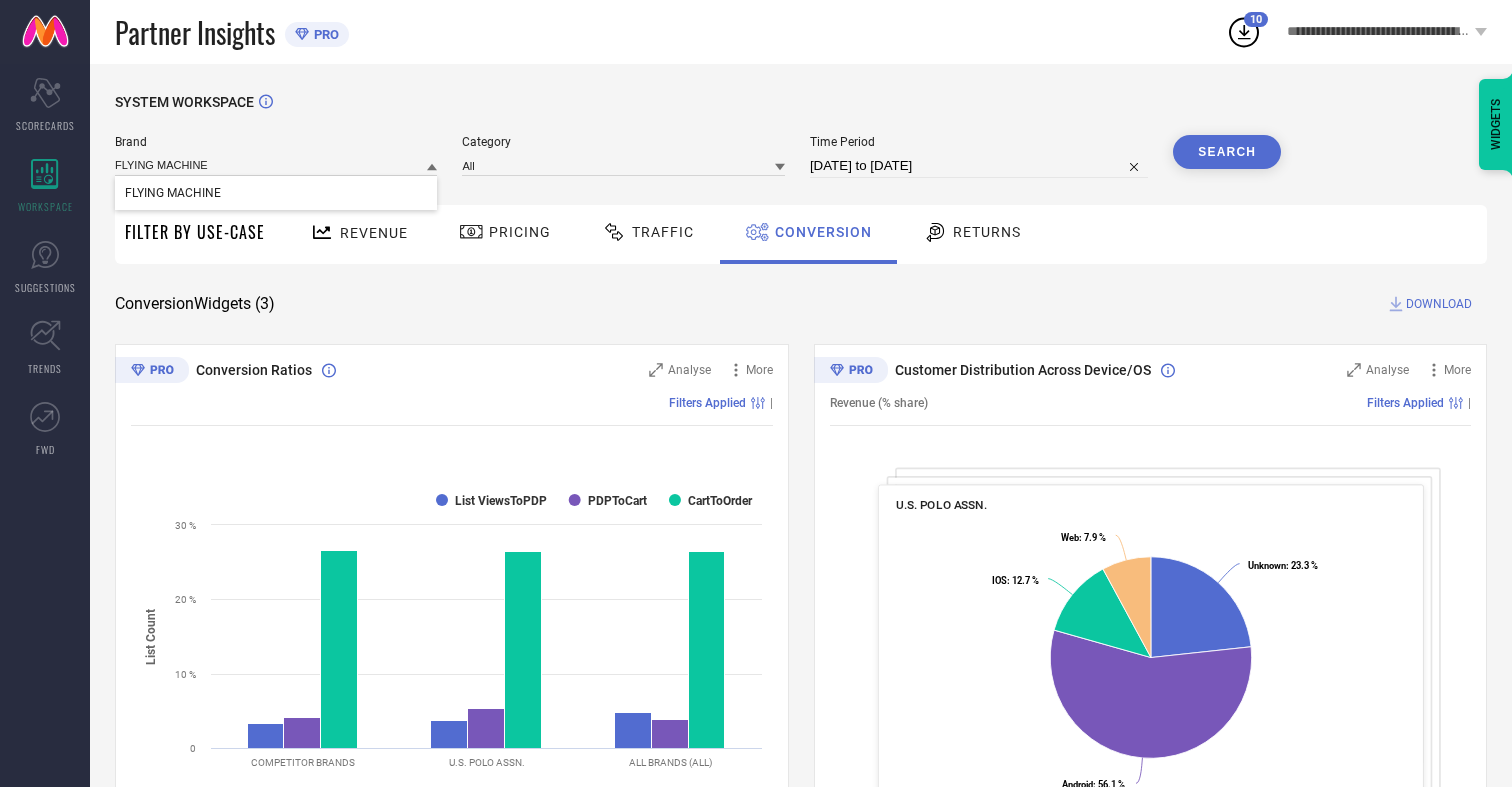 click on "FLYING MACHINE" at bounding box center (173, 193) 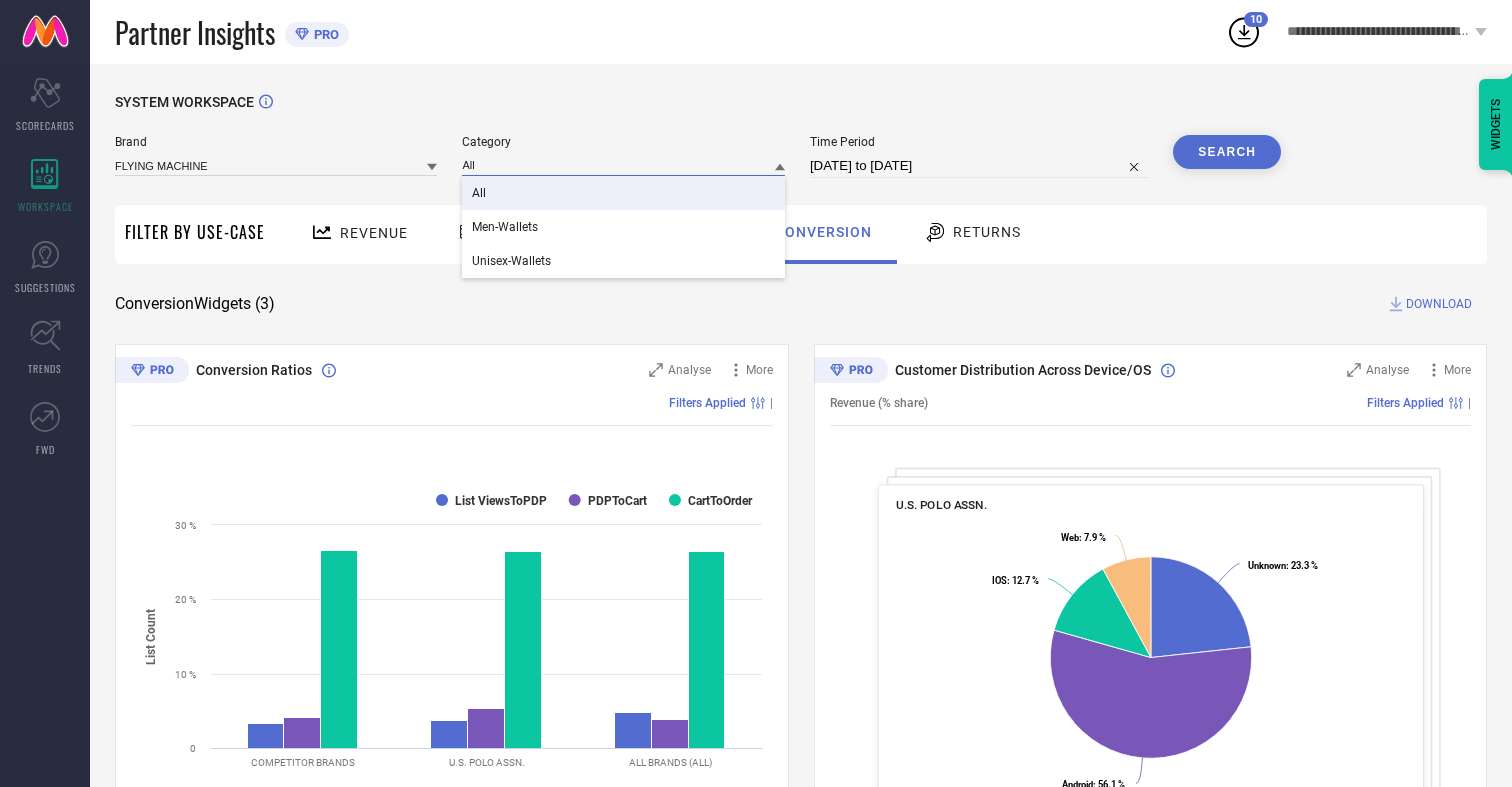 type on "All" 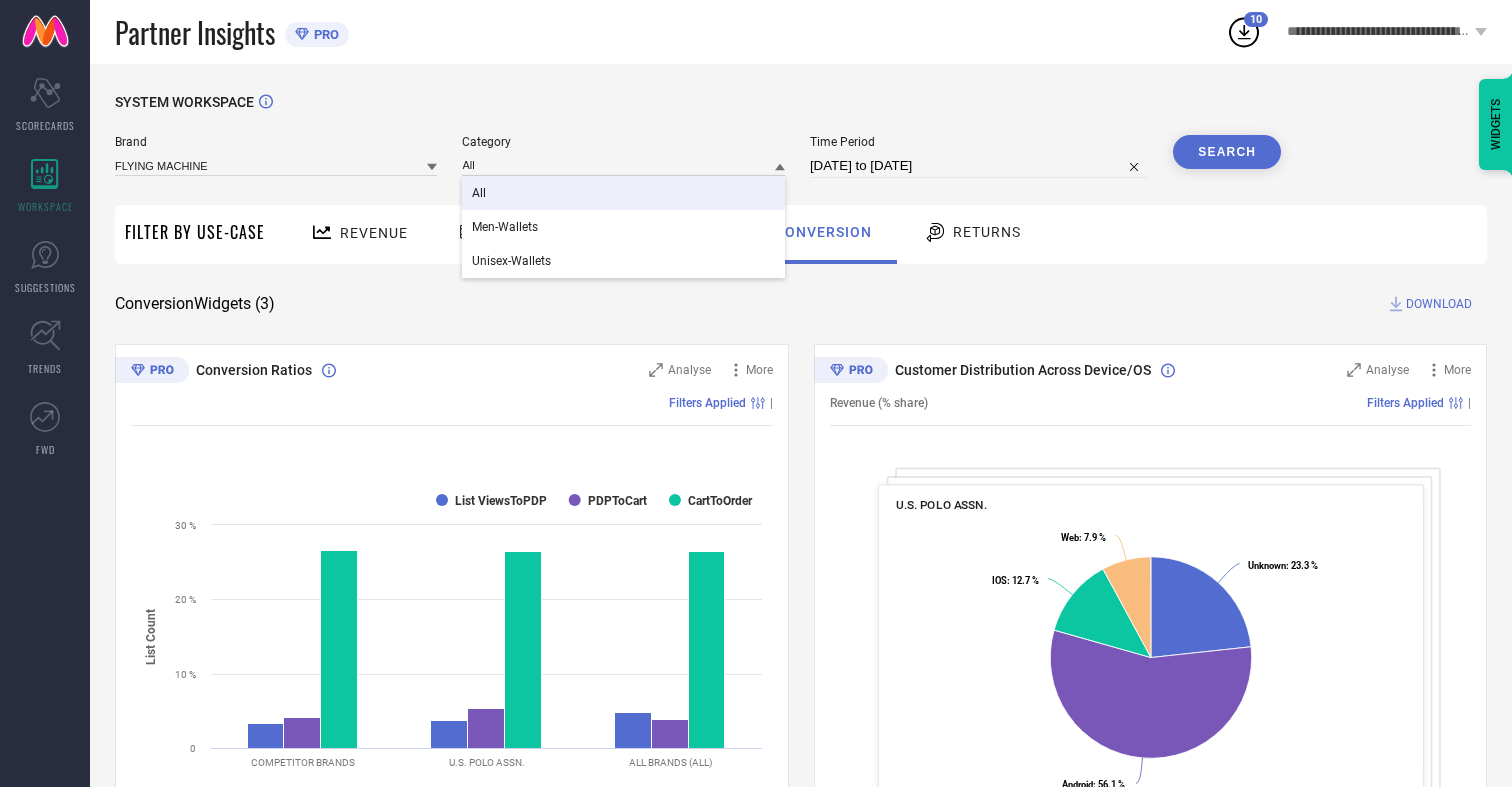 click on "All" at bounding box center (479, 193) 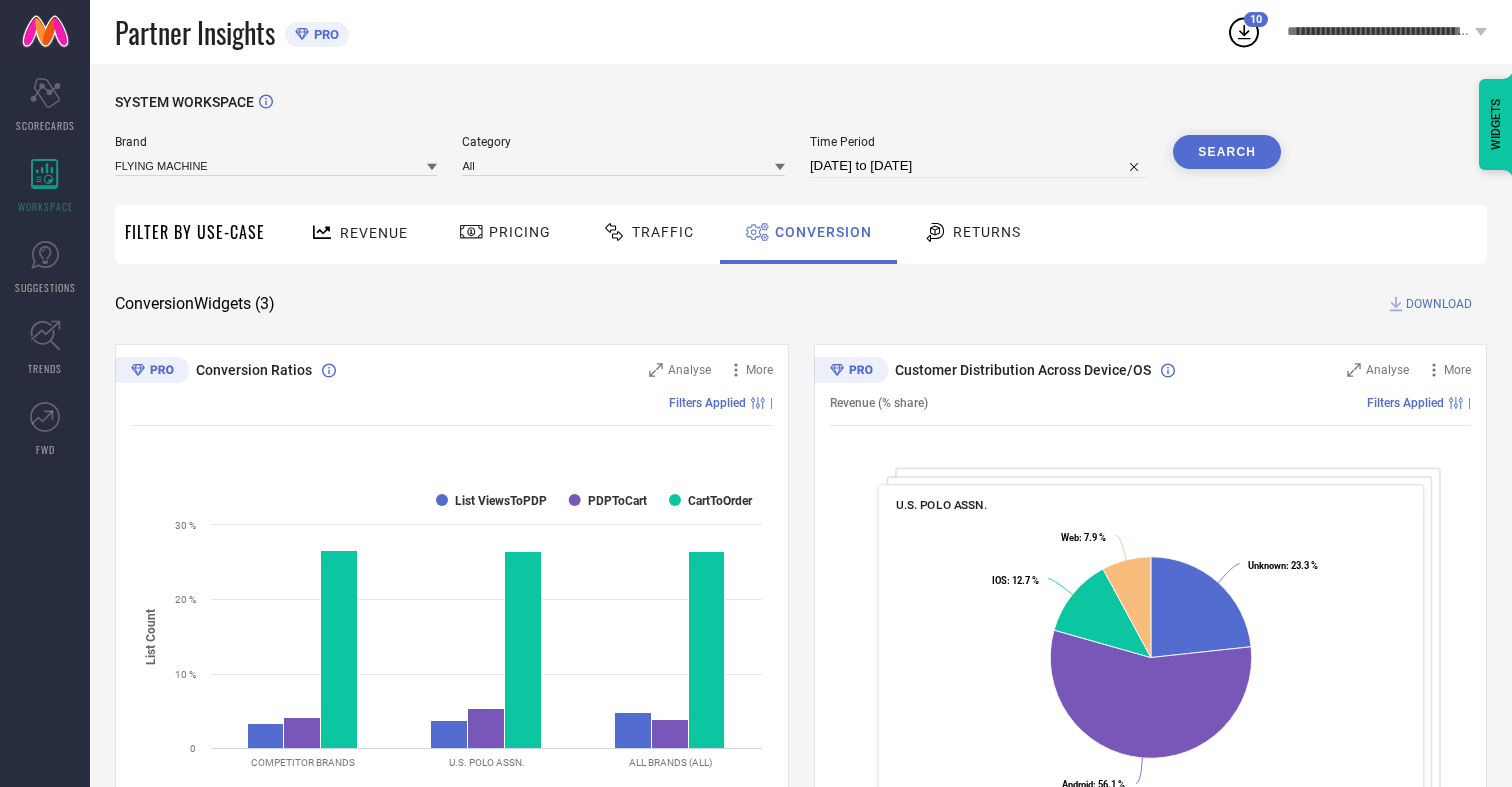 click on "Search" at bounding box center (1227, 152) 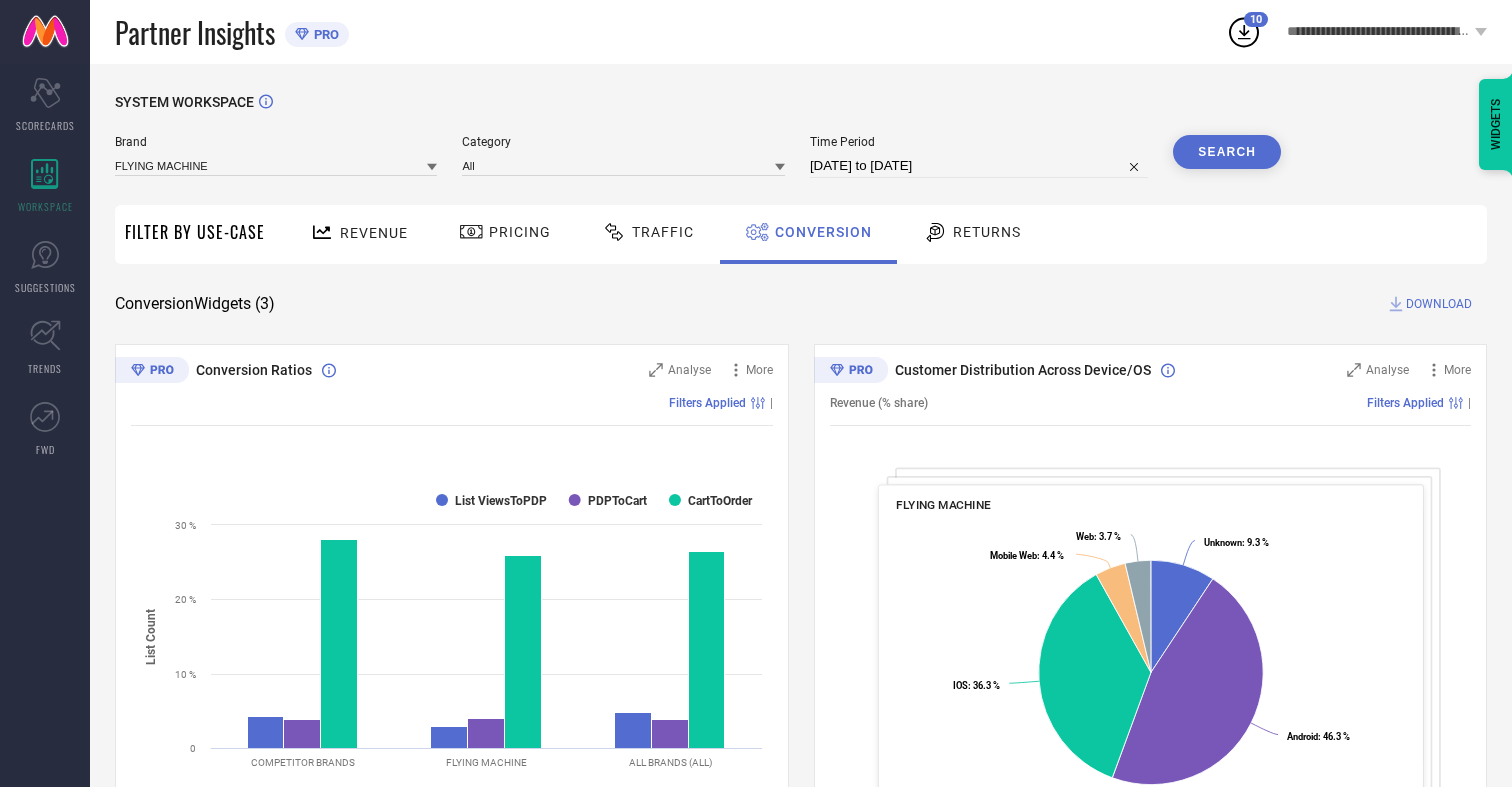 click on "DOWNLOAD" at bounding box center [1439, 304] 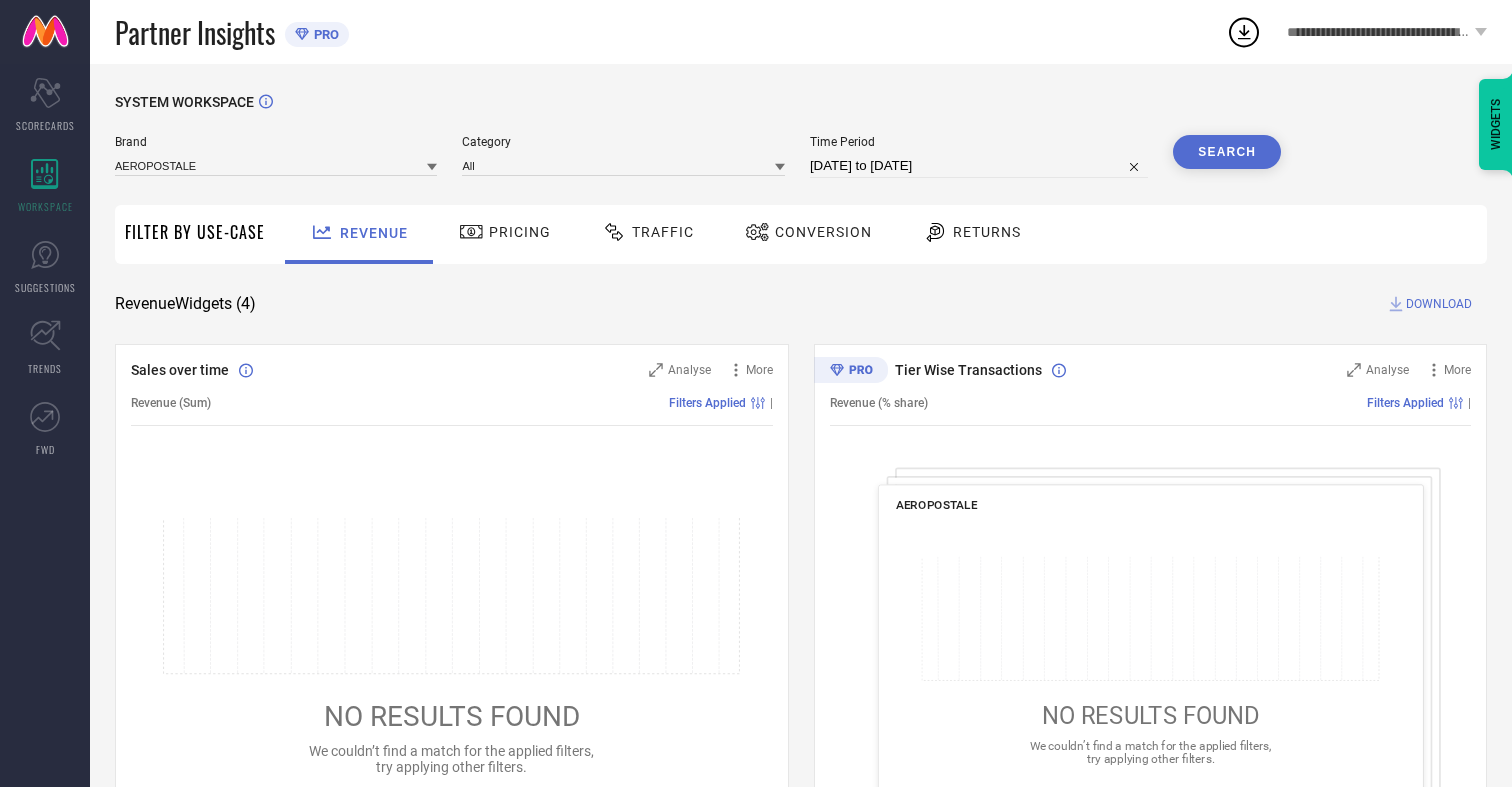 scroll, scrollTop: 0, scrollLeft: 0, axis: both 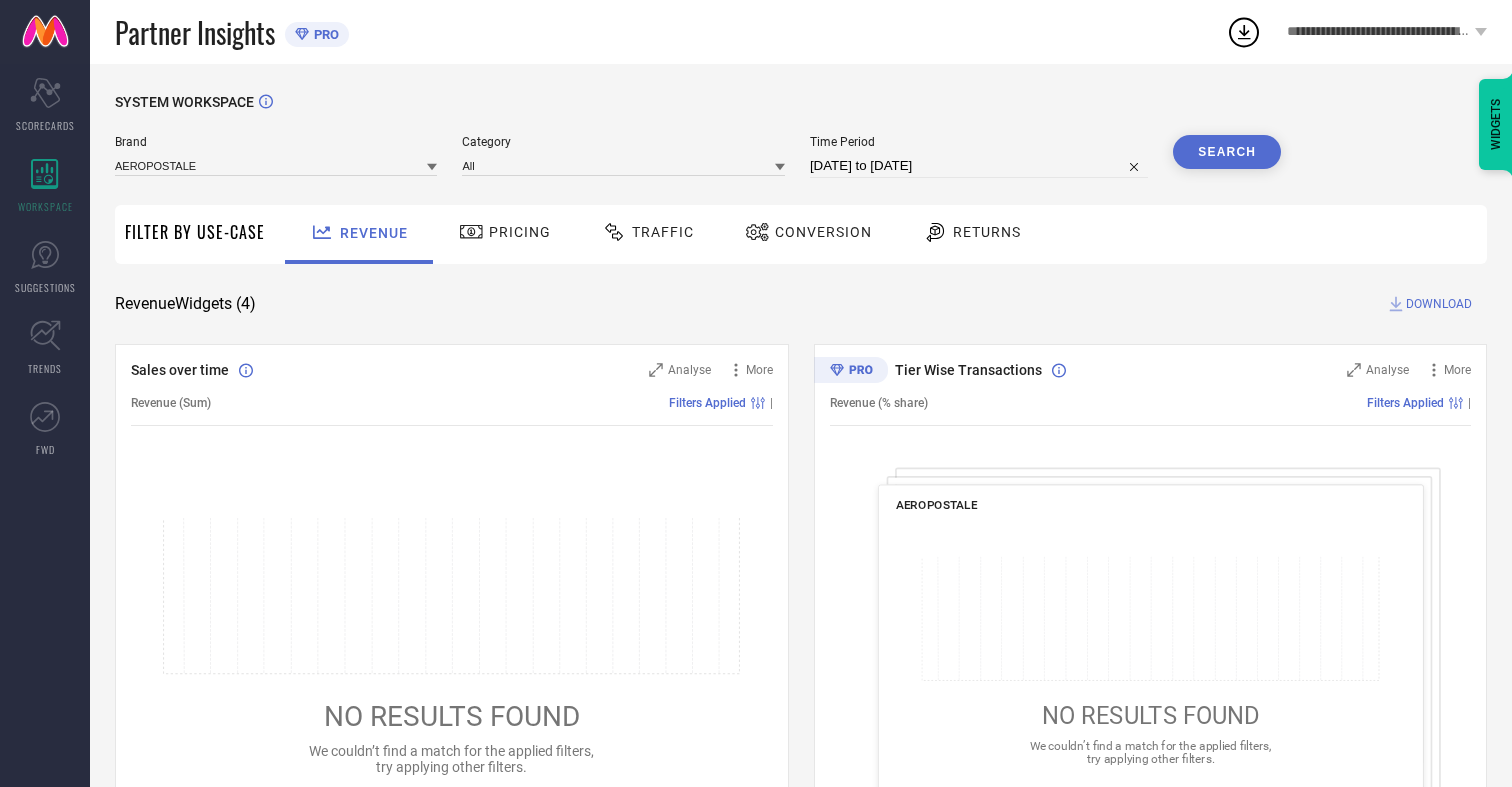 click on "SYSTEM WORKSPACE Brand AEROPOSTALE Category All Time Period 06-07-2025 to 05-08-2025 Search Filter By Use-Case Revenue Pricing Traffic Conversion Returns Revenue  Widgets ( 4 ) DOWNLOAD Sales over time Analyse More Revenue (Sum) Filters Applied |  NO RESULTS FOUND We couldn’t find a match for the applied filters,   try applying other filters. Tier Wise Transactions Analyse More Revenue (% share) Filters Applied |  AEROPOSTALE NO RESULTS FOUND We couldn’t find a match for the applied filters,   try applying other filters. Region Wise Transactions Analyse More Revenue (% share) Filters Applied |  AEROPOSTALE NO RESULTS FOUND We couldn’t find a match for the applied filters,   try applying other filters. State Wise Transactions Analyse More Revenue (% share) Filters Applied |  AEROPOSTALE NO RESULTS FOUND We couldn’t find a match for the applied filters,   try applying other filters. WIDGETS" at bounding box center [801, 731] 